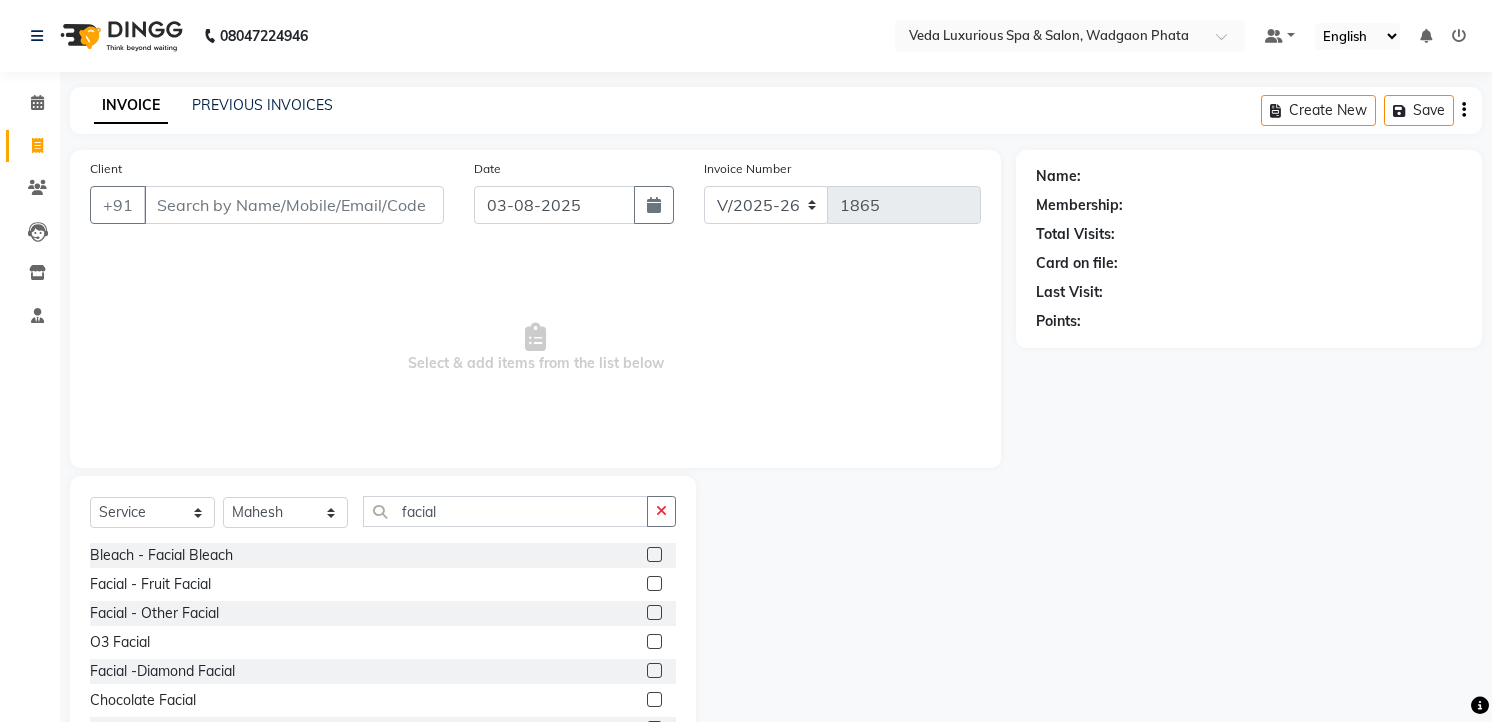 select on "4666" 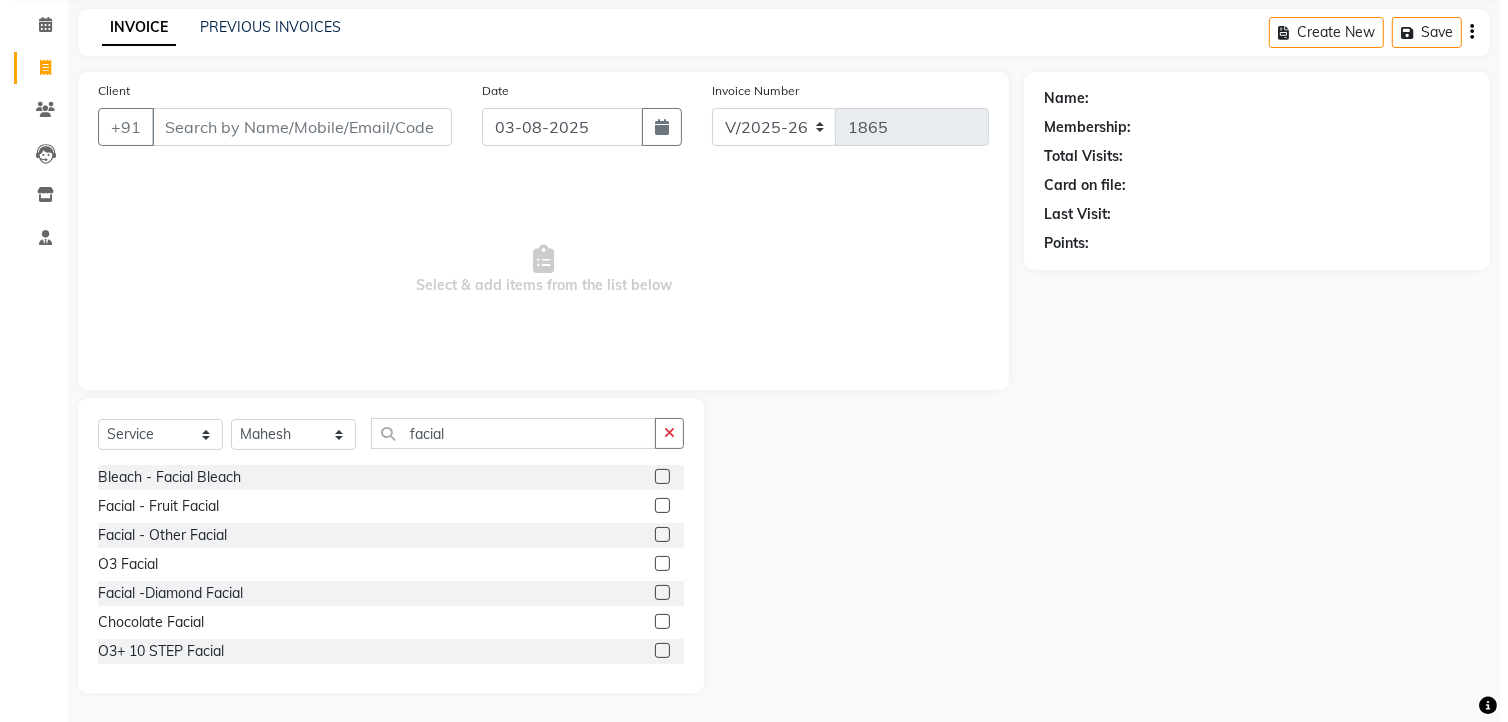 scroll, scrollTop: 0, scrollLeft: 0, axis: both 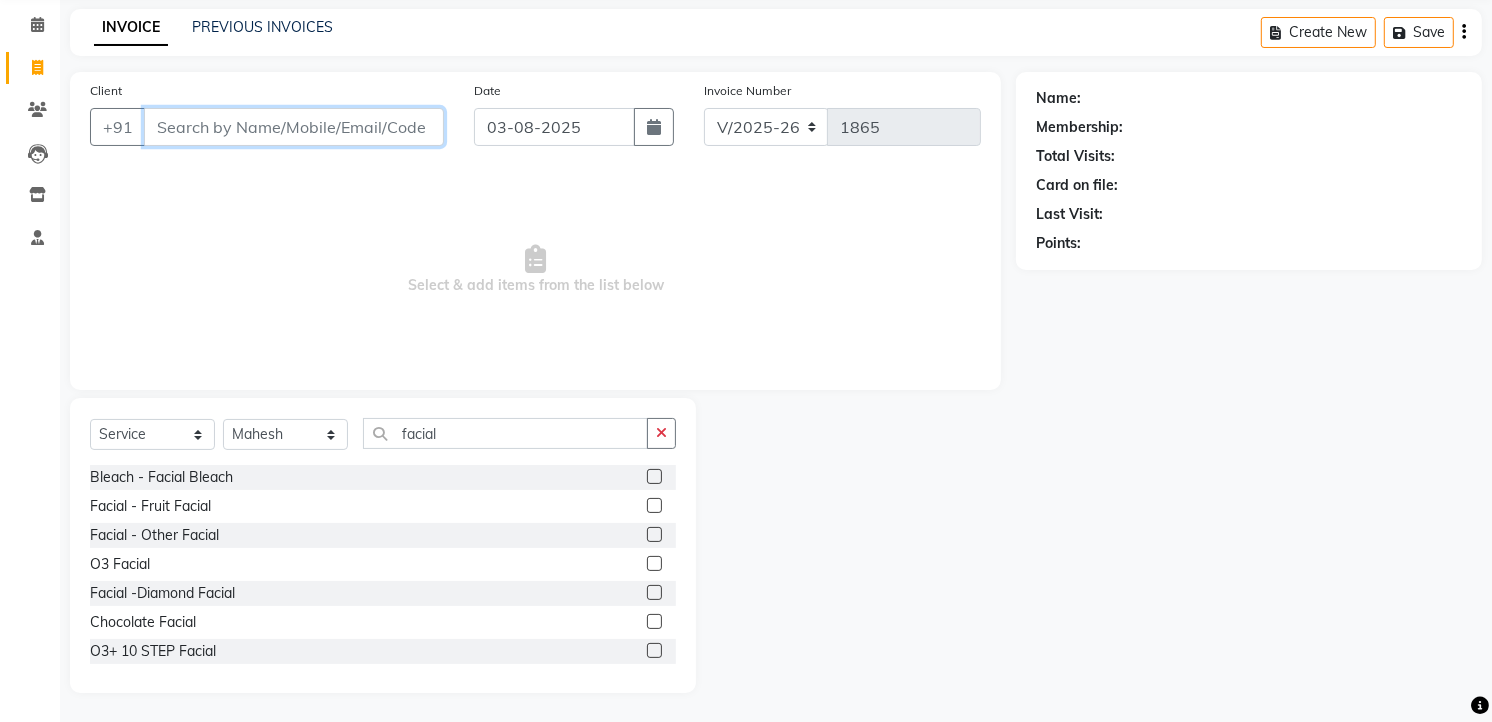 click on "Client" at bounding box center [294, 127] 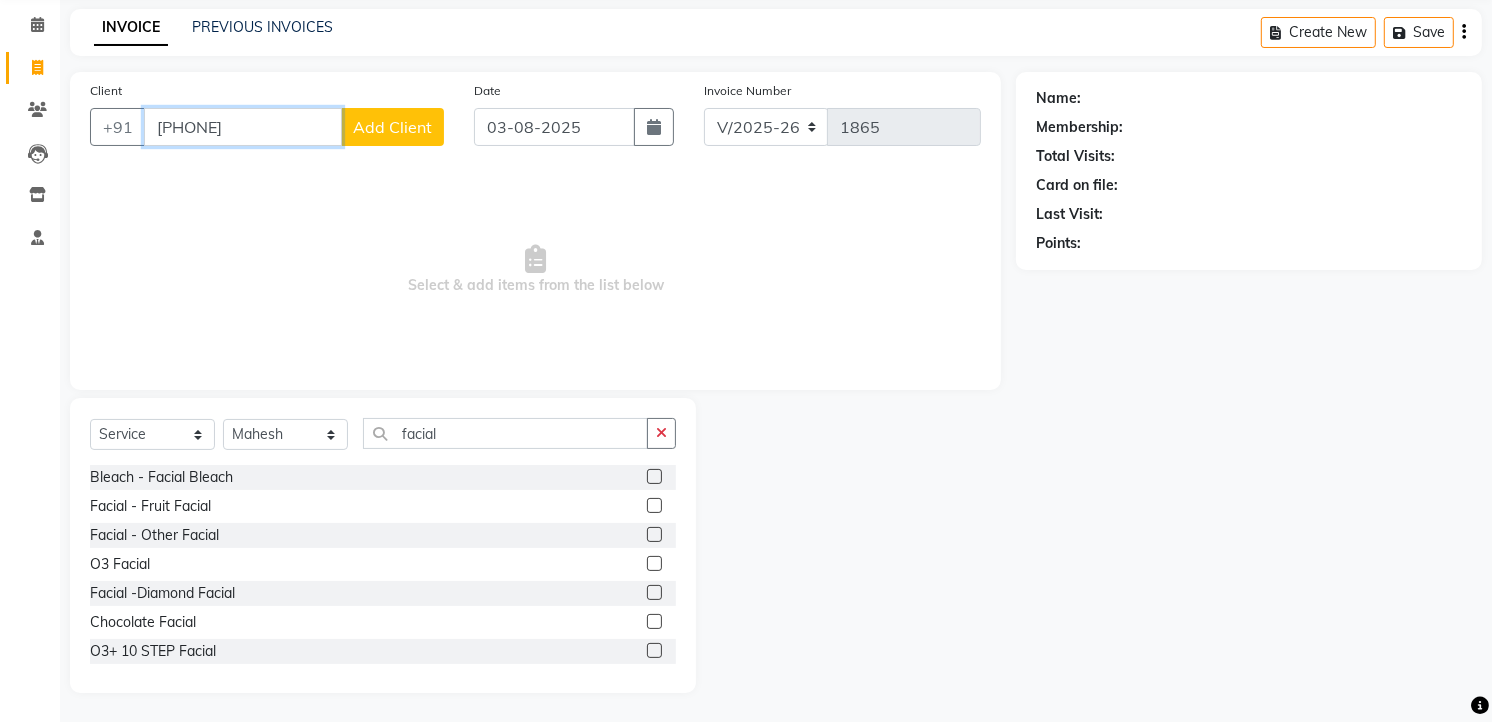 type on "[PHONE]" 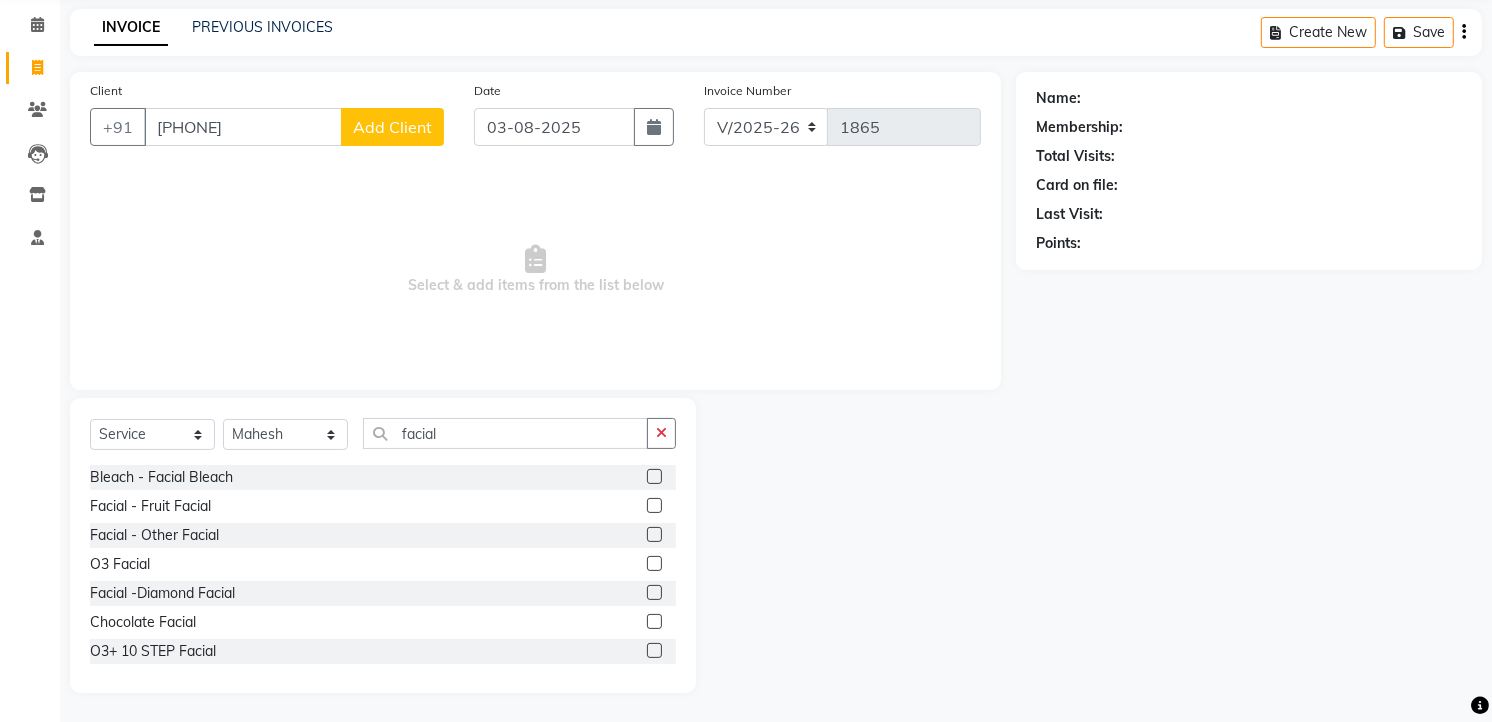 click on "Add Client" 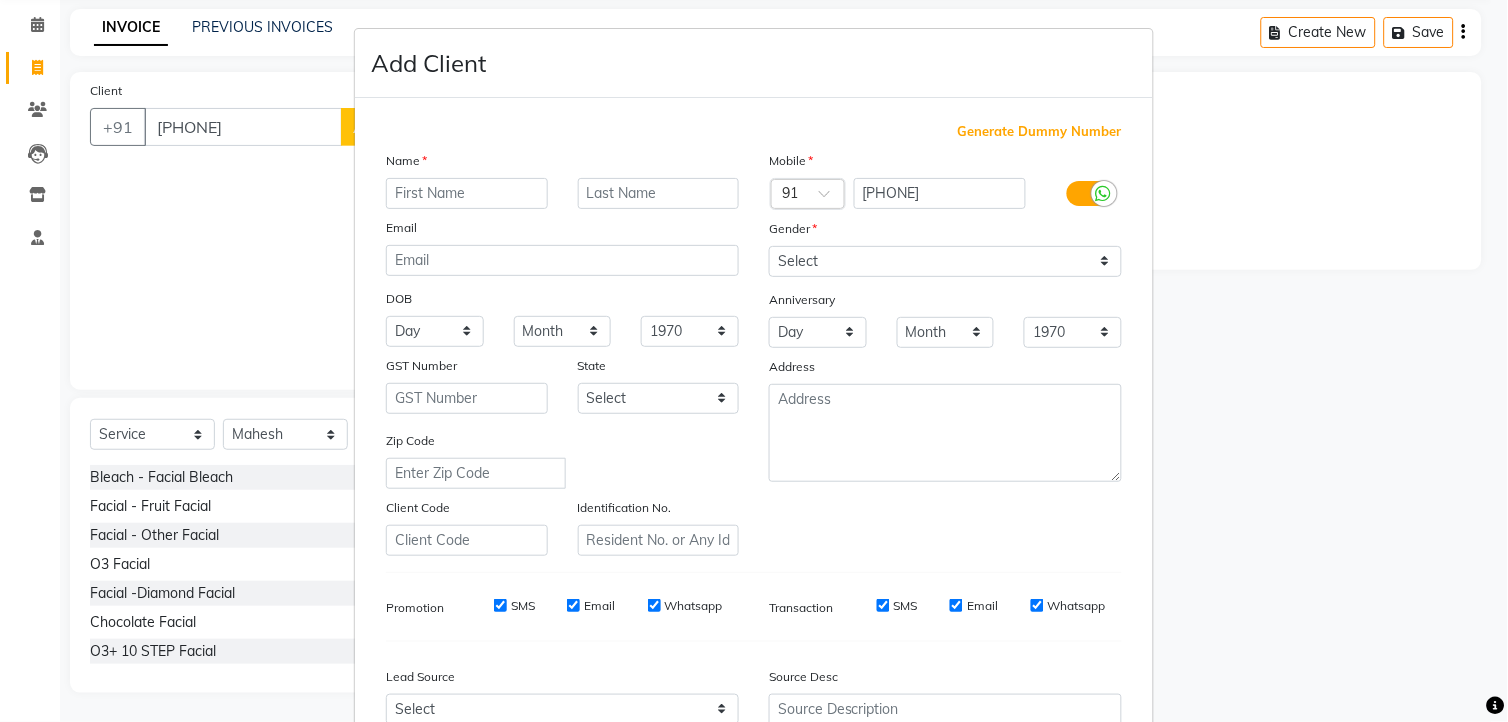 click at bounding box center (467, 193) 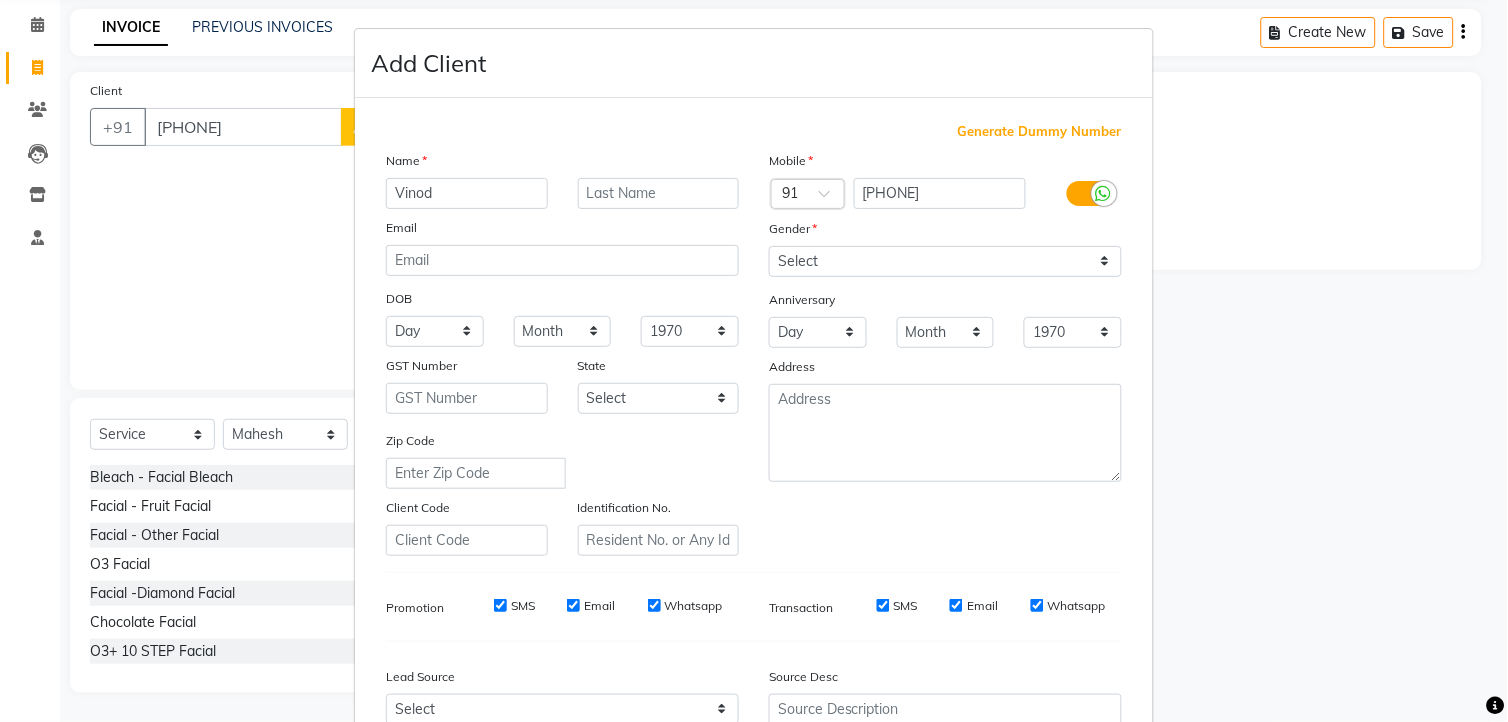 type on "Vinod" 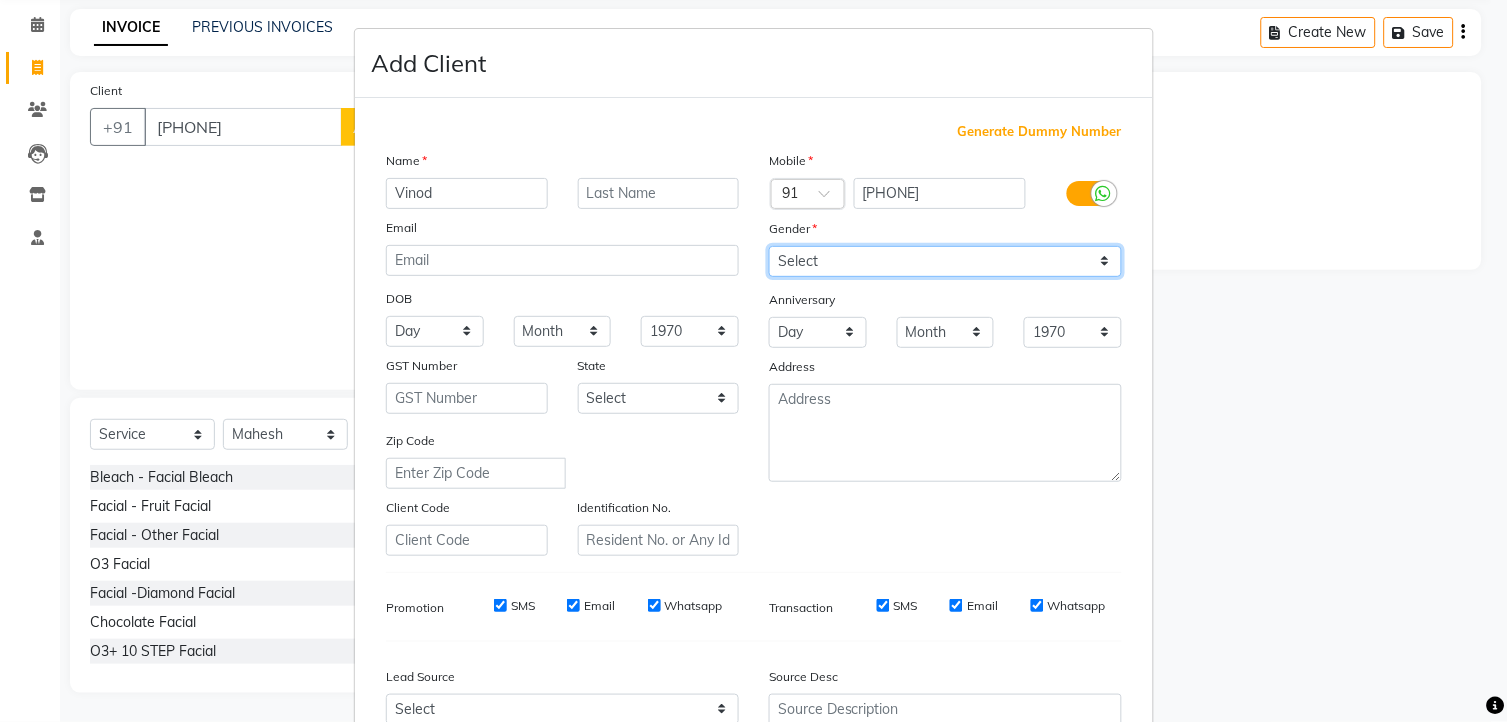 drag, startPoint x: 828, startPoint y: 257, endPoint x: 823, endPoint y: 268, distance: 12.083046 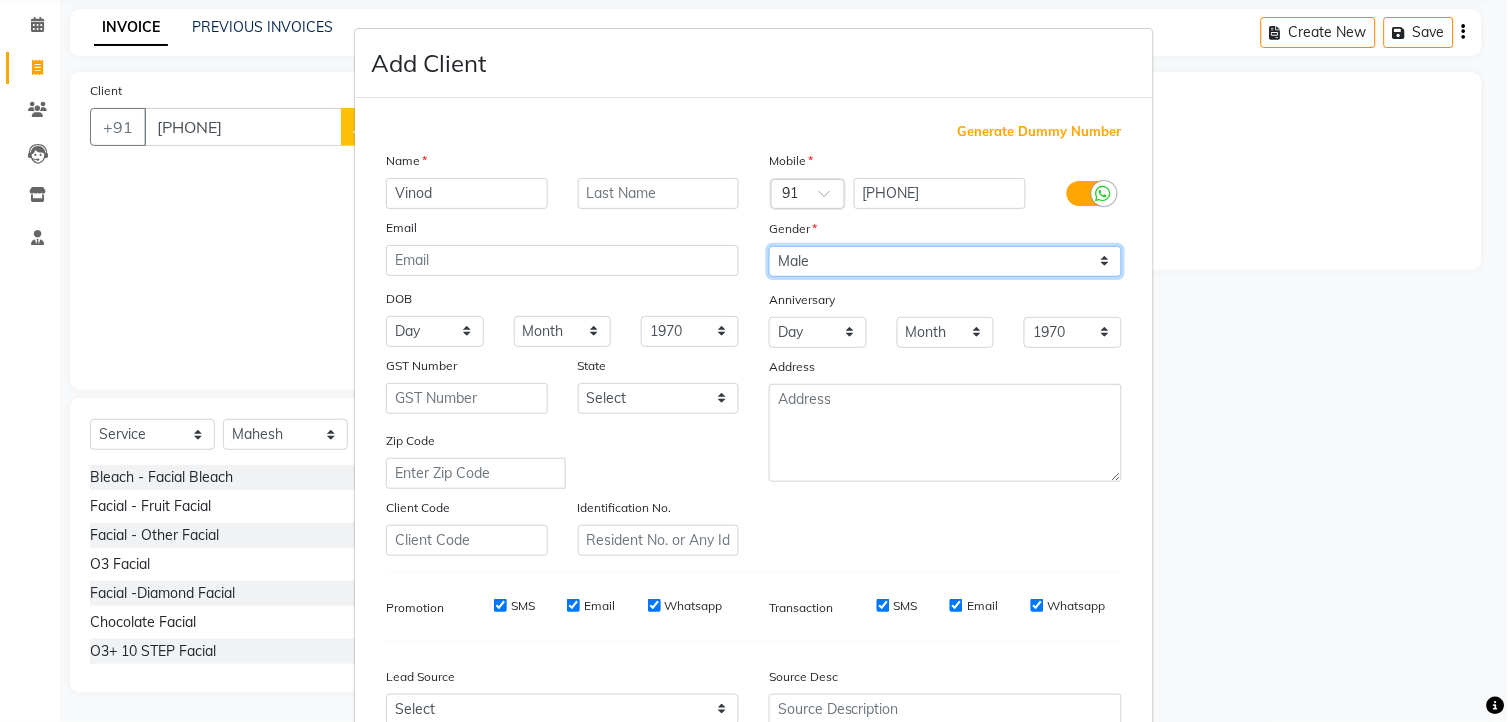 click on "Select Male Female Other Prefer Not To Say" at bounding box center (945, 261) 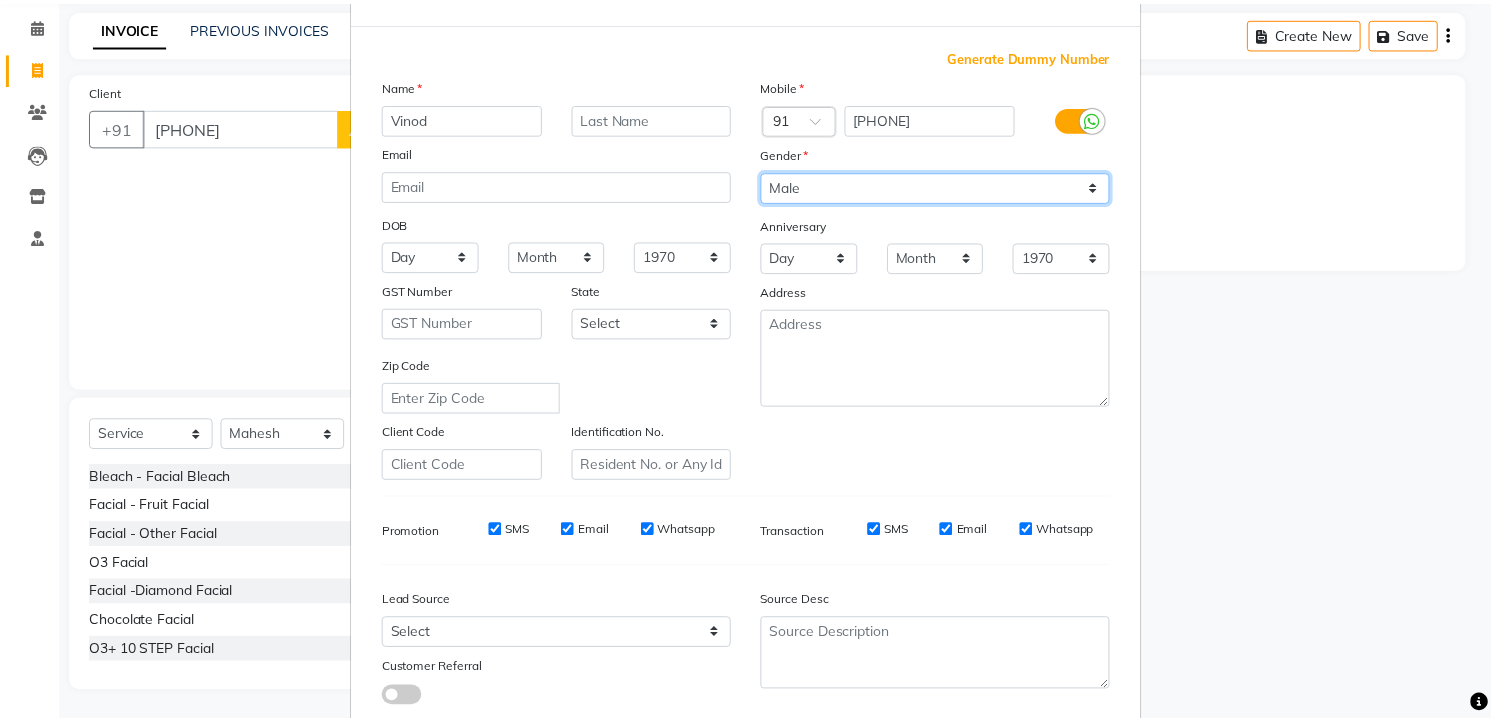 scroll, scrollTop: 202, scrollLeft: 0, axis: vertical 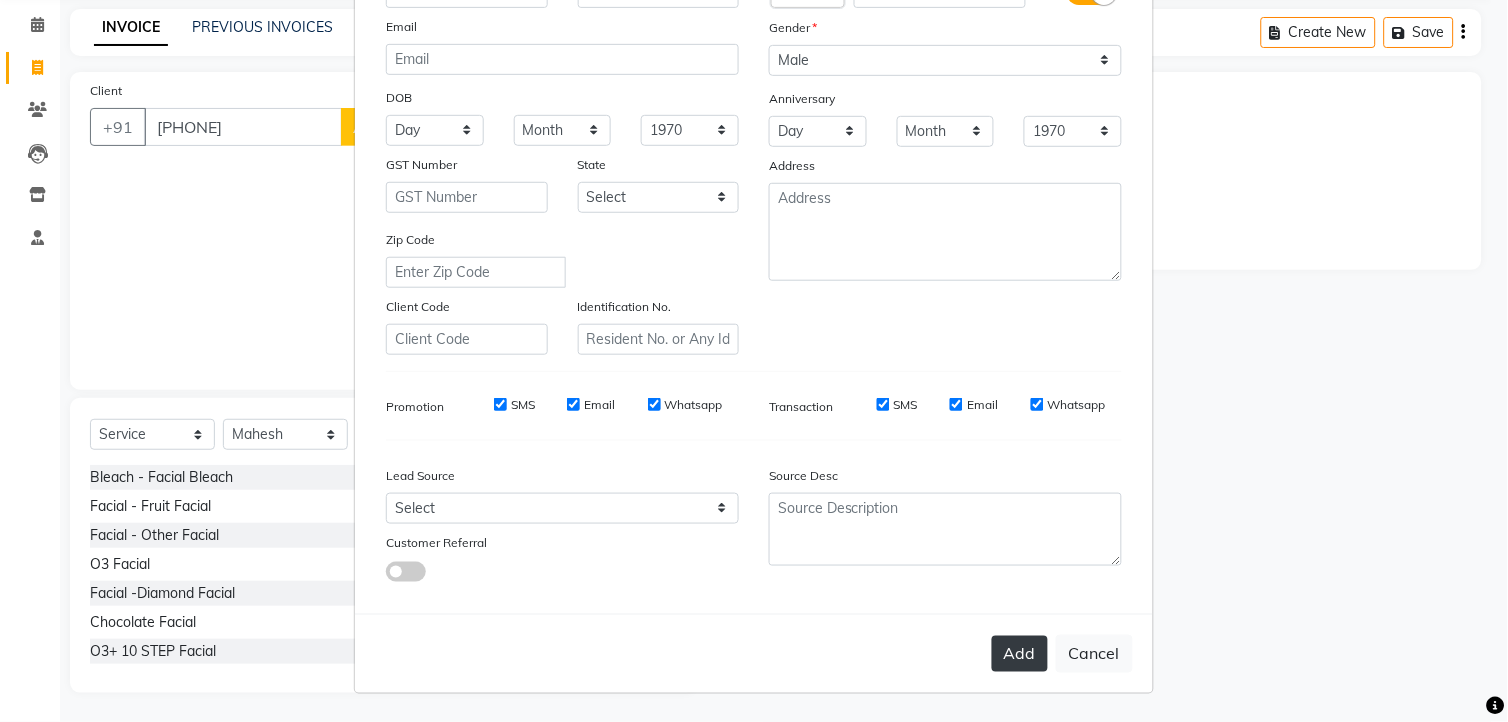 click on "Add" at bounding box center [1020, 654] 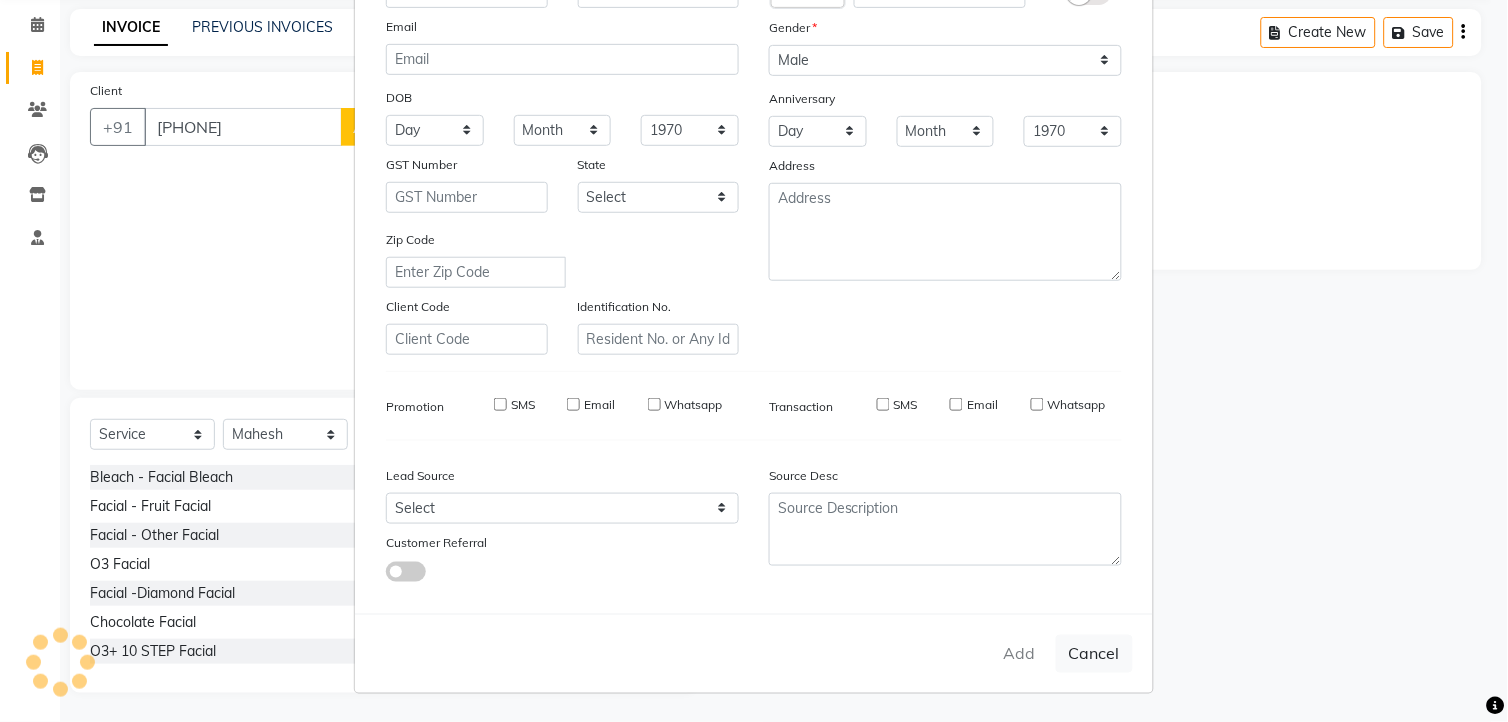 type 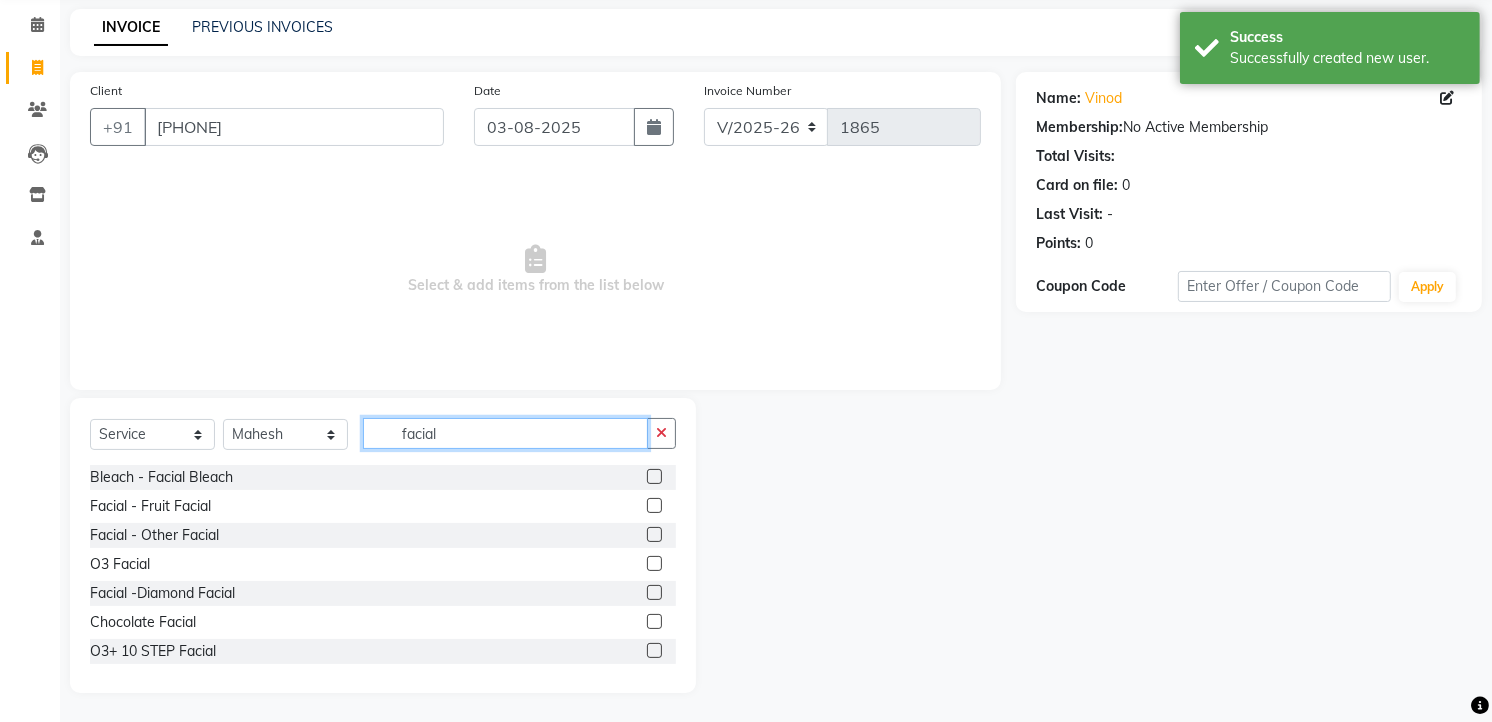 click on "facial" 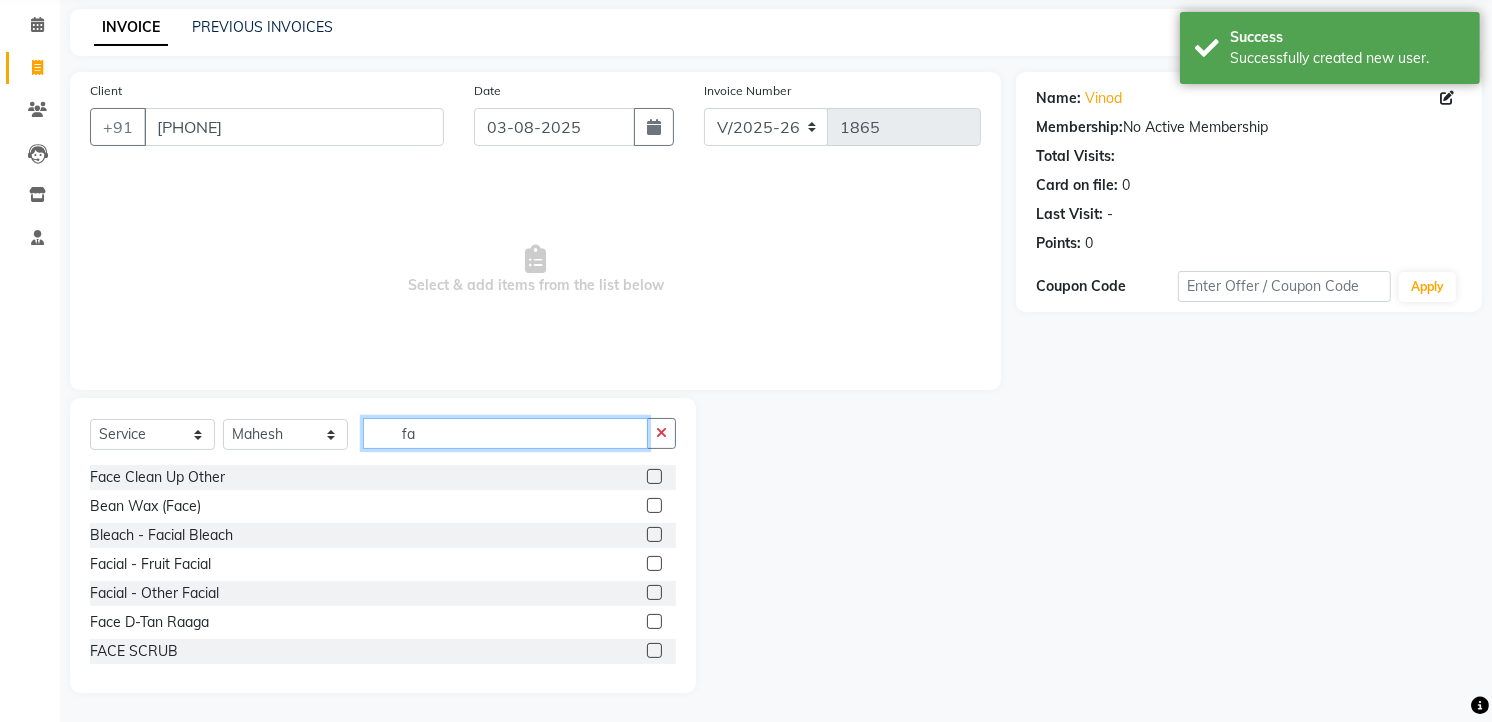 type on "f" 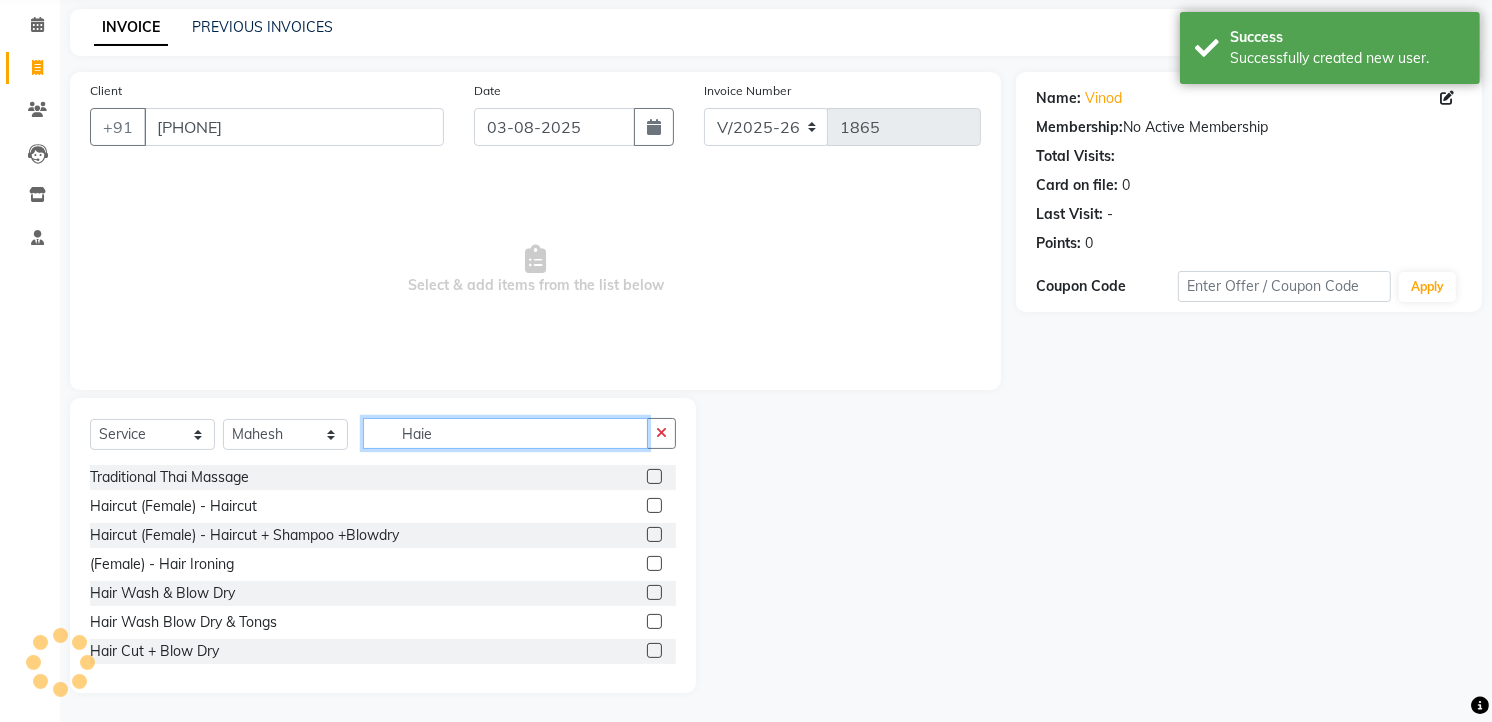 scroll, scrollTop: 0, scrollLeft: 0, axis: both 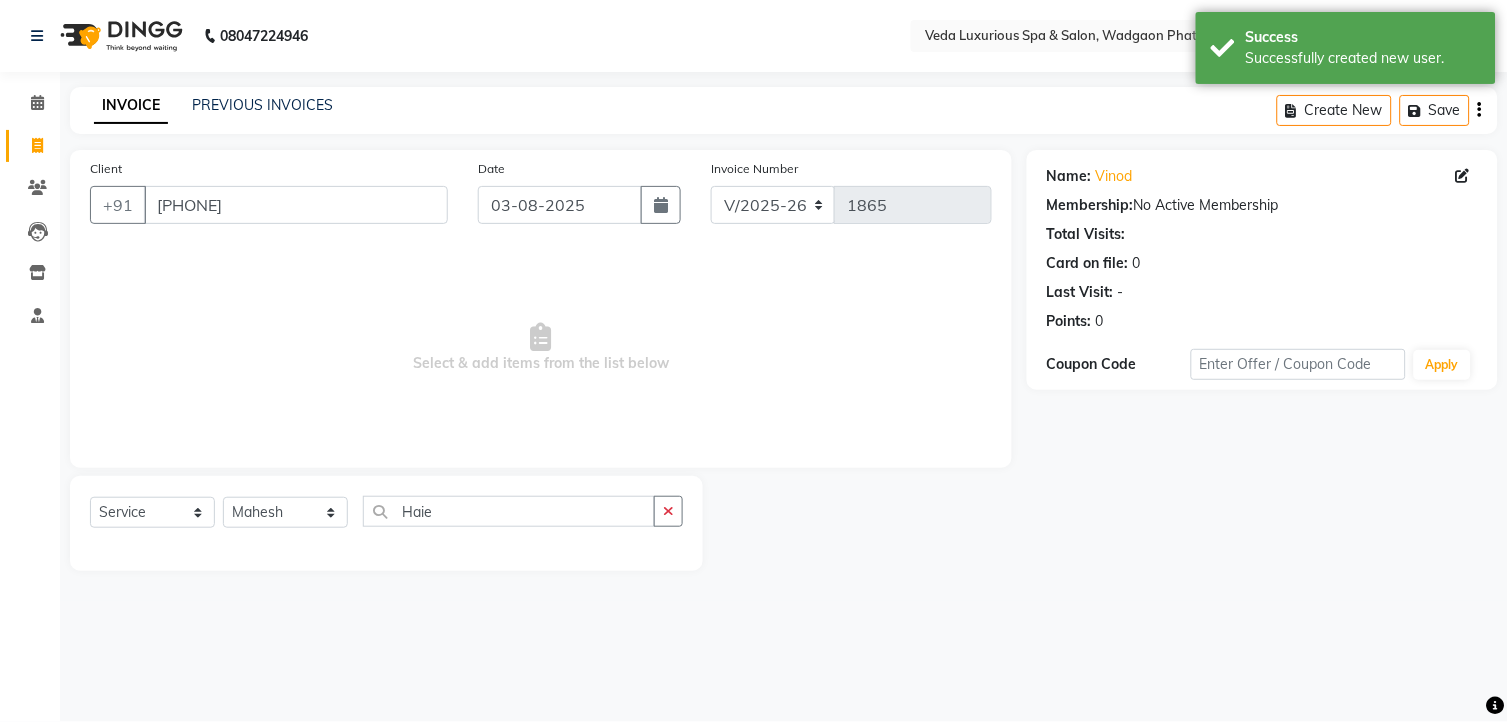 click on "INVOICE PREVIOUS INVOICES Create New   Save  Client +91 [PHONE] Date 03-08-2025 Invoice Number V/2025 V/2025-26 1865  Select  & add items from the list below  Select  Service  Product  Membership  Package Voucher Prepaid Gift Card  Select Stylist Ankur GOLU Khushi kim lily Mahesh manu MOYA Nilam olivia RP seri VEDA Haie Name: [FIRST]  Membership:  No Active Membership  Total Visits:   Card on file:  0 Last Visit:   - Points:   0  Coupon Code Apply" 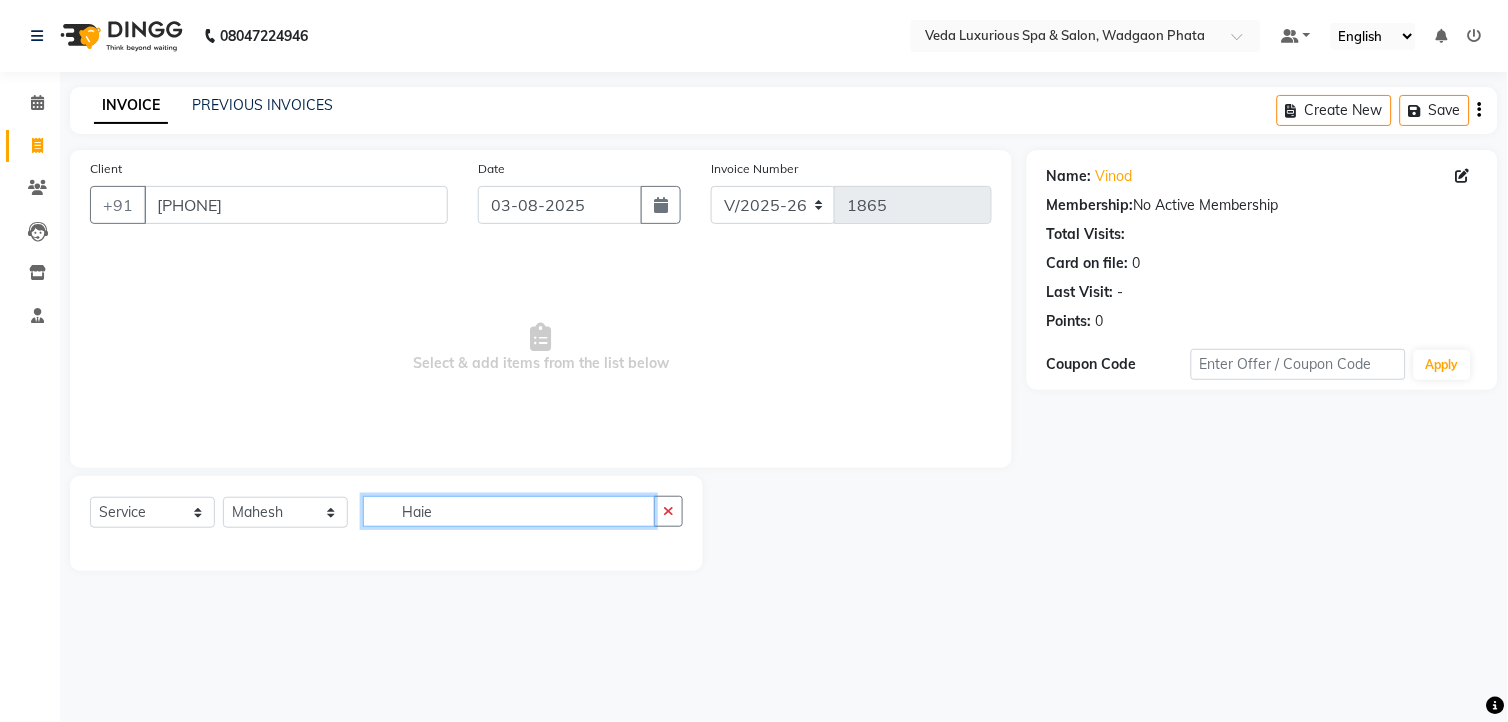 click on "Haie" 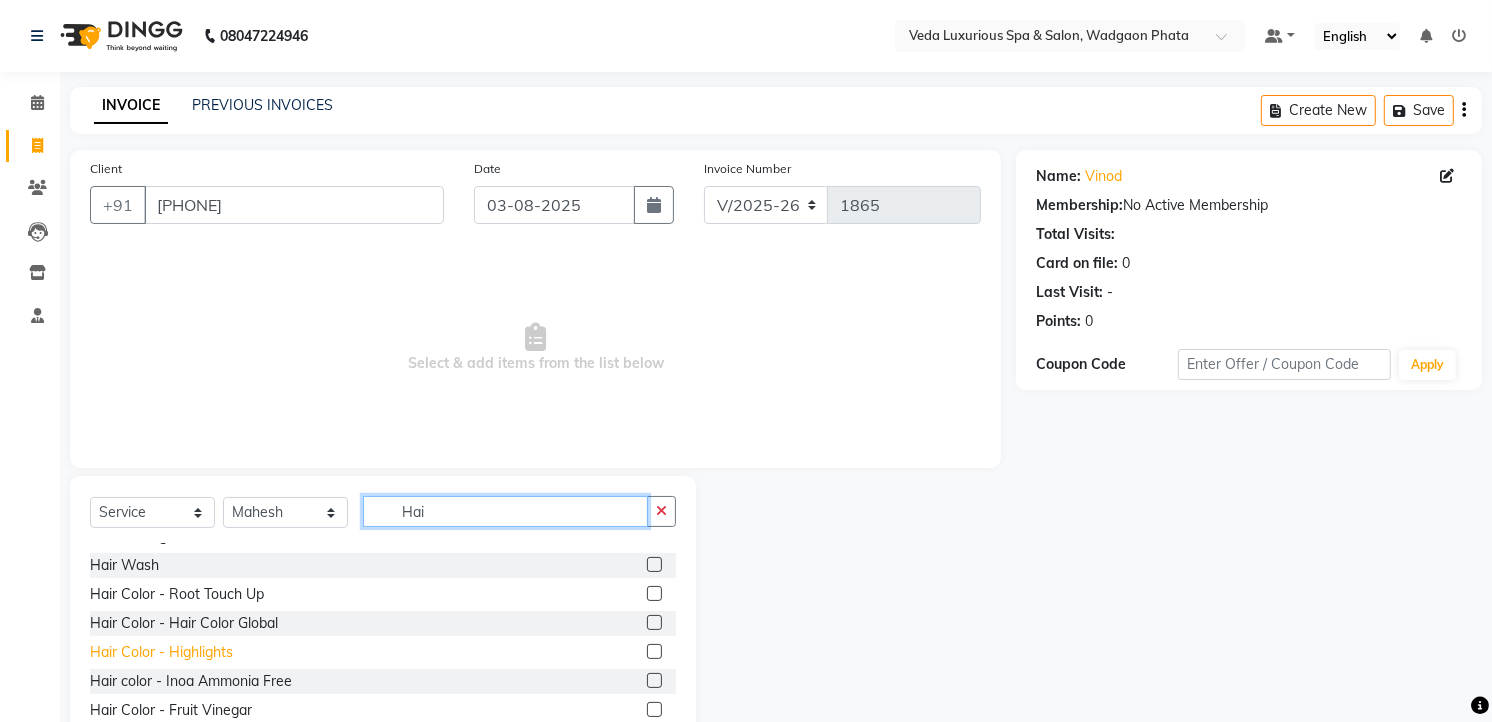scroll, scrollTop: 333, scrollLeft: 0, axis: vertical 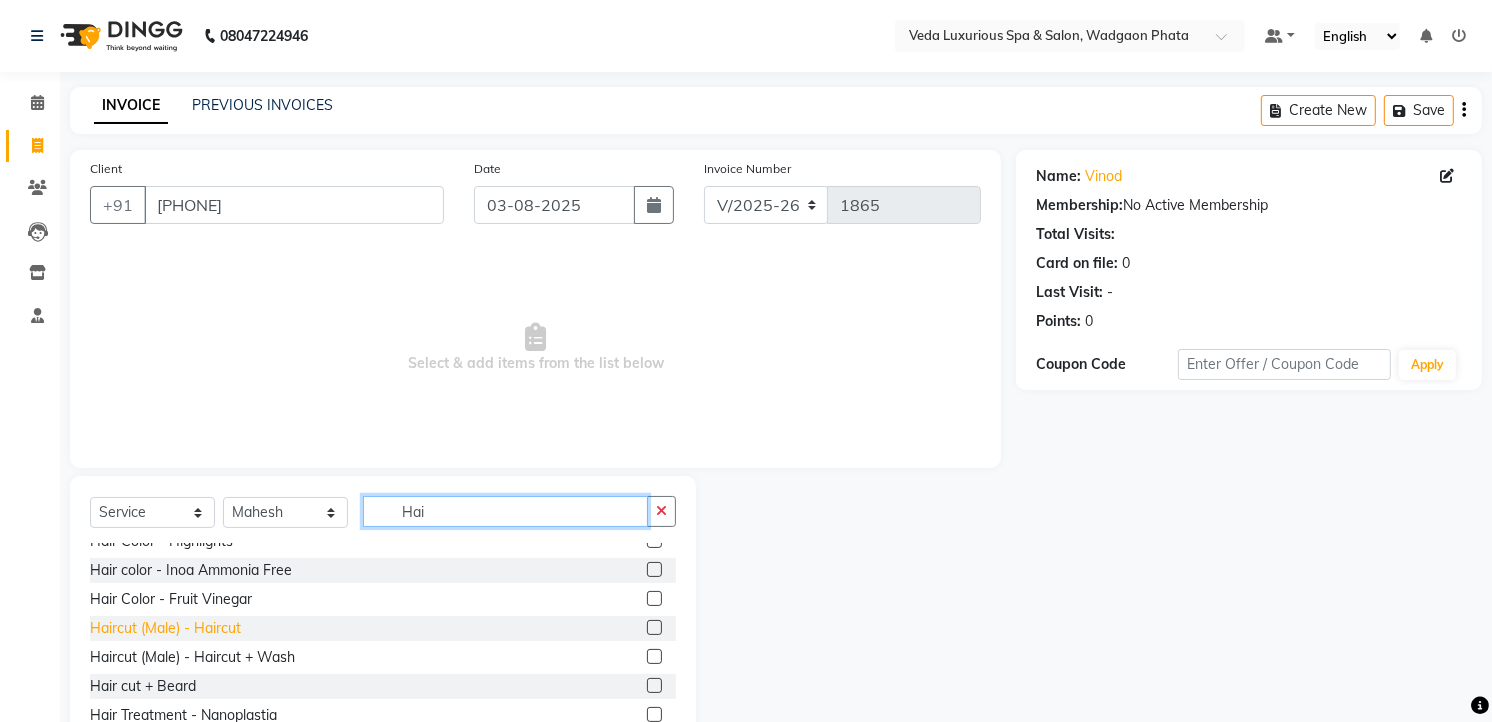 type on "Hai" 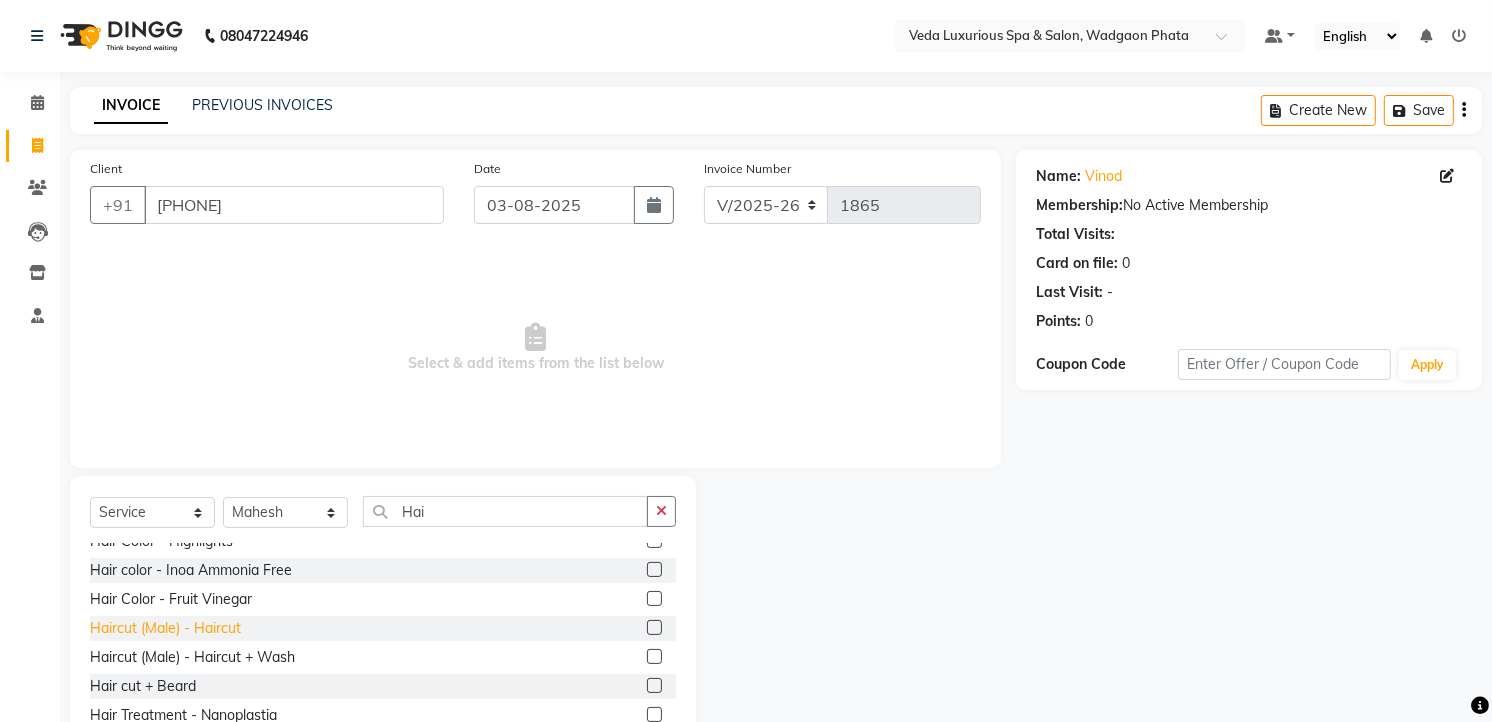click on "Haircut (Male) - Haircut" 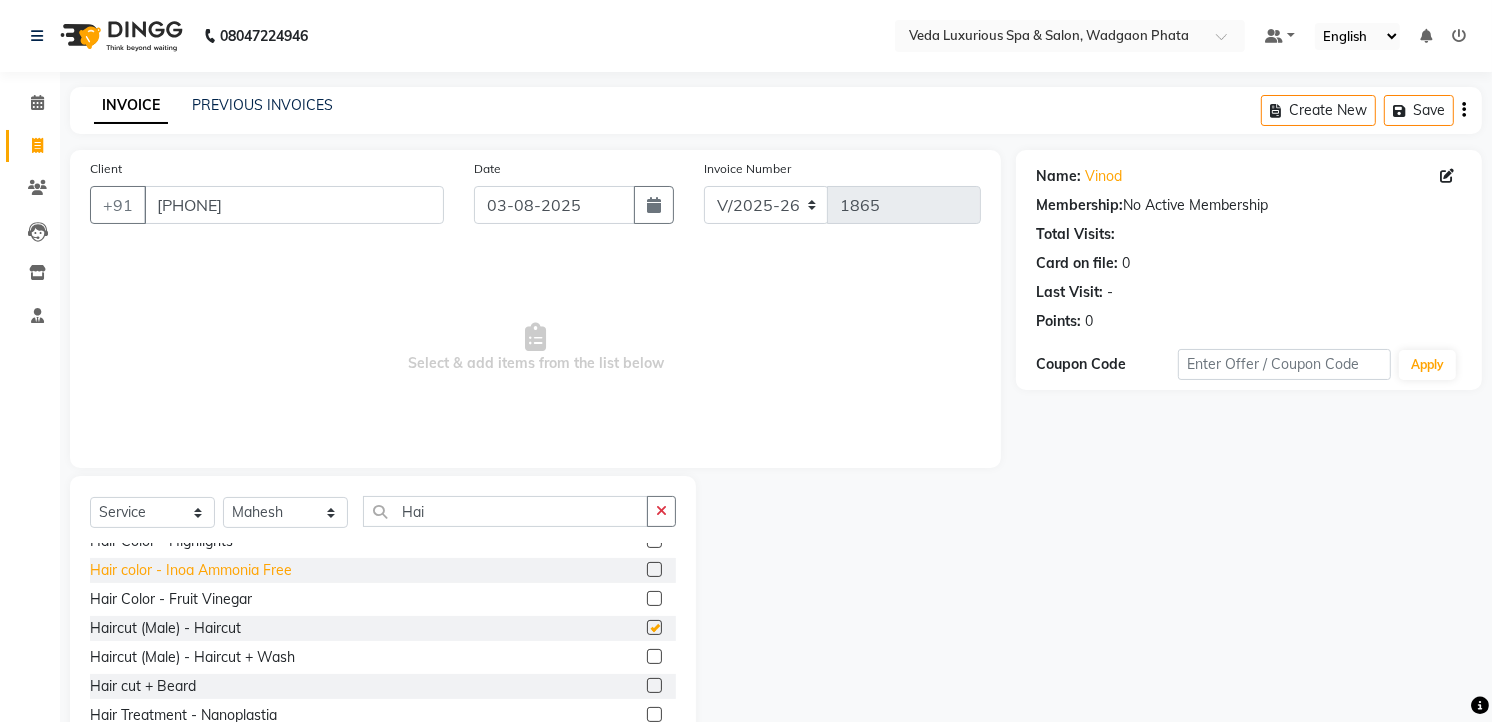 checkbox on "false" 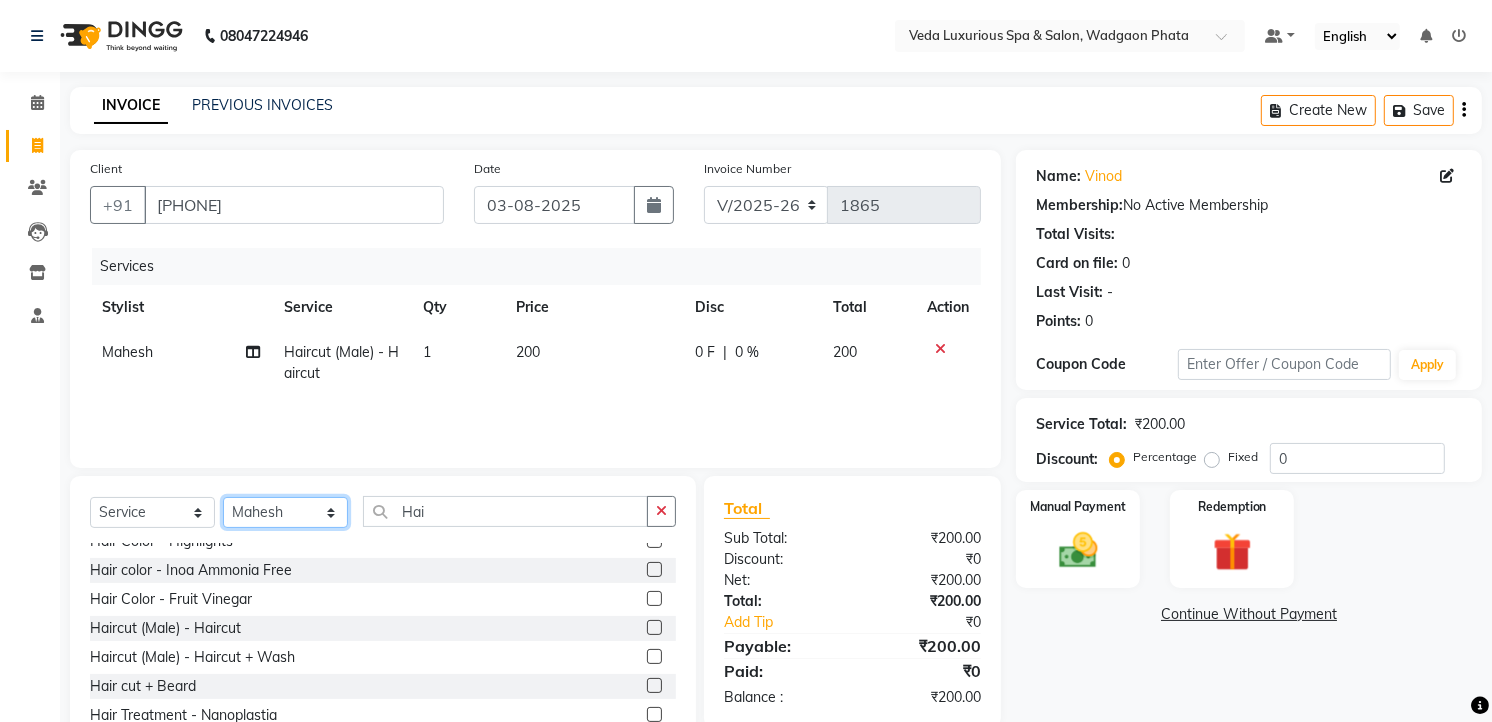 click on "Select Stylist Ankur GOLU Khushi kim lily Mahesh manu MOYA Nilam olivia RP seri VEDA" 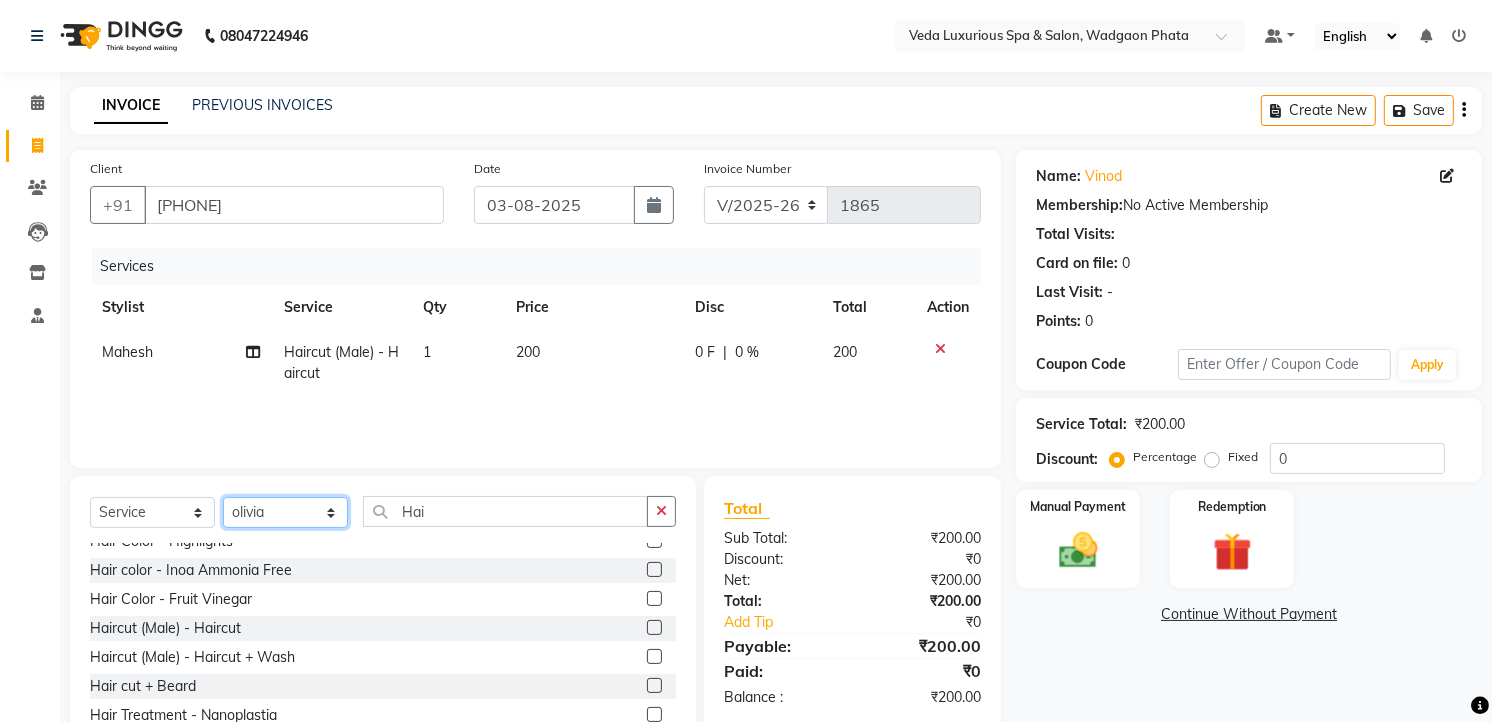 click on "Select Stylist Ankur GOLU Khushi kim lily Mahesh manu MOYA Nilam olivia RP seri VEDA" 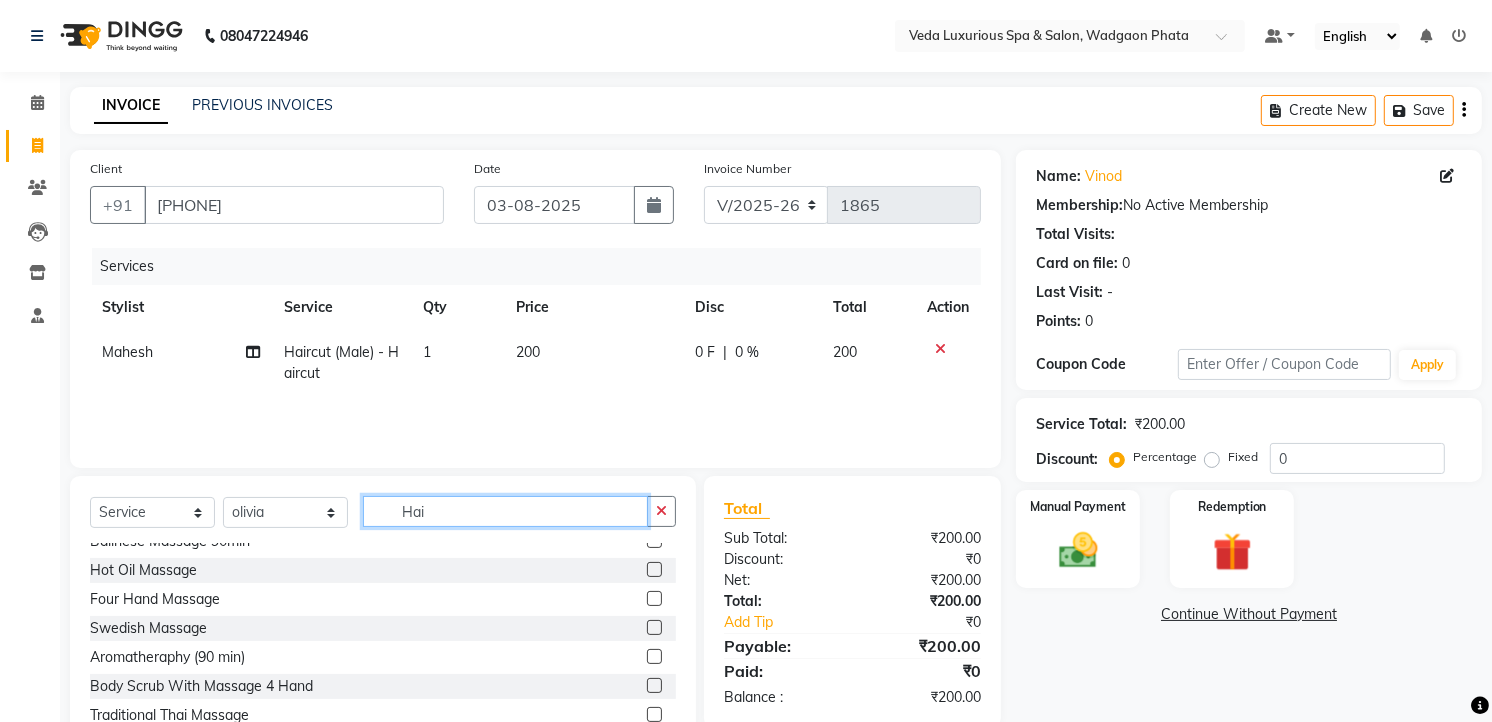 click on "Hai" 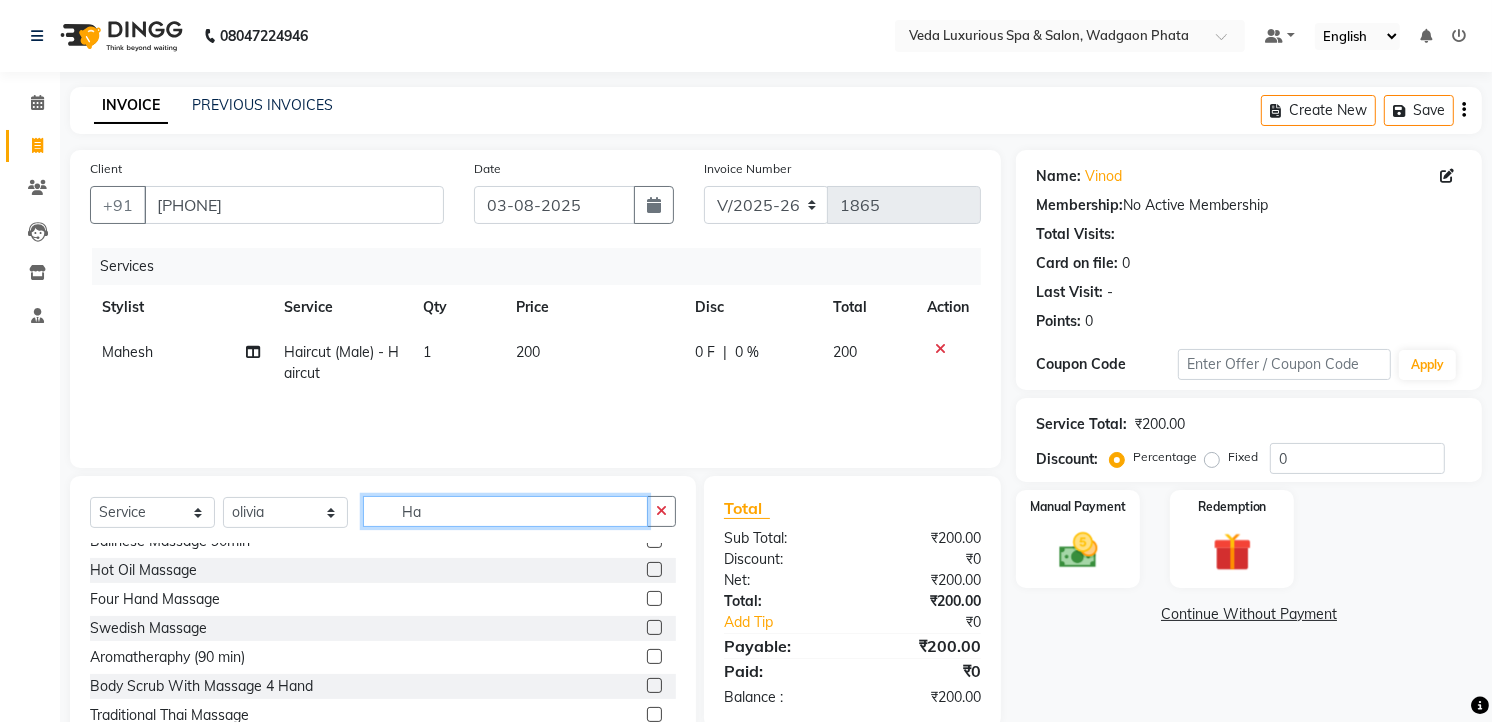 type on "H" 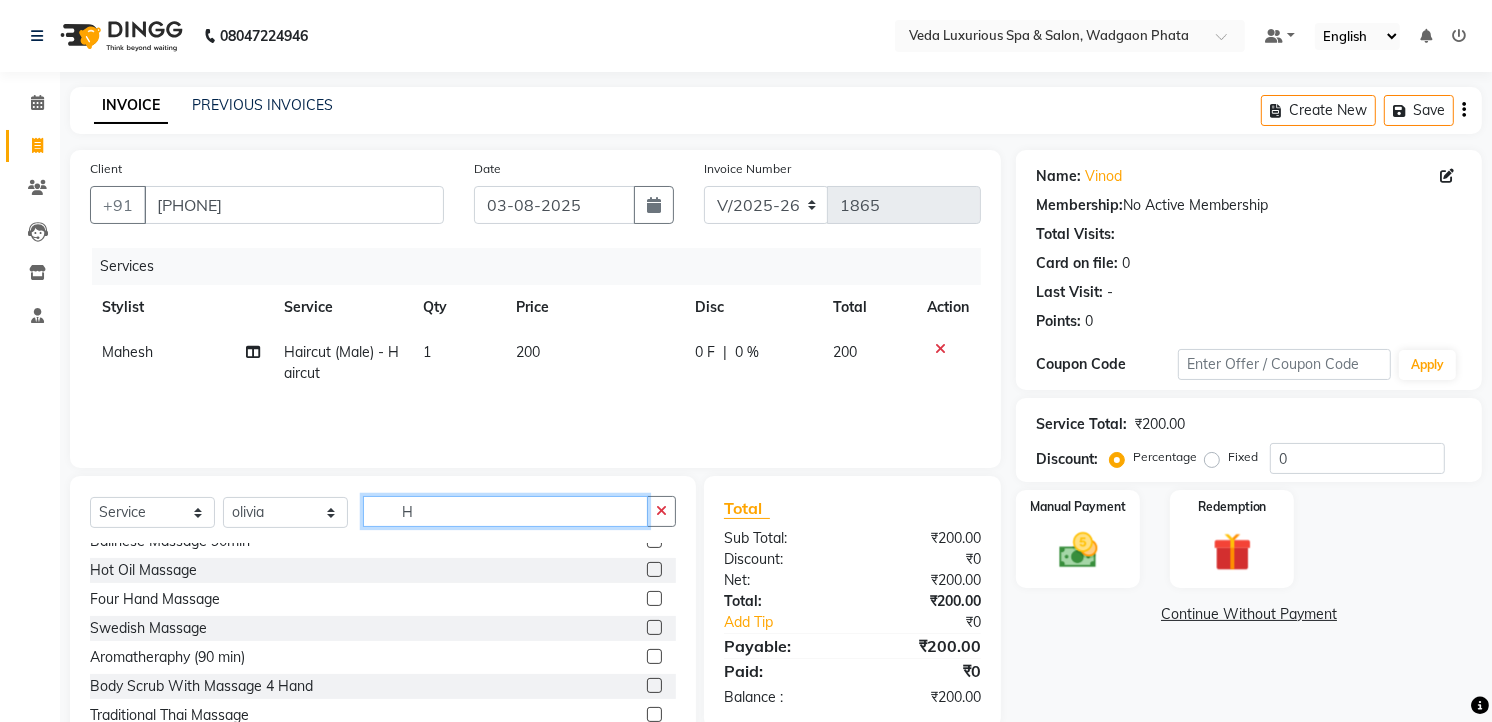 scroll, scrollTop: 0, scrollLeft: 0, axis: both 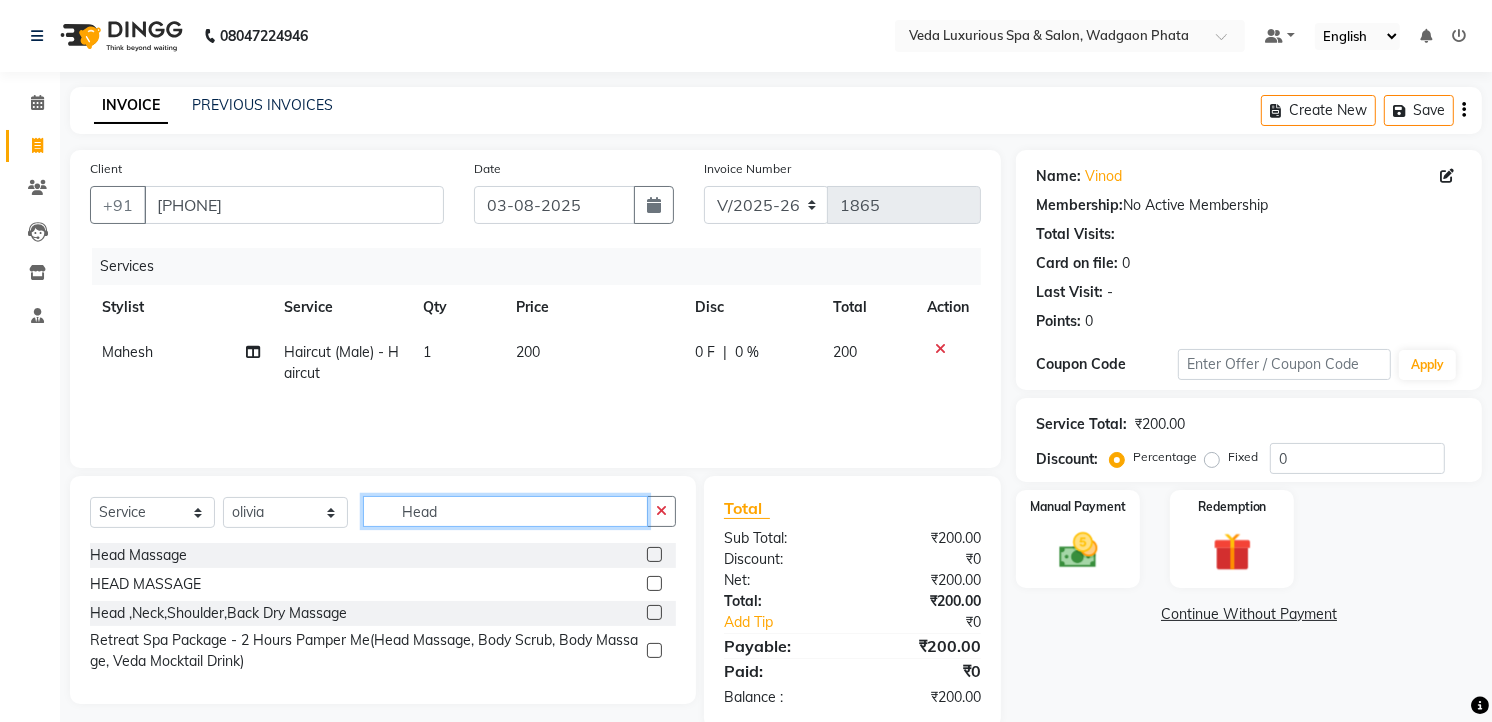 type on "Head" 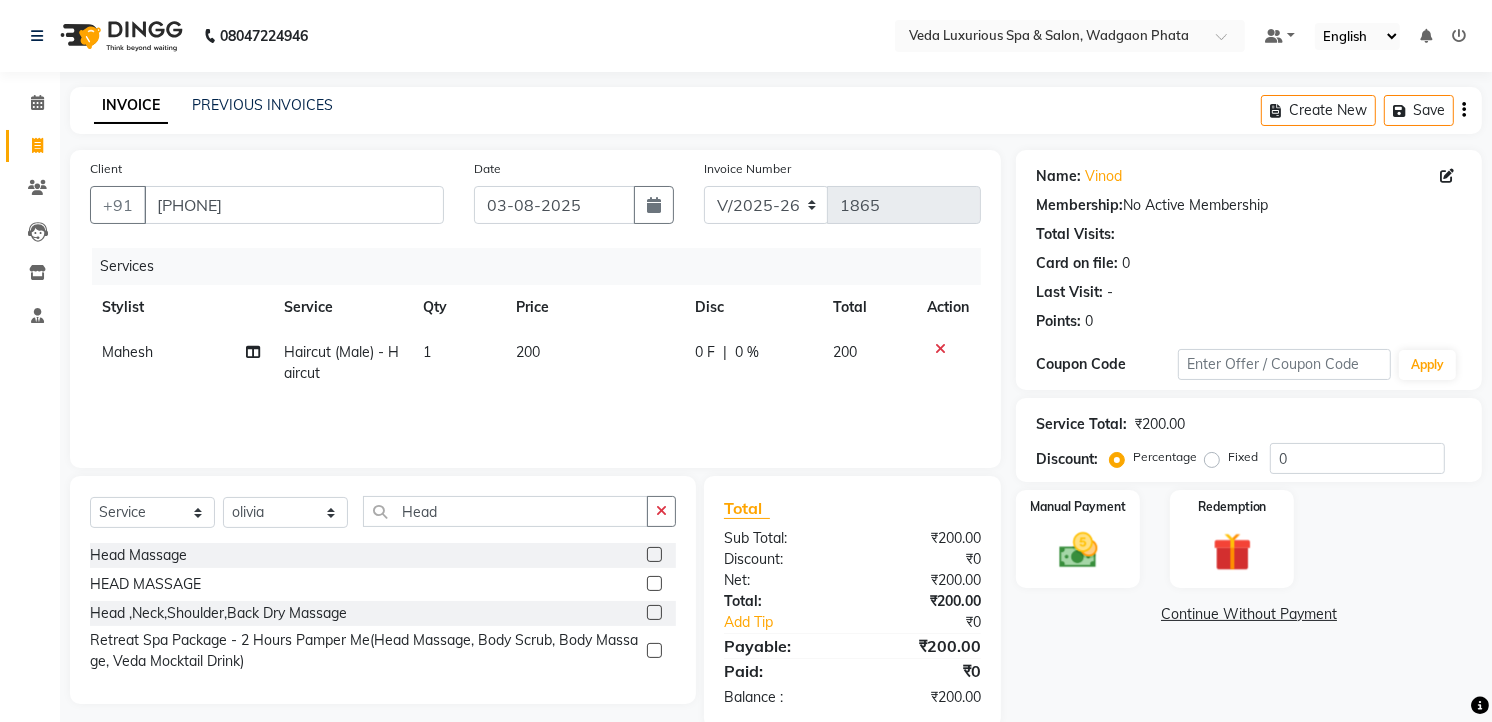 click 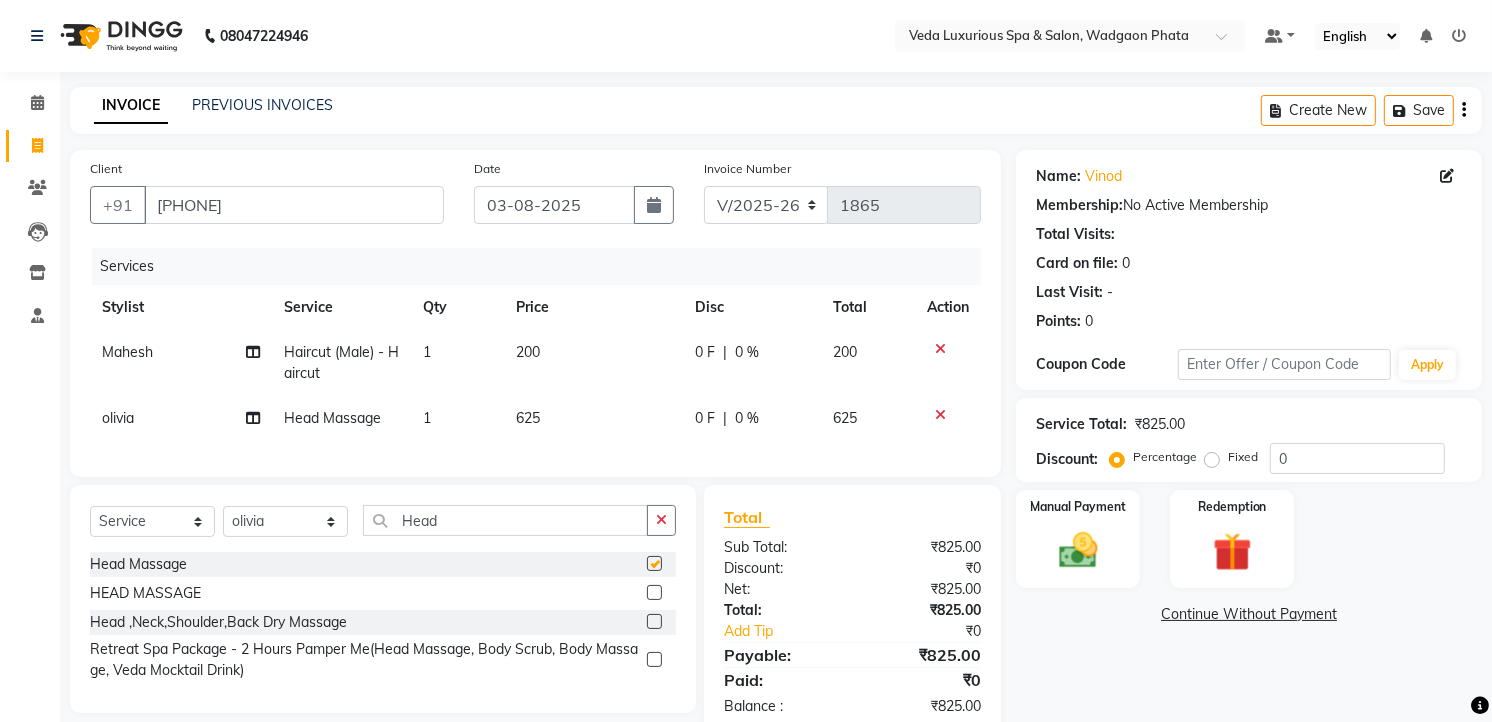 checkbox on "false" 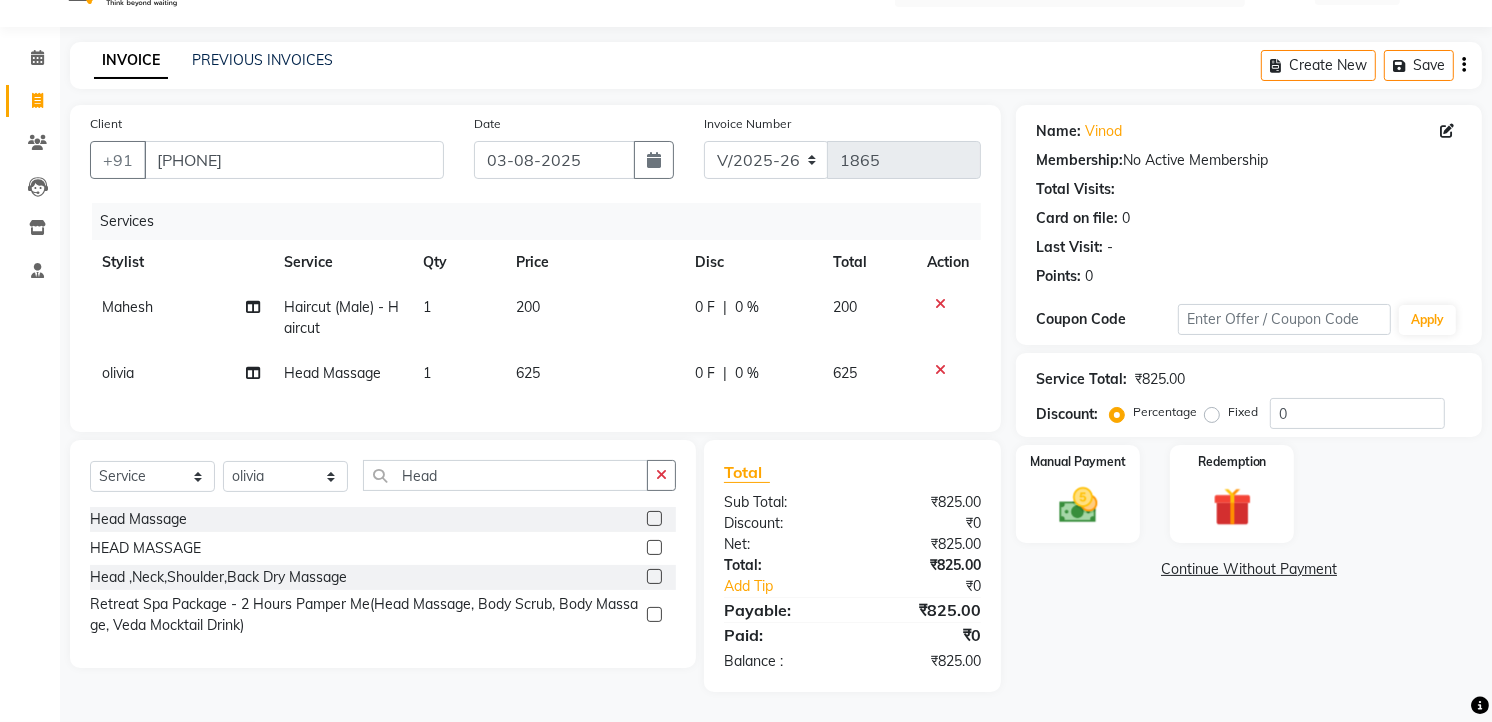 scroll, scrollTop: 62, scrollLeft: 0, axis: vertical 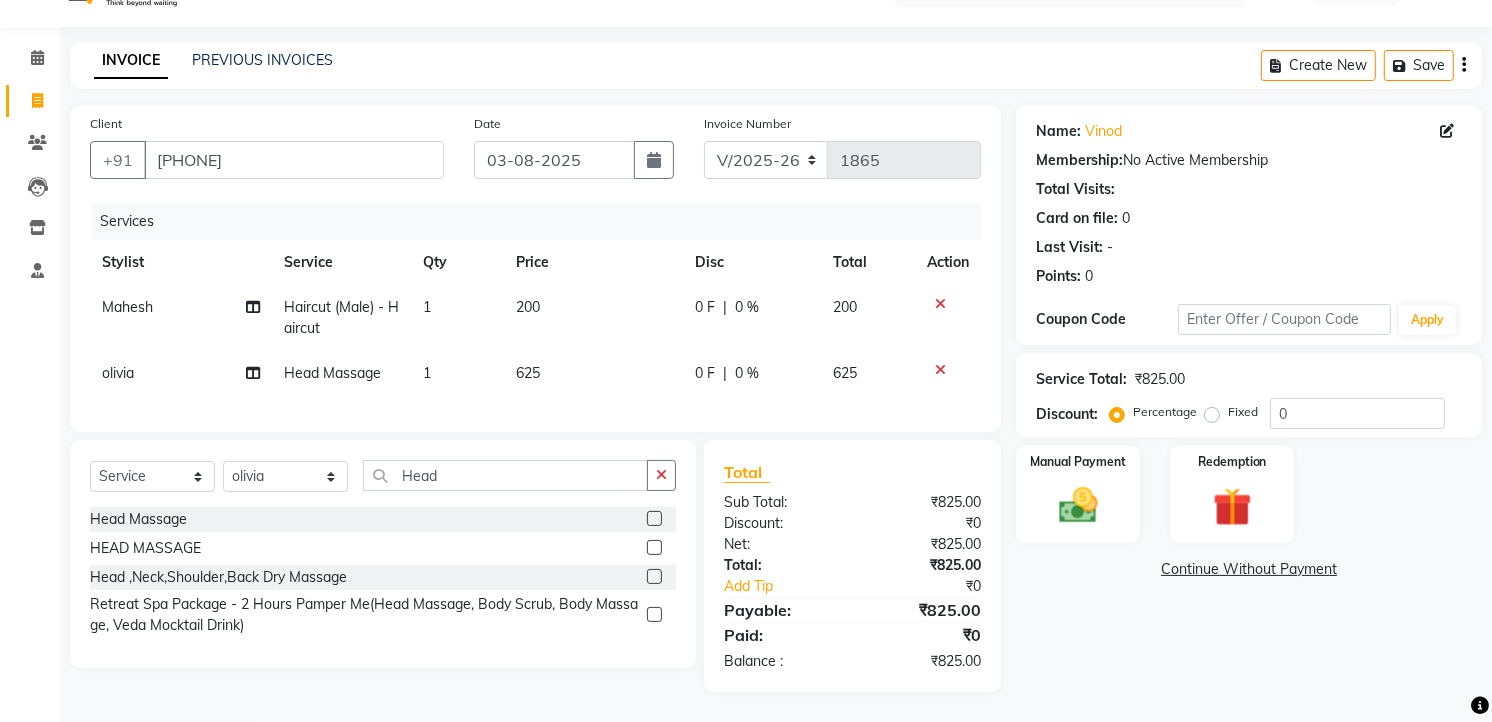 click on "0 F | 0 %" 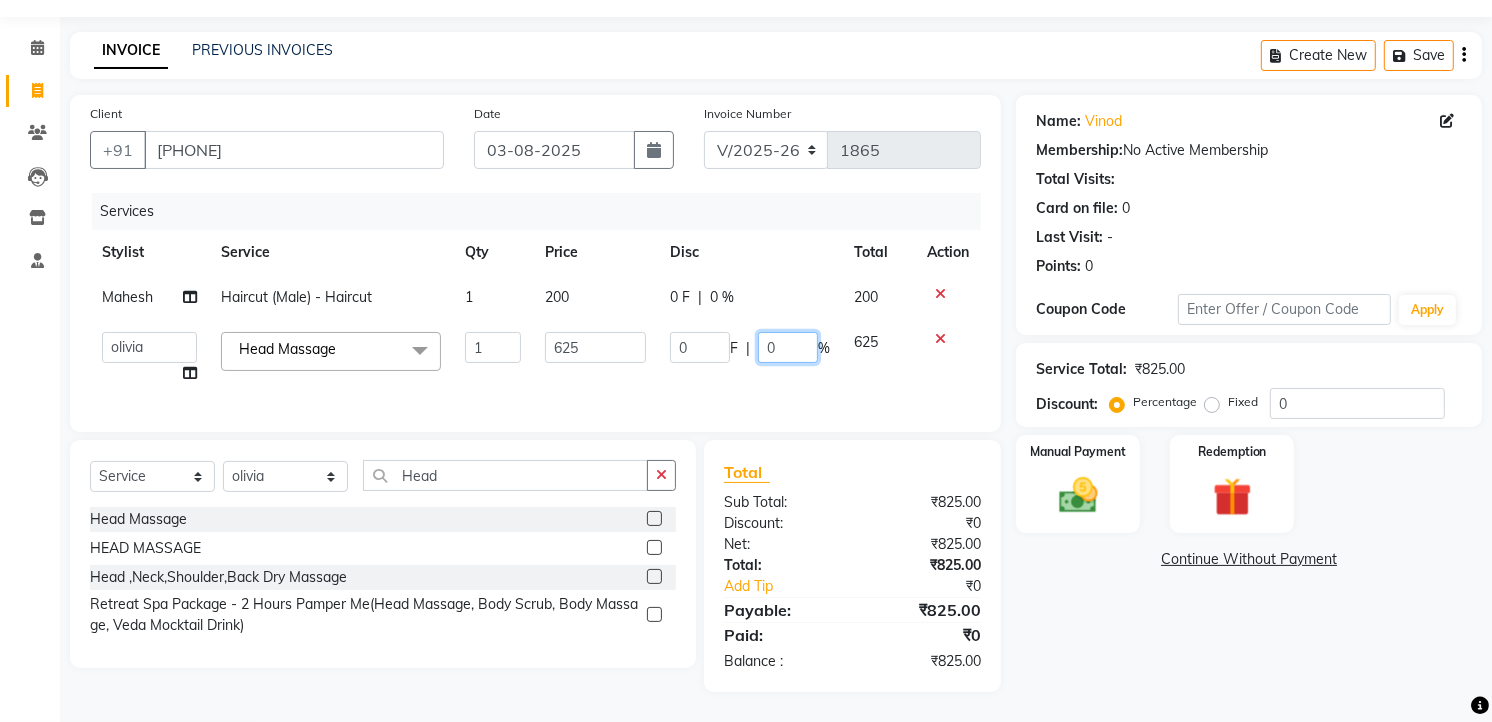 click on "0" 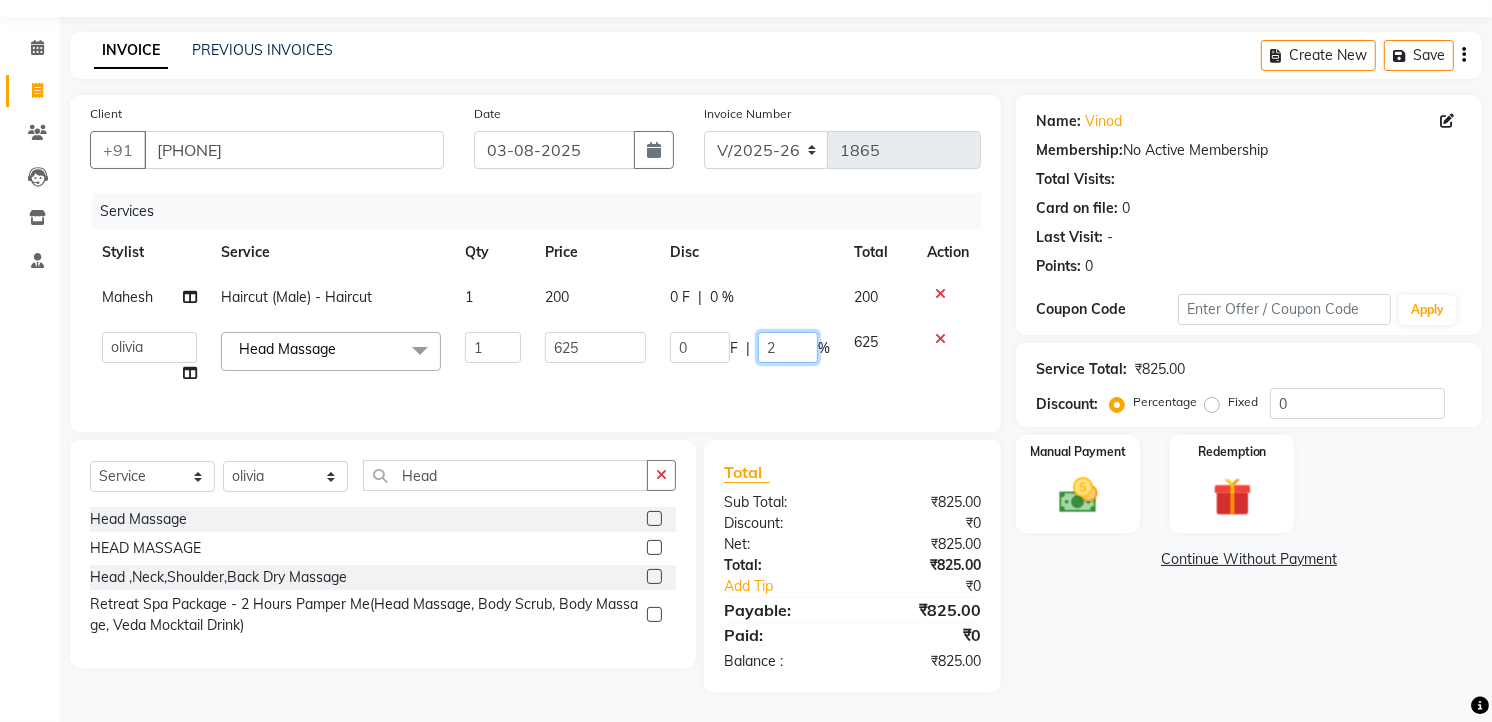 type on "20" 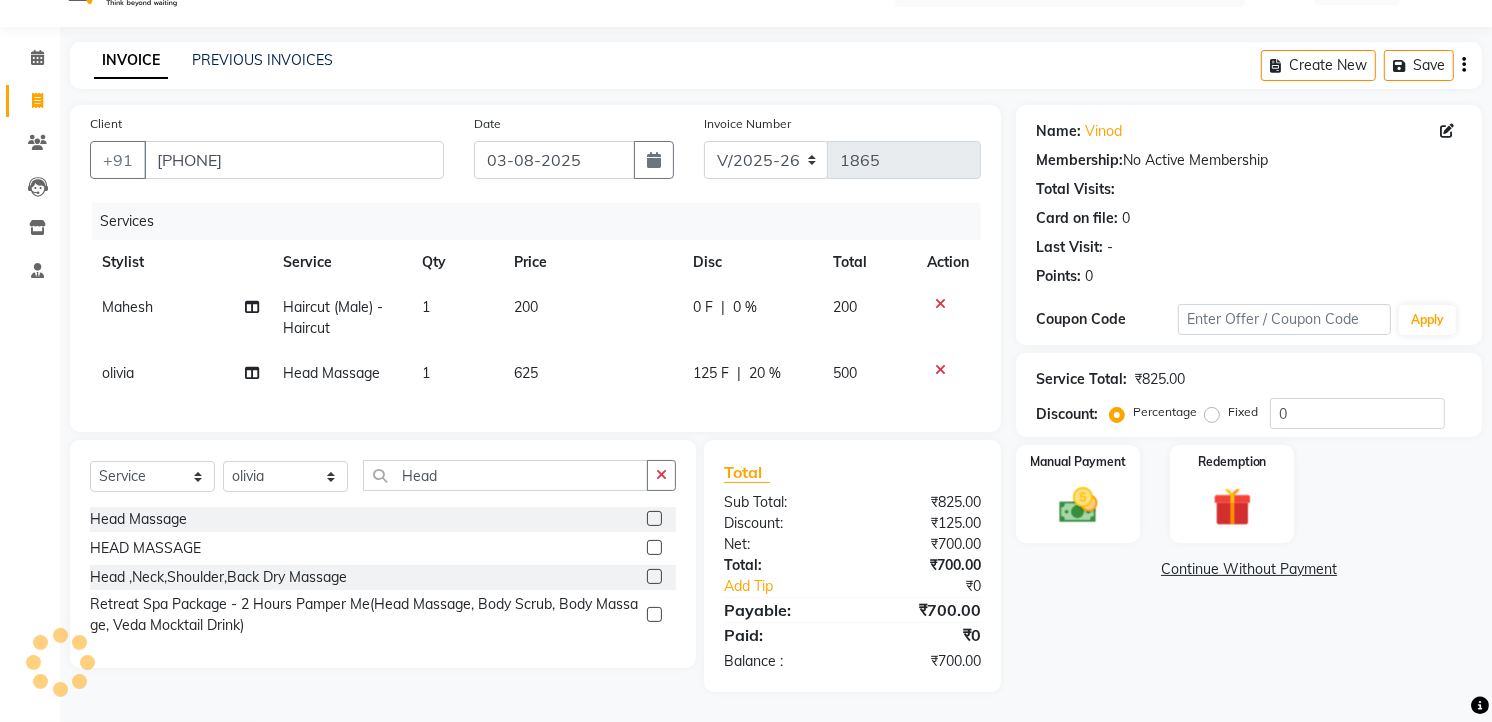 click on "Services Stylist Service Qty Price Disc Total Action [FIRST] Haircut (Male) - Haircut 1 200 0 F | 0 % 200 [FIRST] Head Massage 1 625 125 F | 20 % 500" 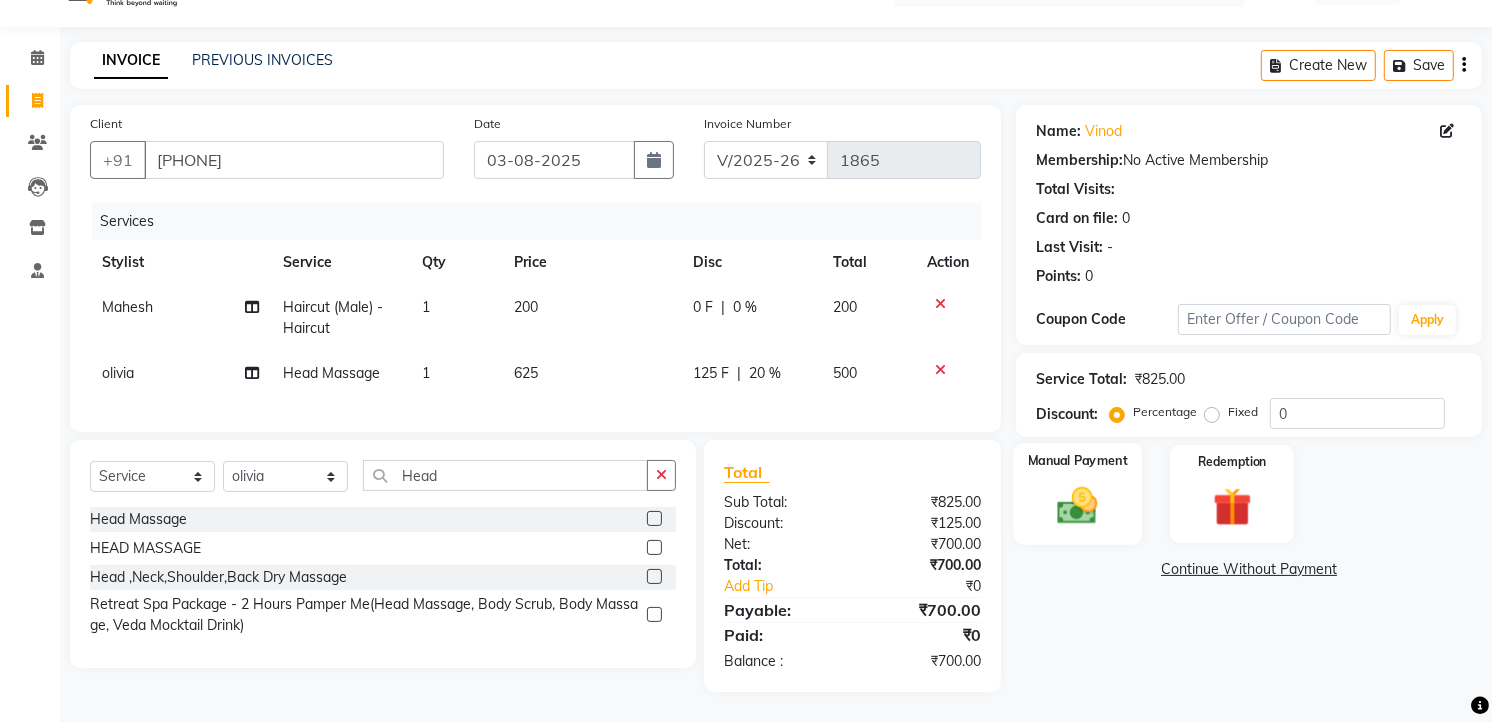 click 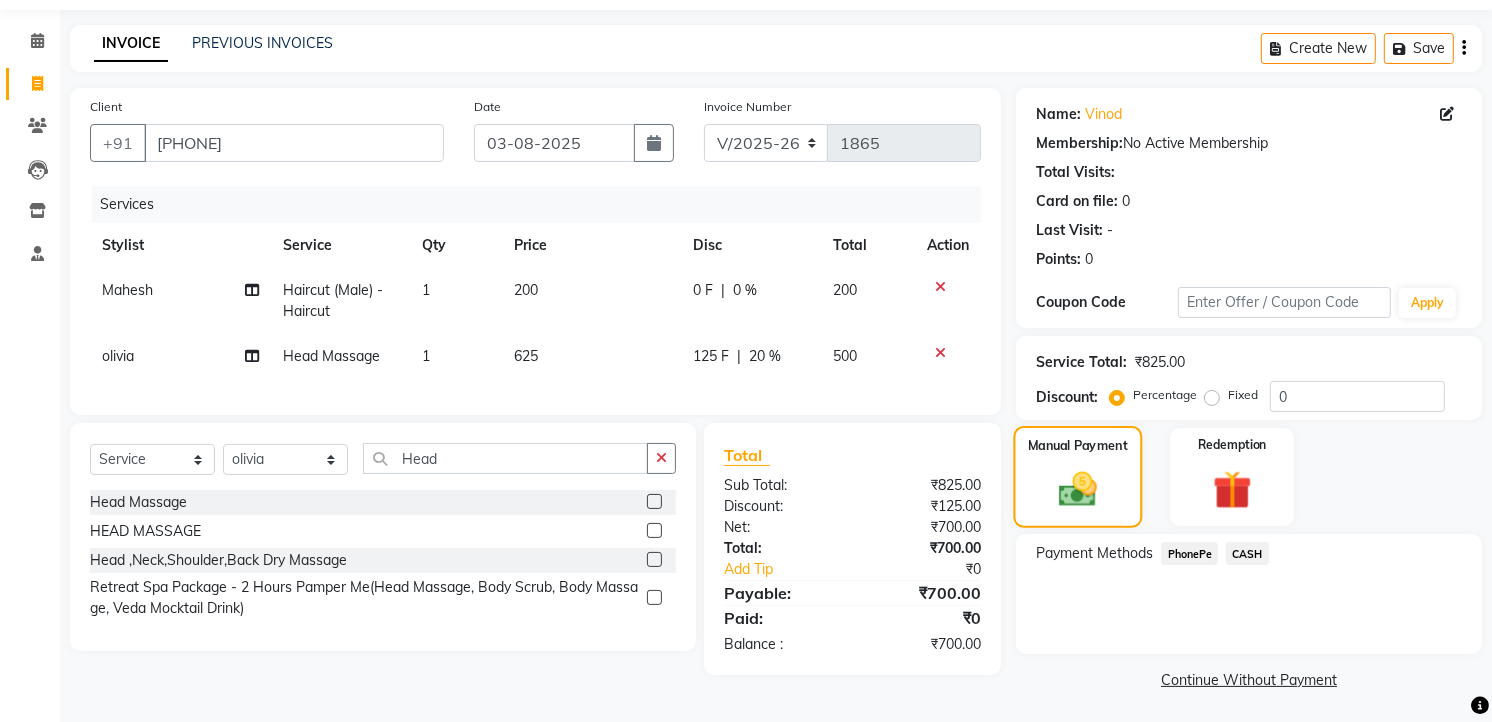 click 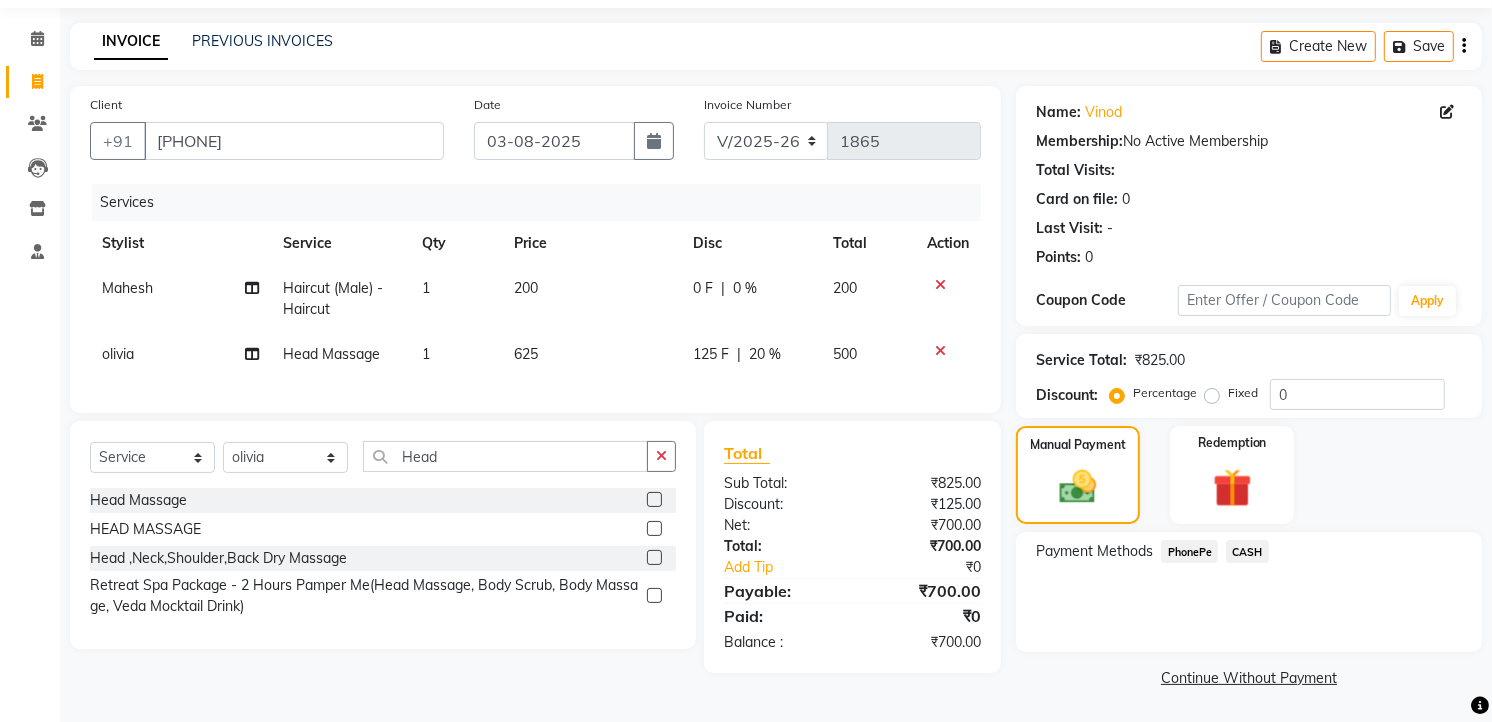 click on "PhonePe" 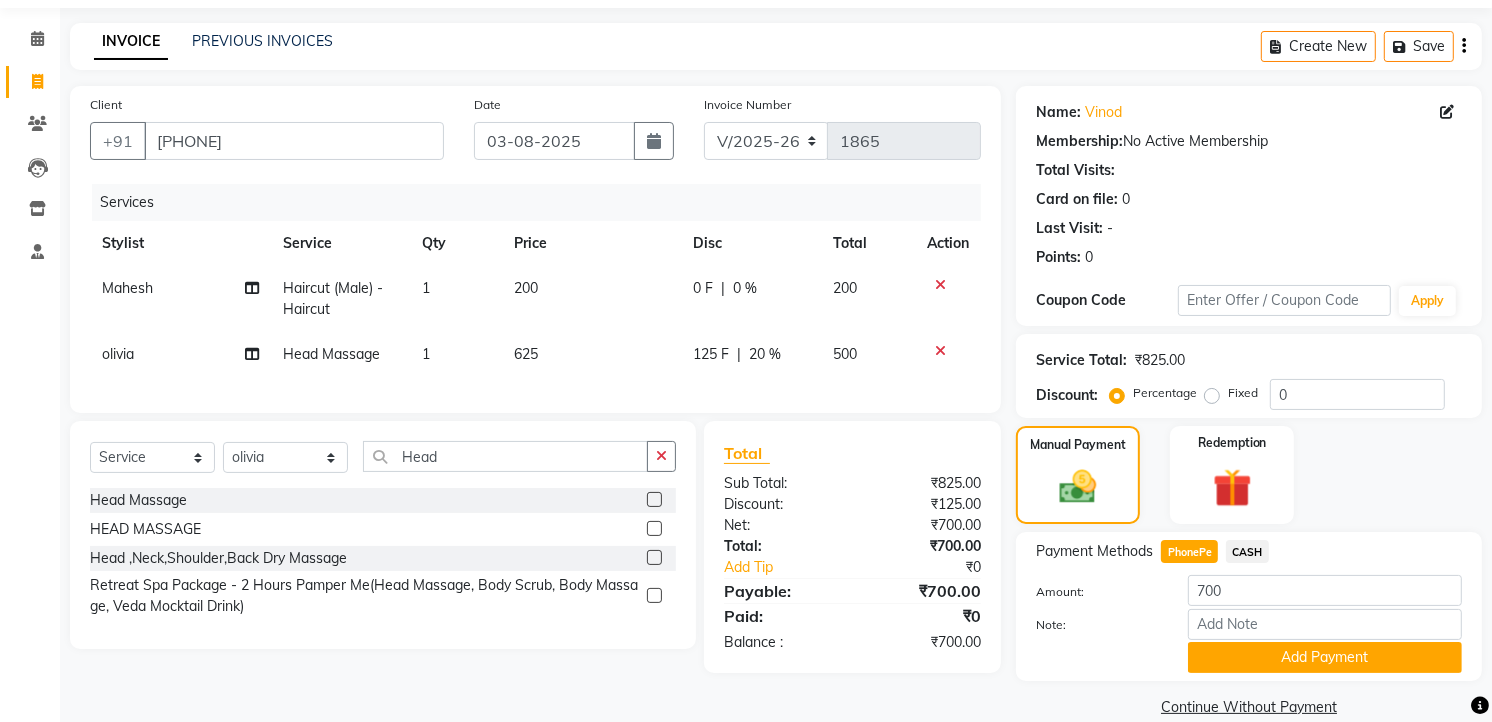 scroll, scrollTop: 94, scrollLeft: 0, axis: vertical 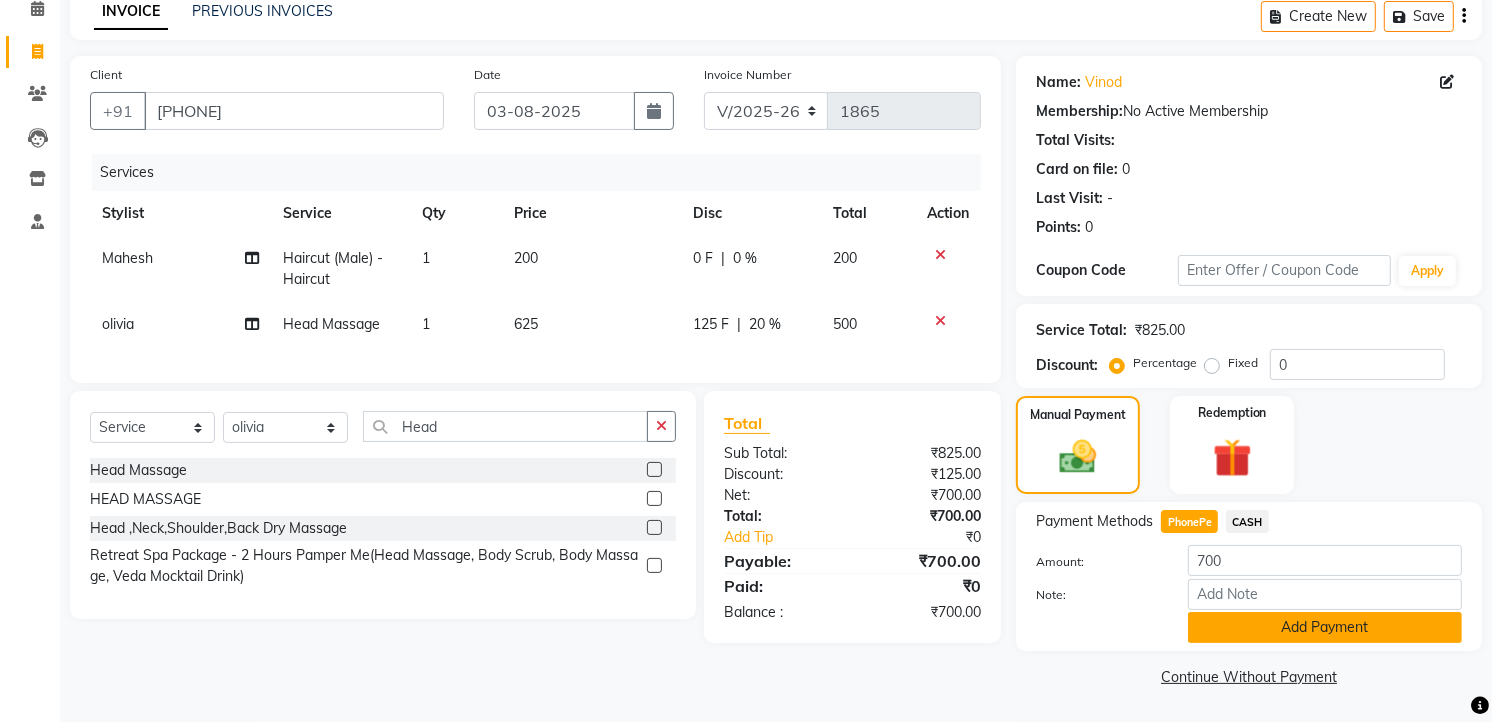 click on "Add Payment" 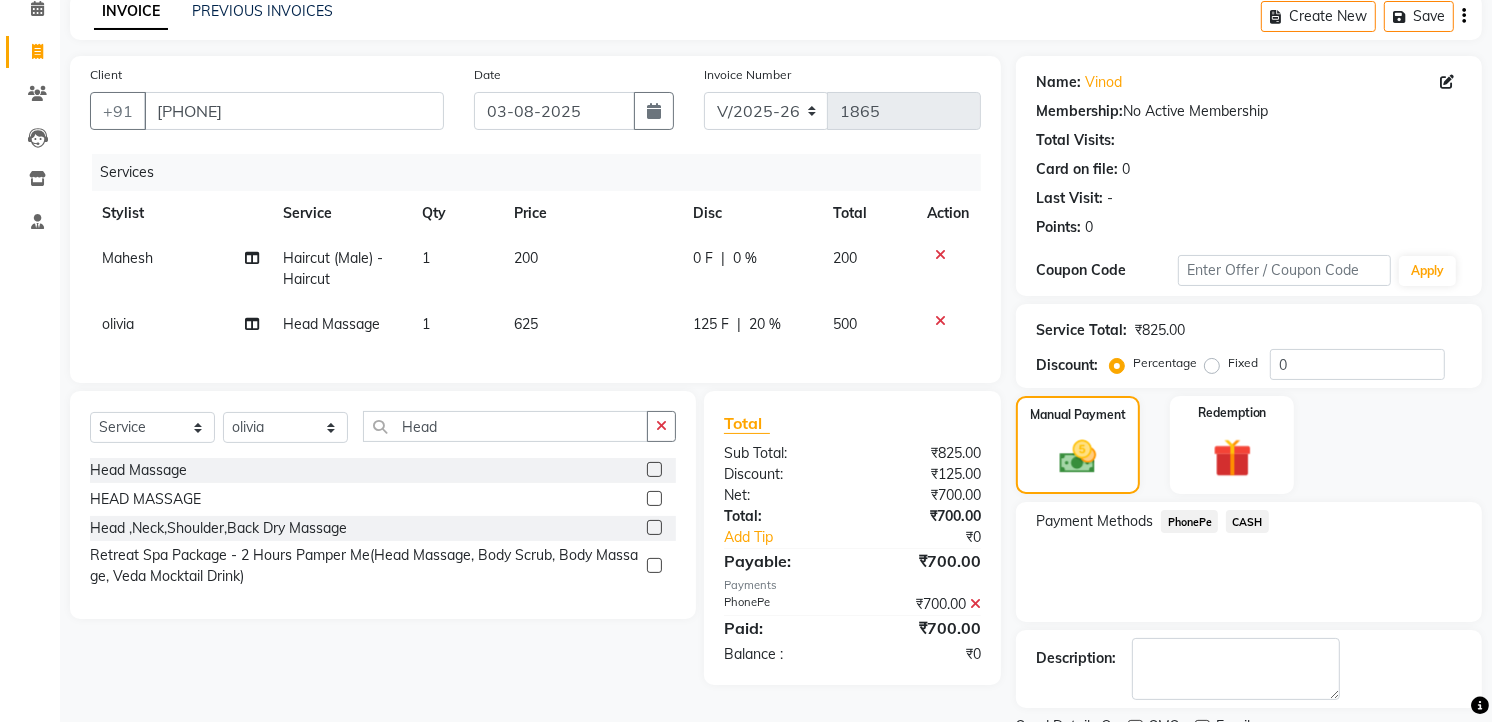 scroll, scrollTop: 177, scrollLeft: 0, axis: vertical 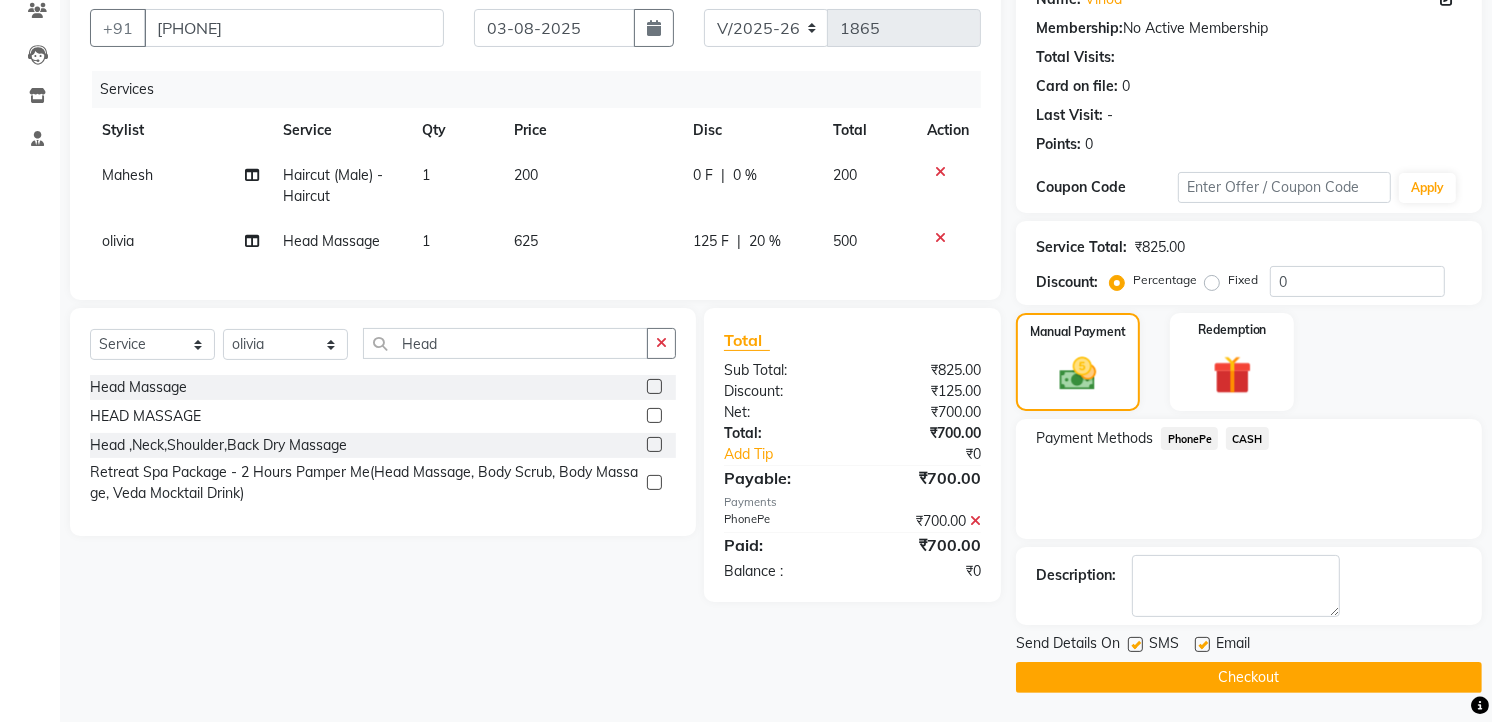 click on "Checkout" 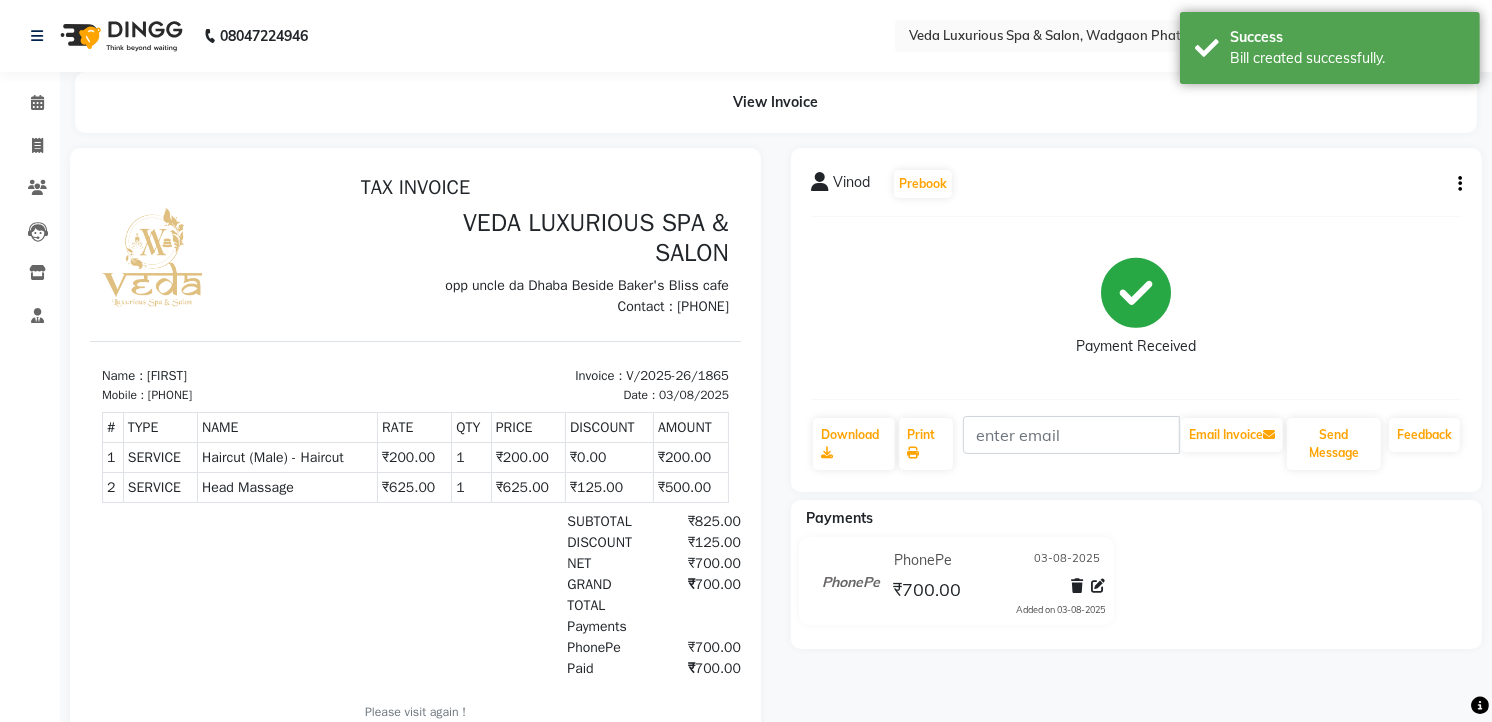 scroll, scrollTop: 0, scrollLeft: 0, axis: both 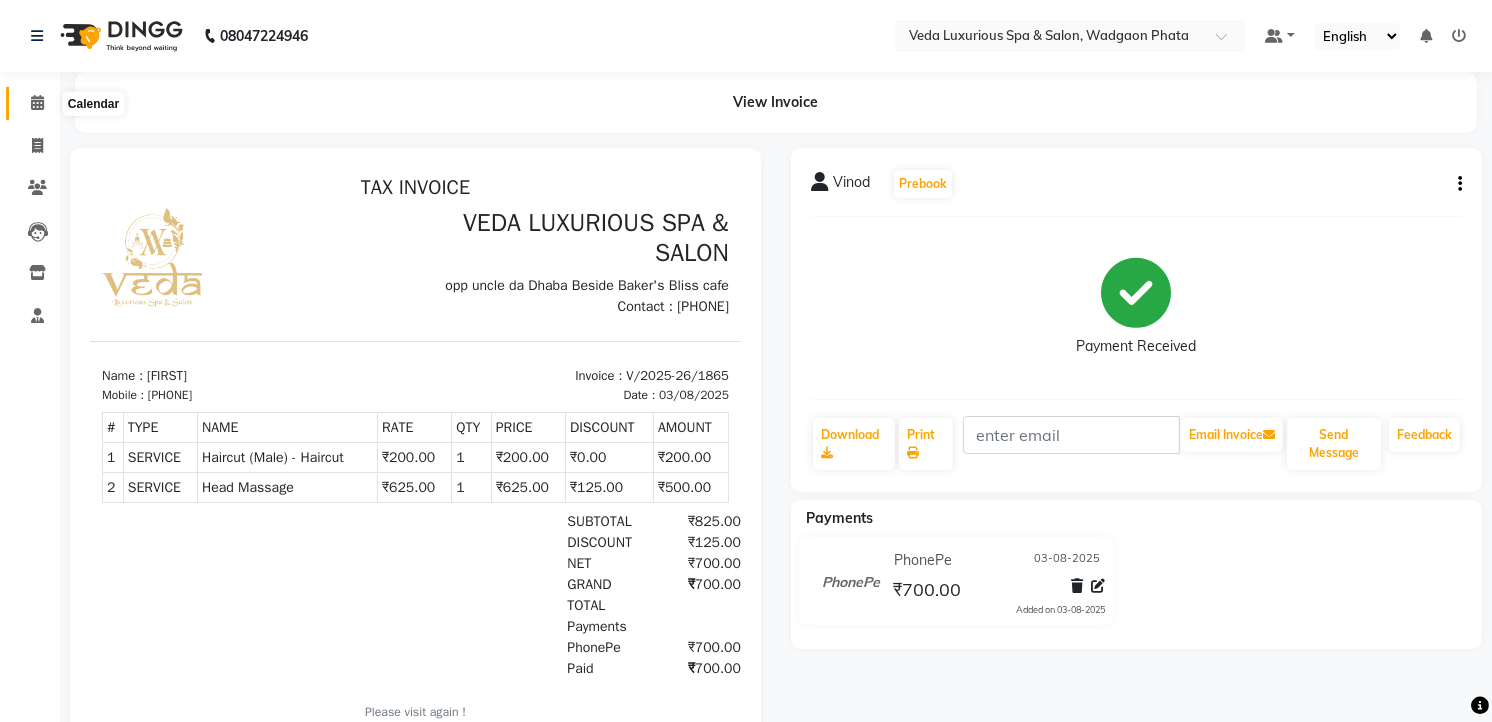 click 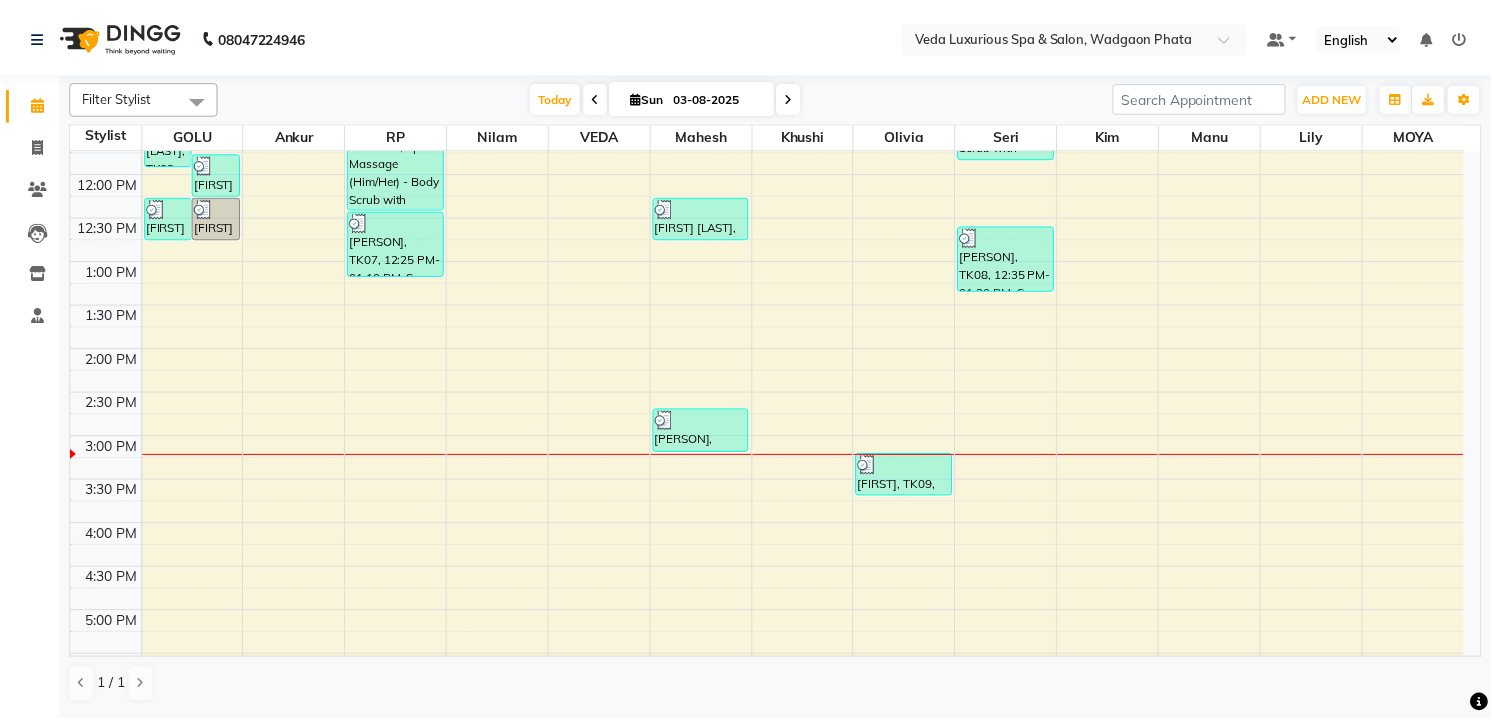 scroll, scrollTop: 0, scrollLeft: 0, axis: both 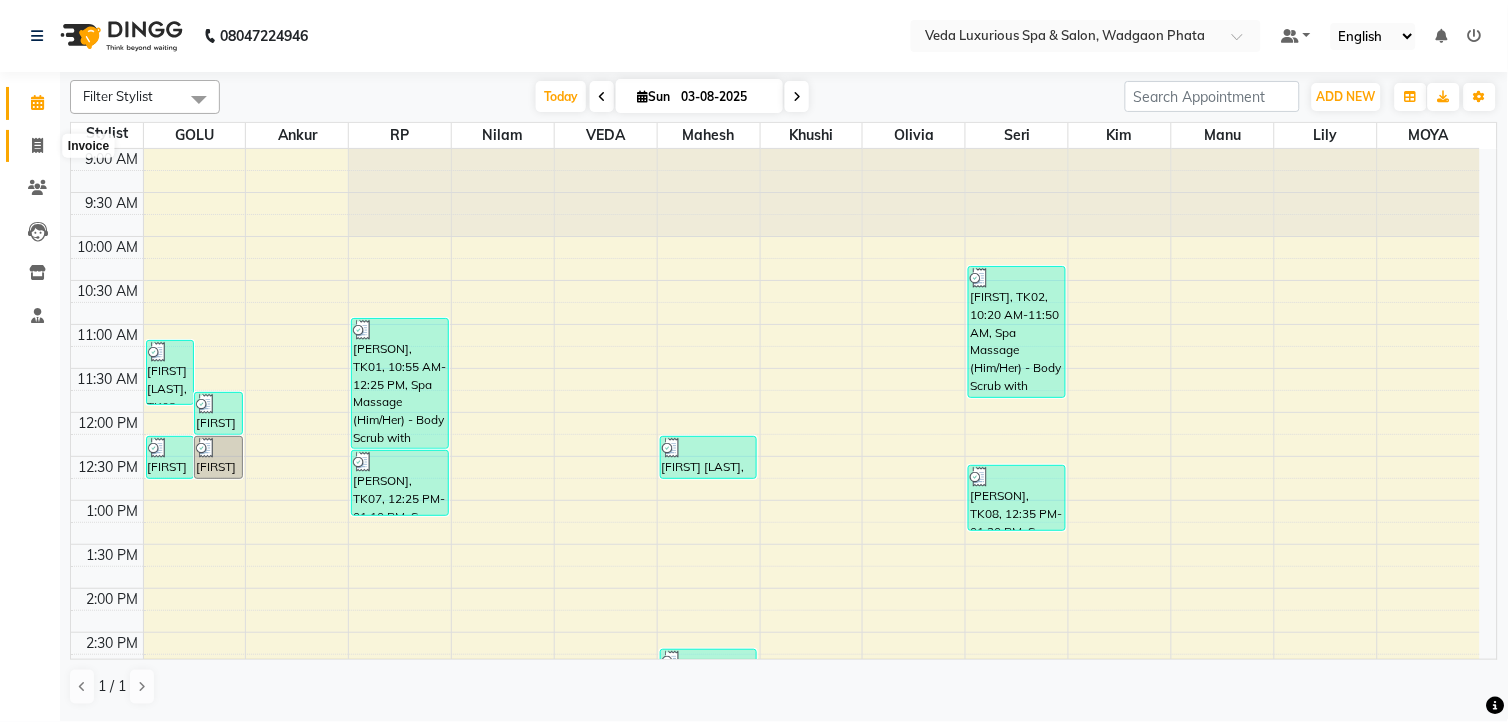click 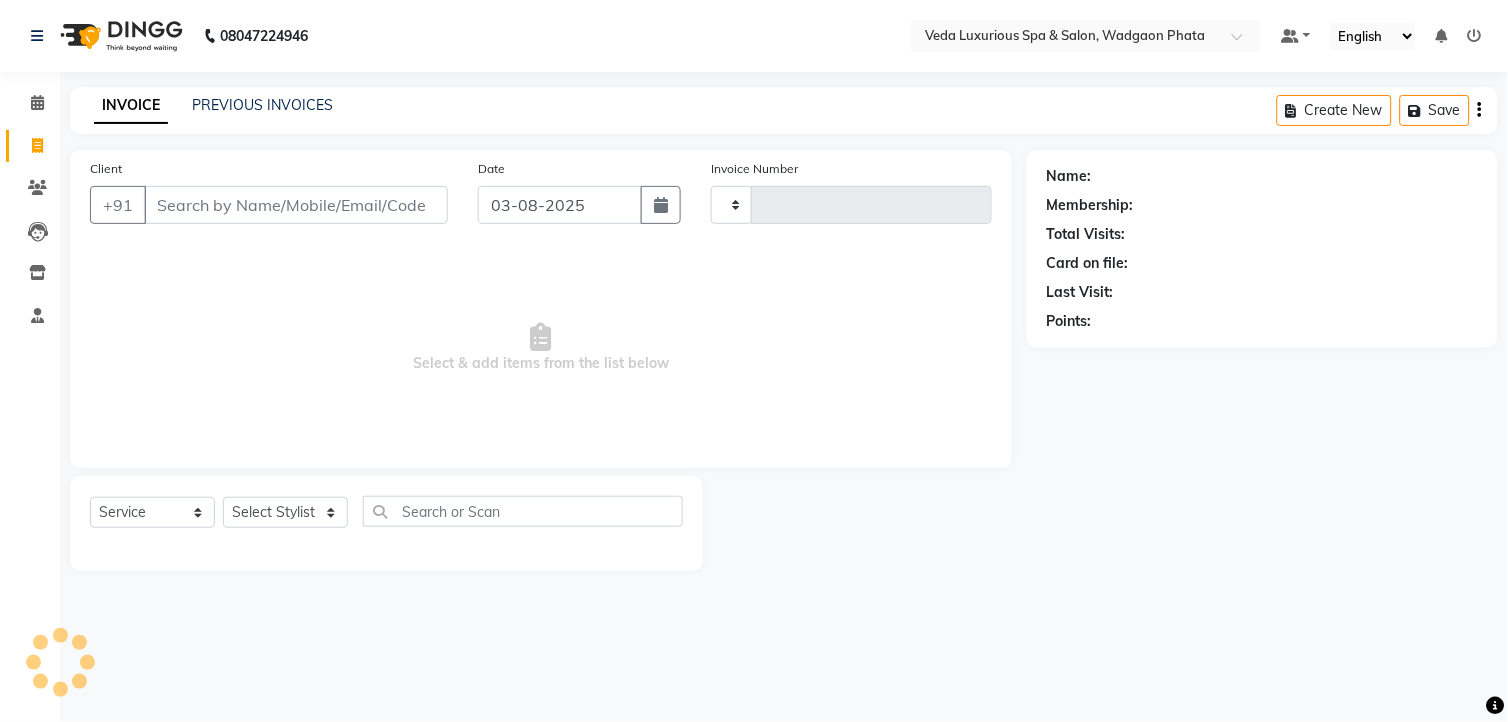 type on "1866" 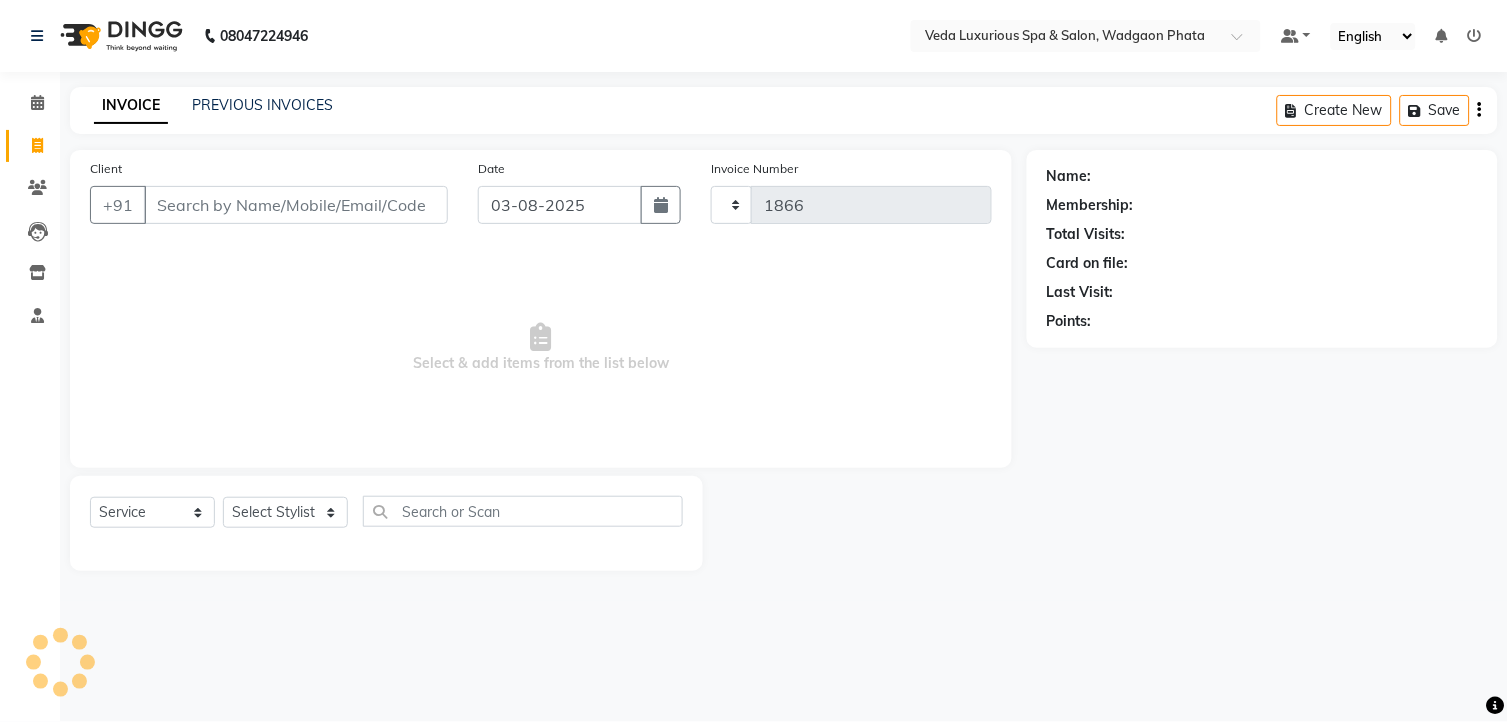 select on "4666" 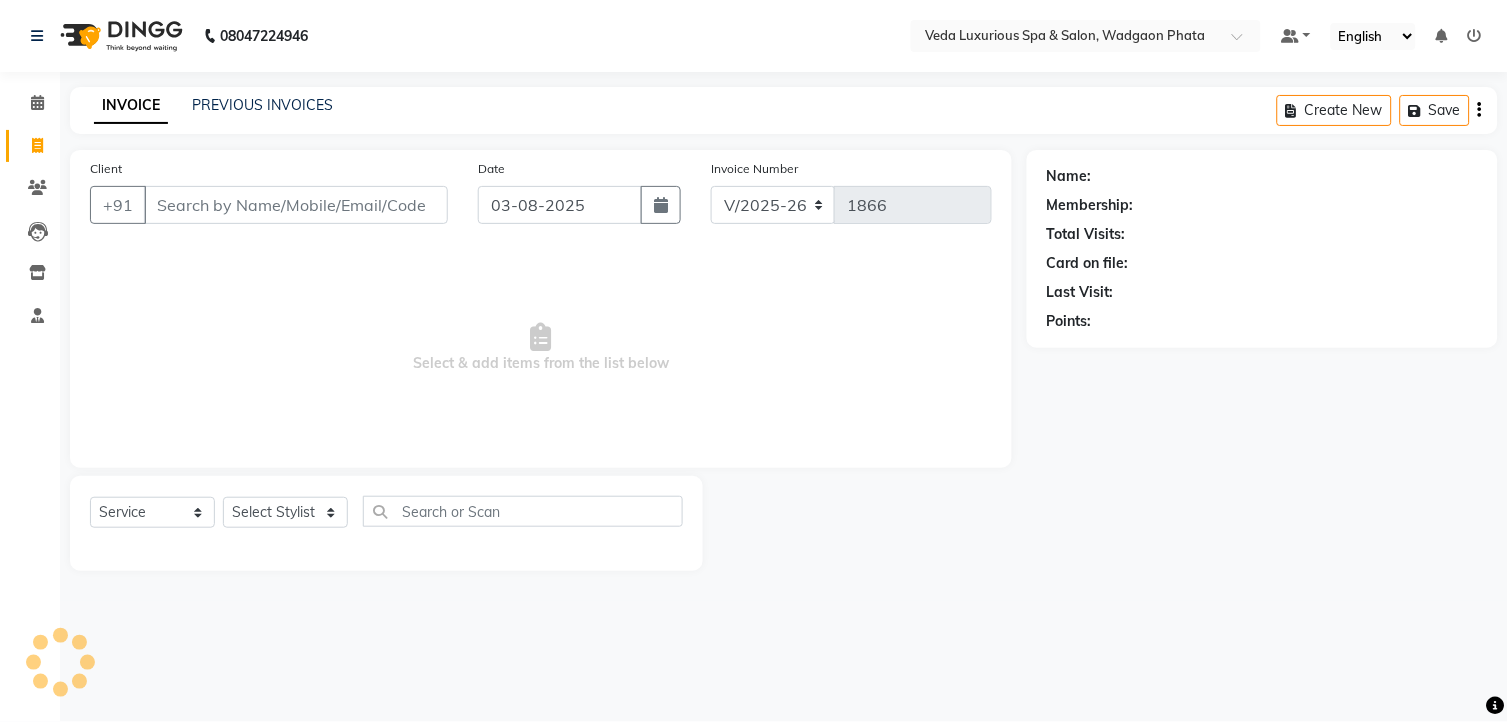 click on "Client" at bounding box center (296, 205) 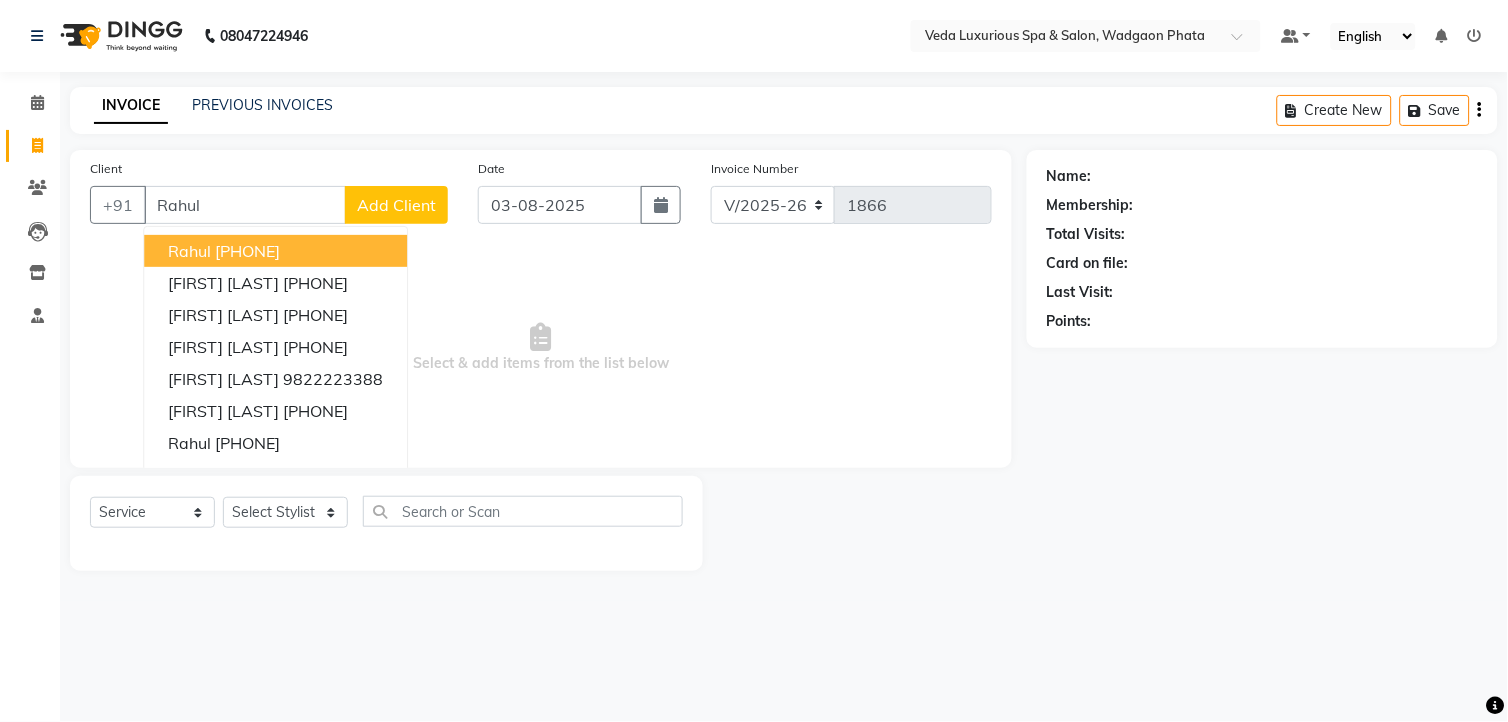 click on "Rahul" at bounding box center [245, 205] 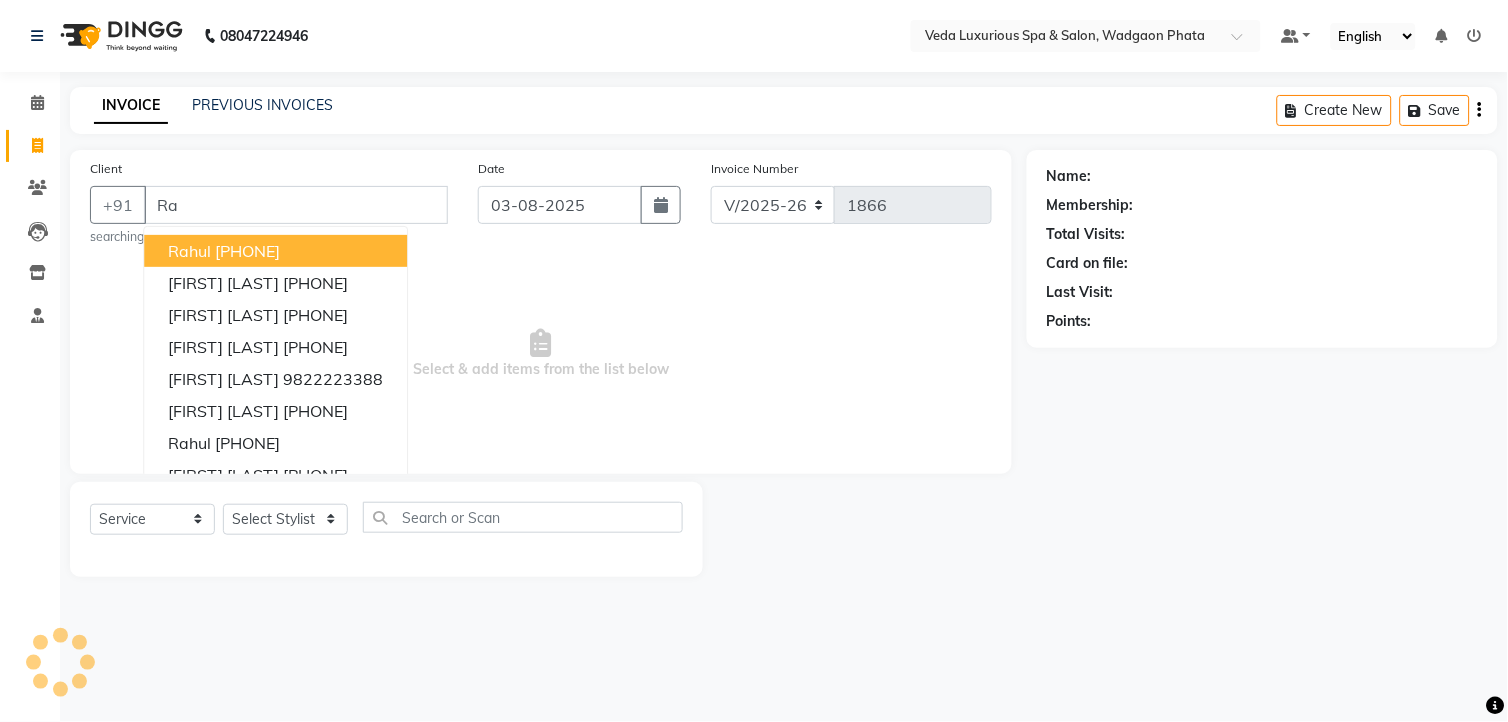 type on "R" 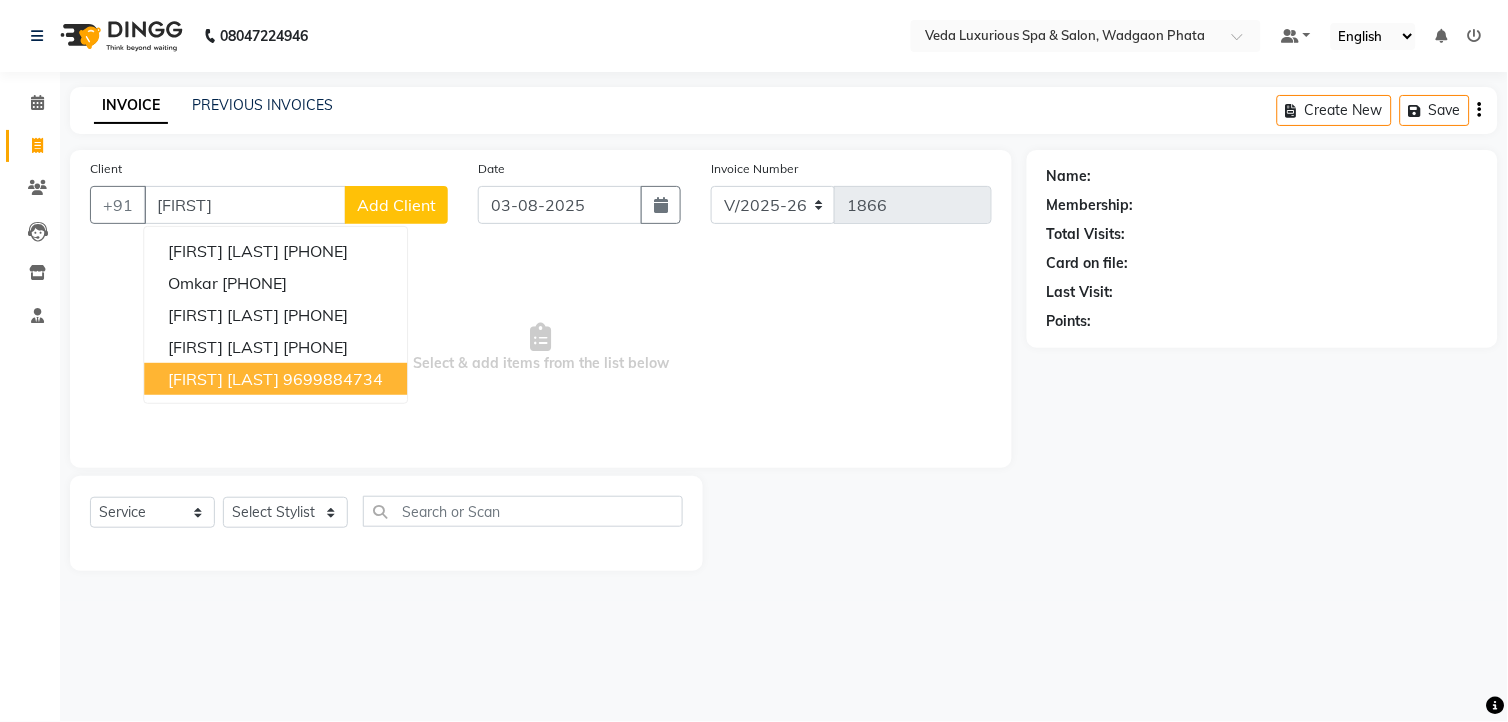 click on "[FIRST] [LAST]" at bounding box center [223, 379] 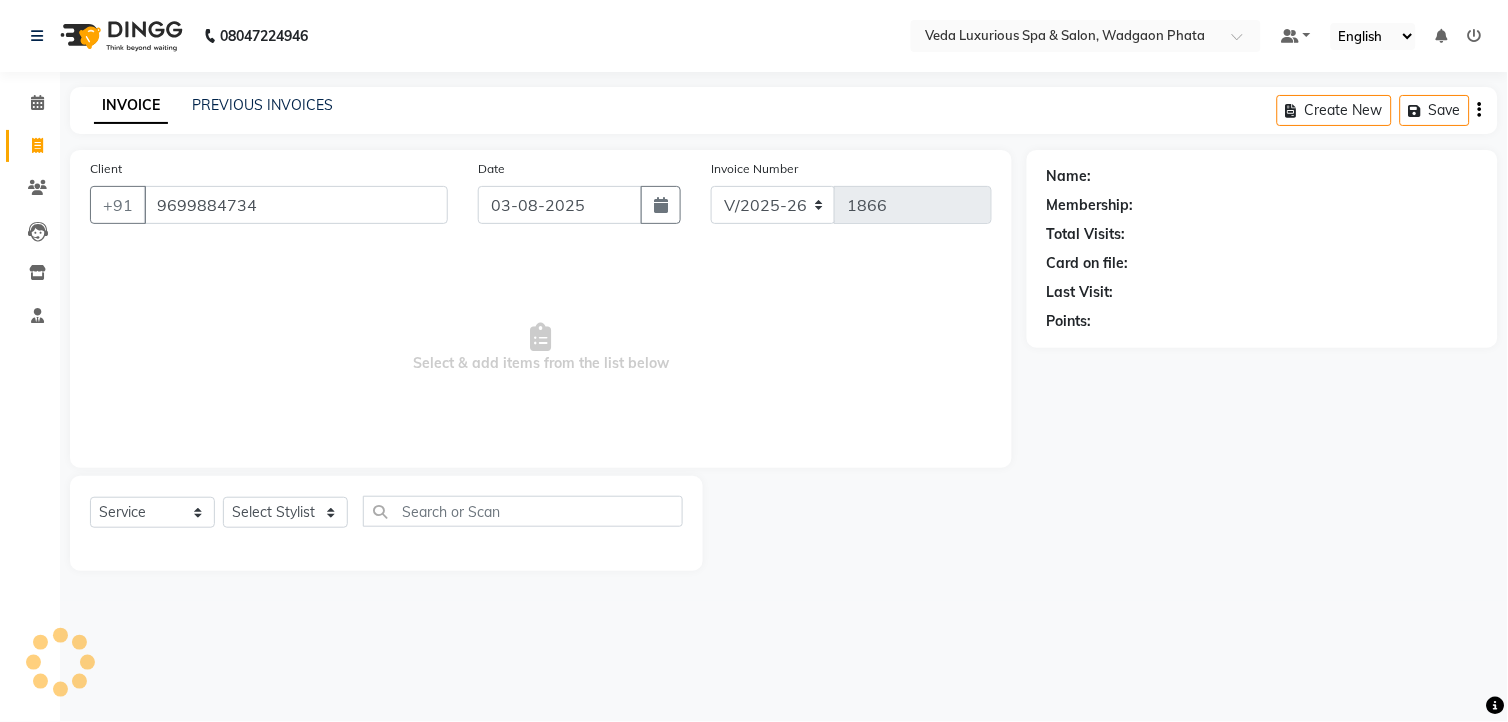 type on "9699884734" 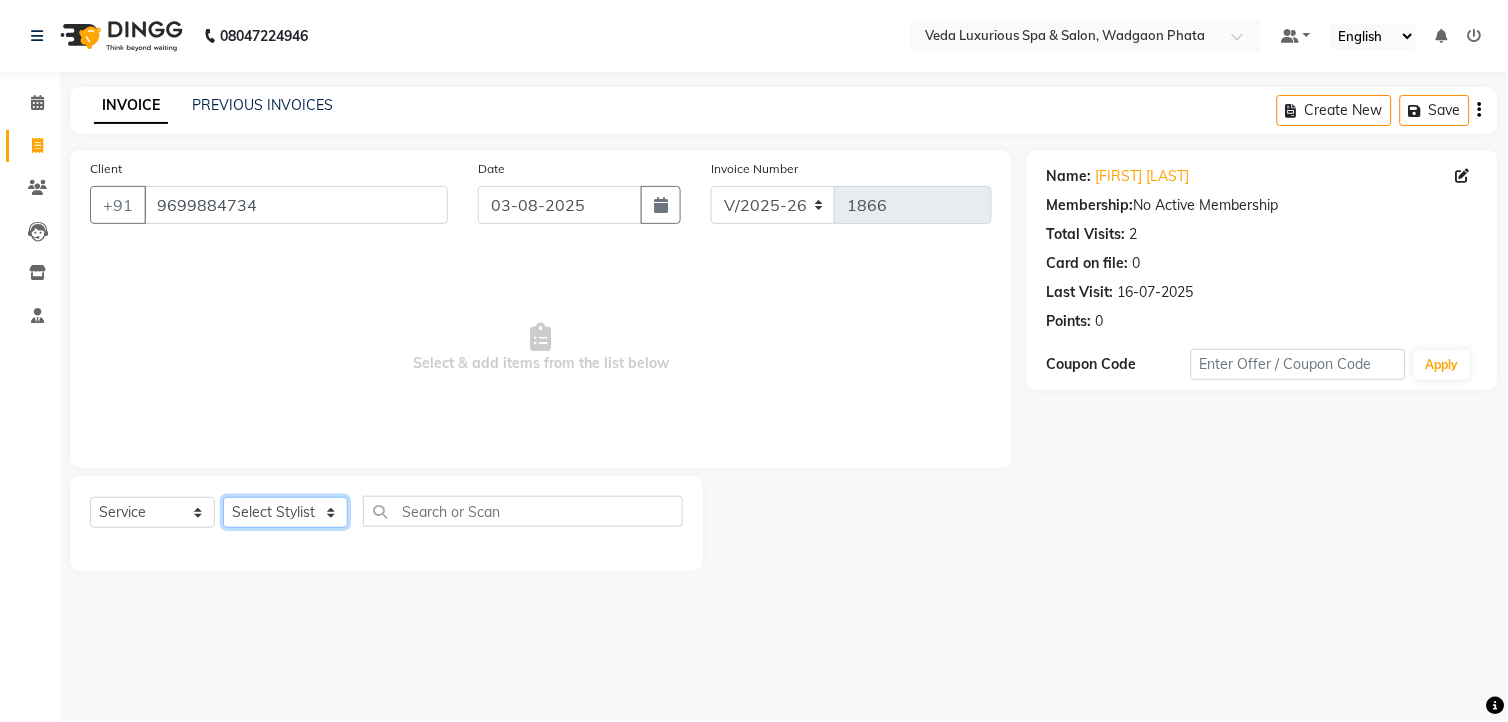 click on "Select Stylist Ankur GOLU Khushi kim lily Mahesh manu MOYA Nilam olivia RP seri VEDA" 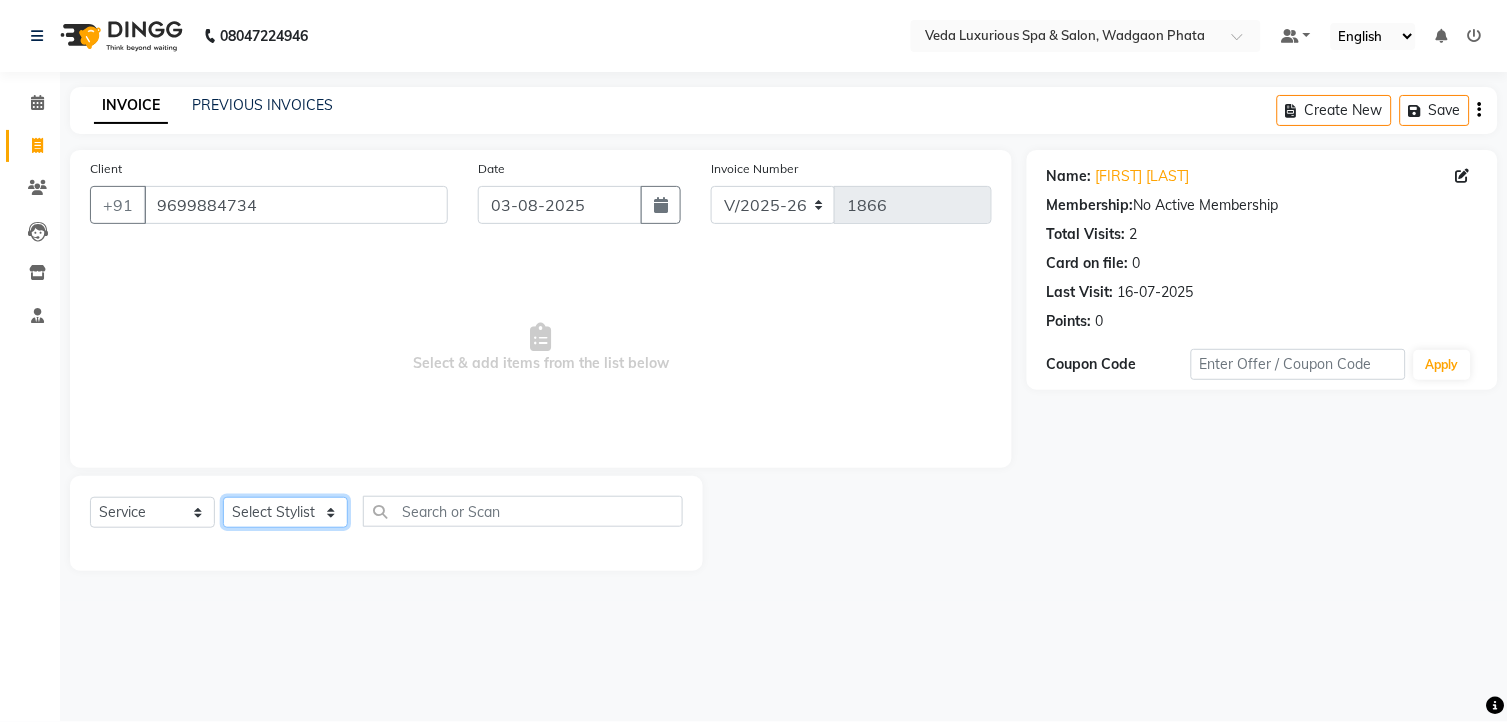 select on "27587" 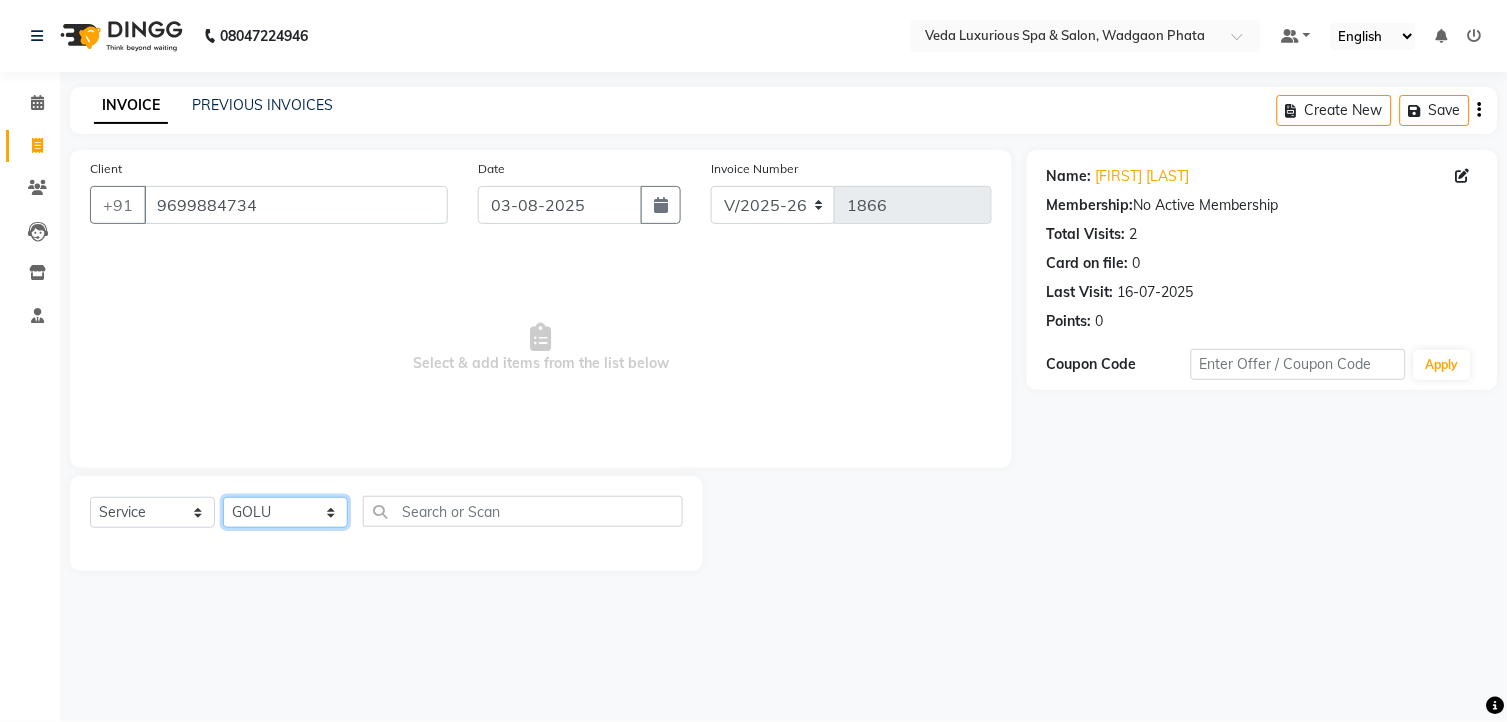 click on "Select Stylist Ankur GOLU Khushi kim lily Mahesh manu MOYA Nilam olivia RP seri VEDA" 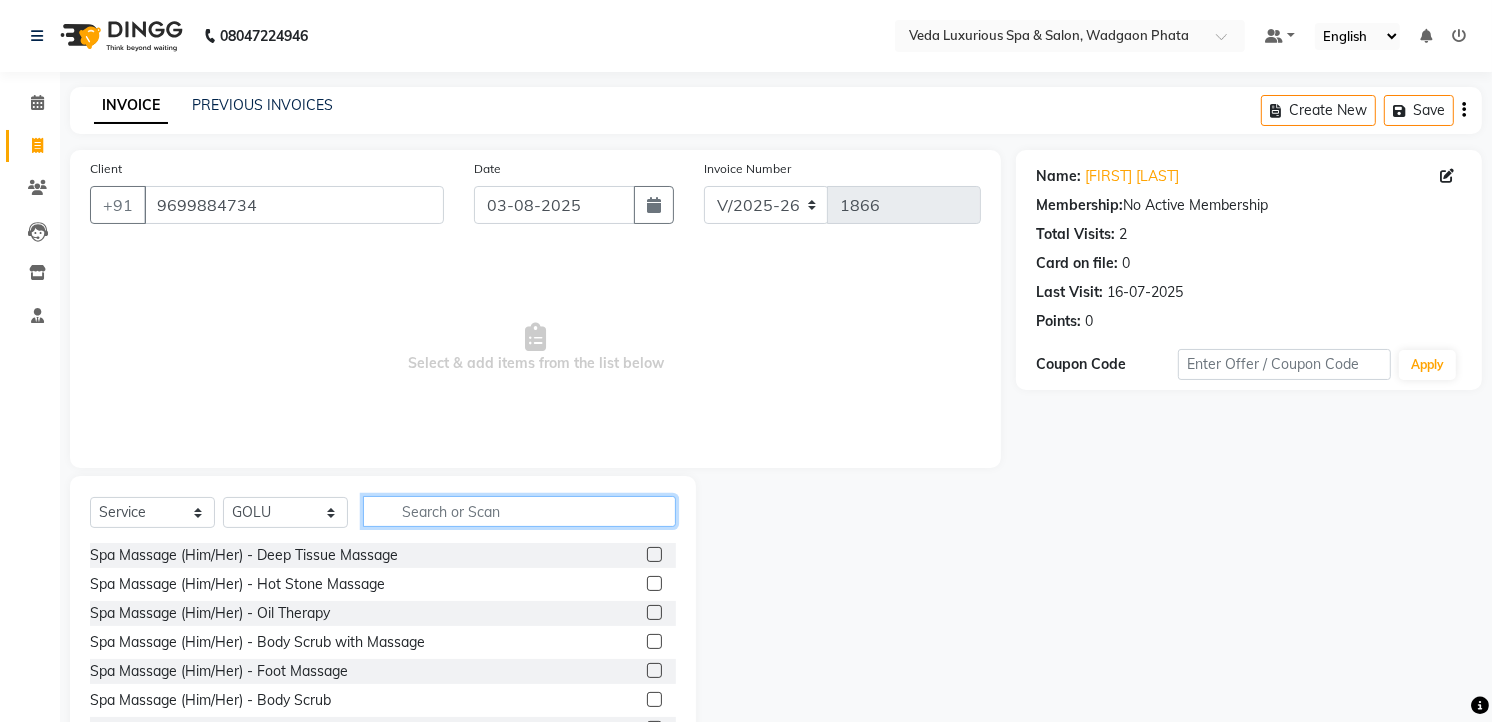 click 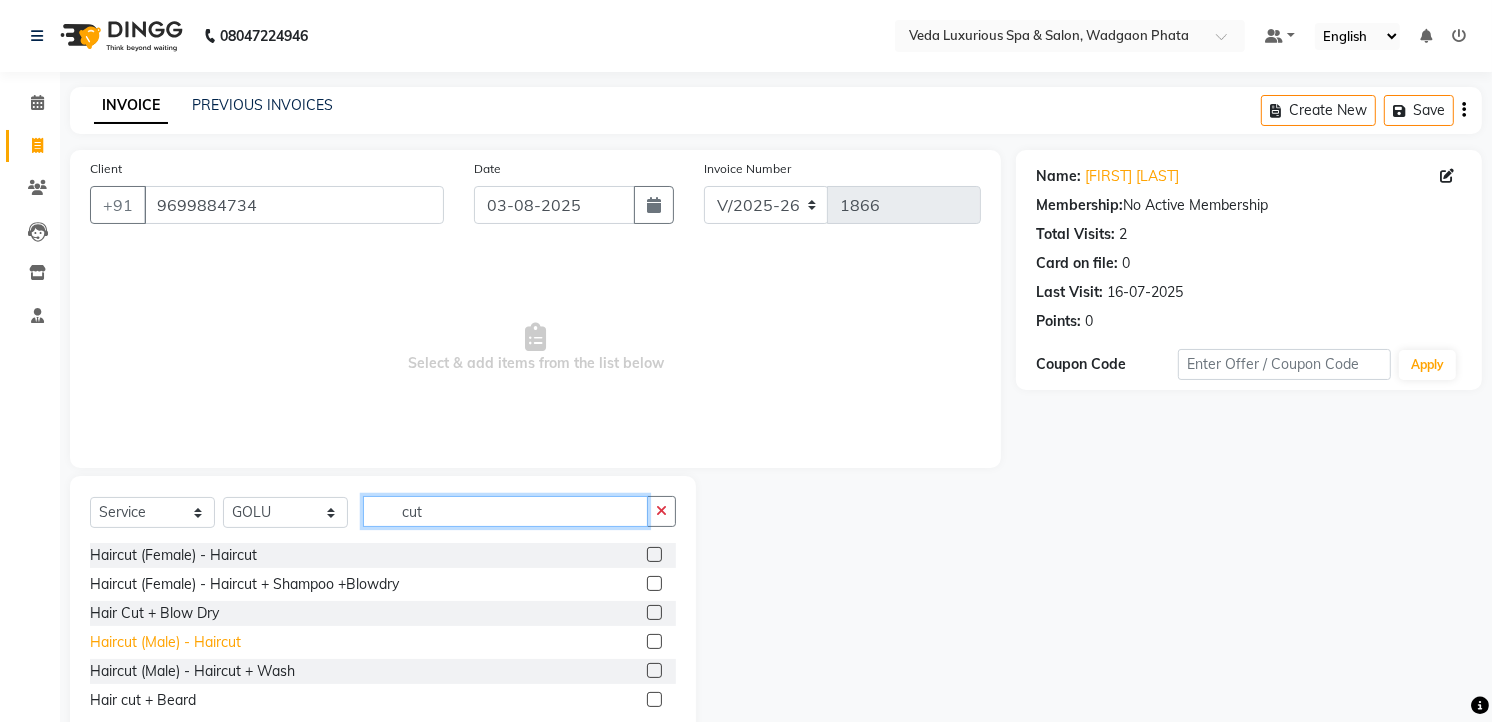 type on "cut" 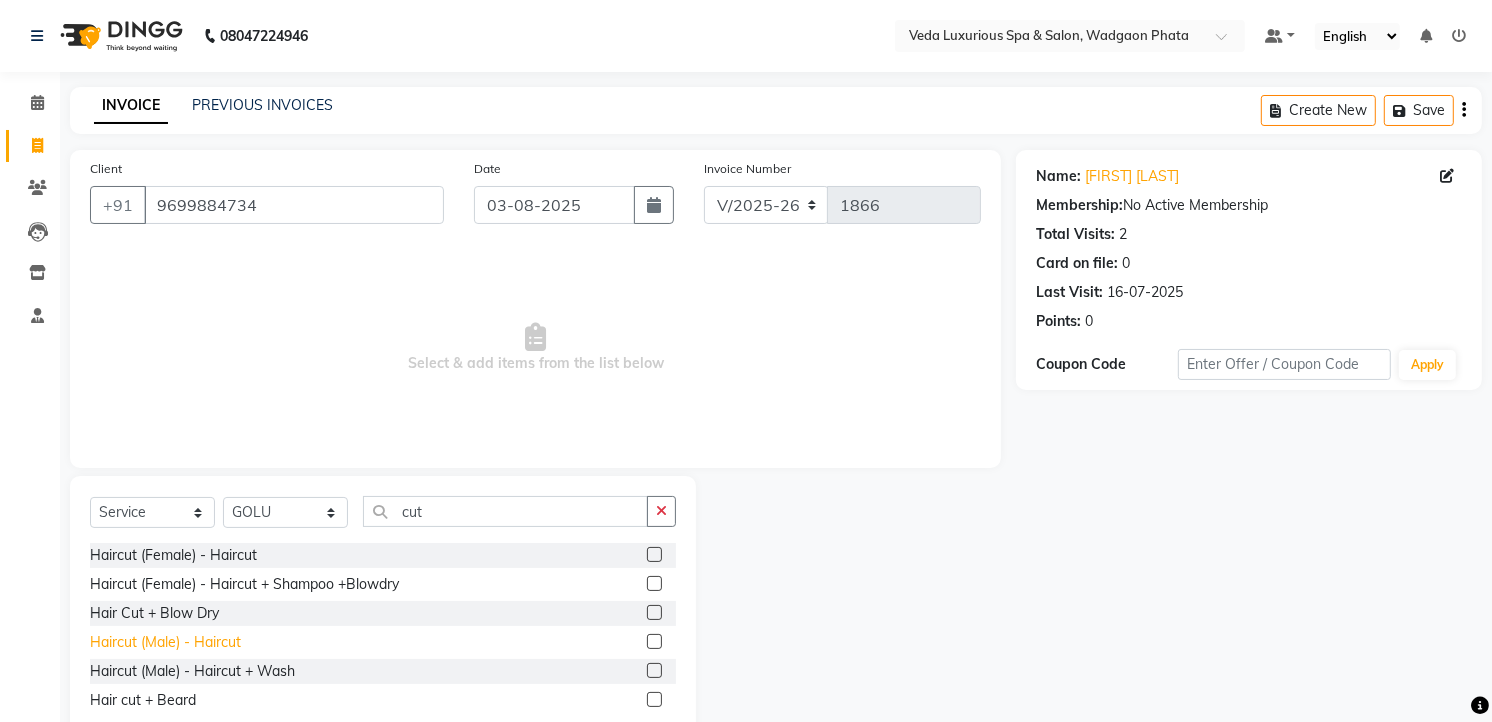 click on "Haircut (Male) - Haircut" 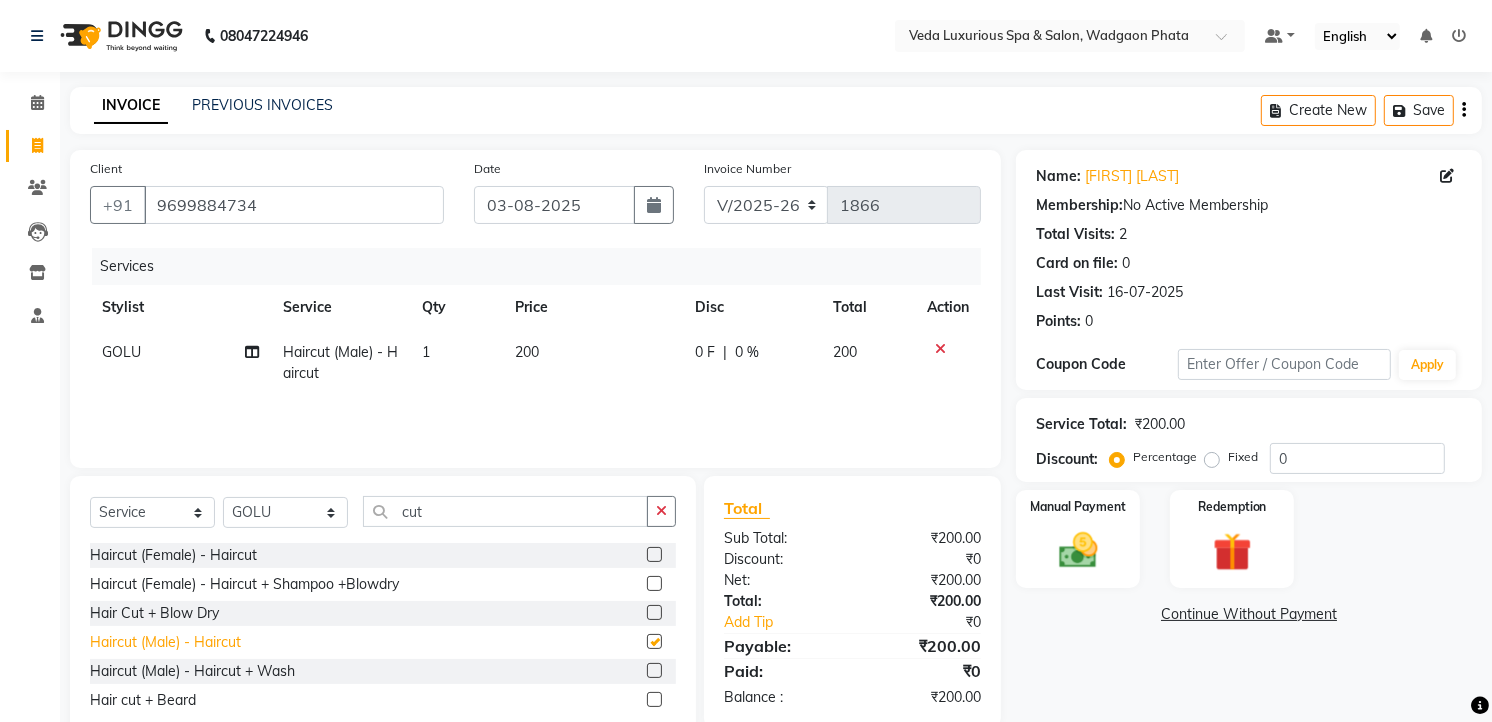 checkbox on "false" 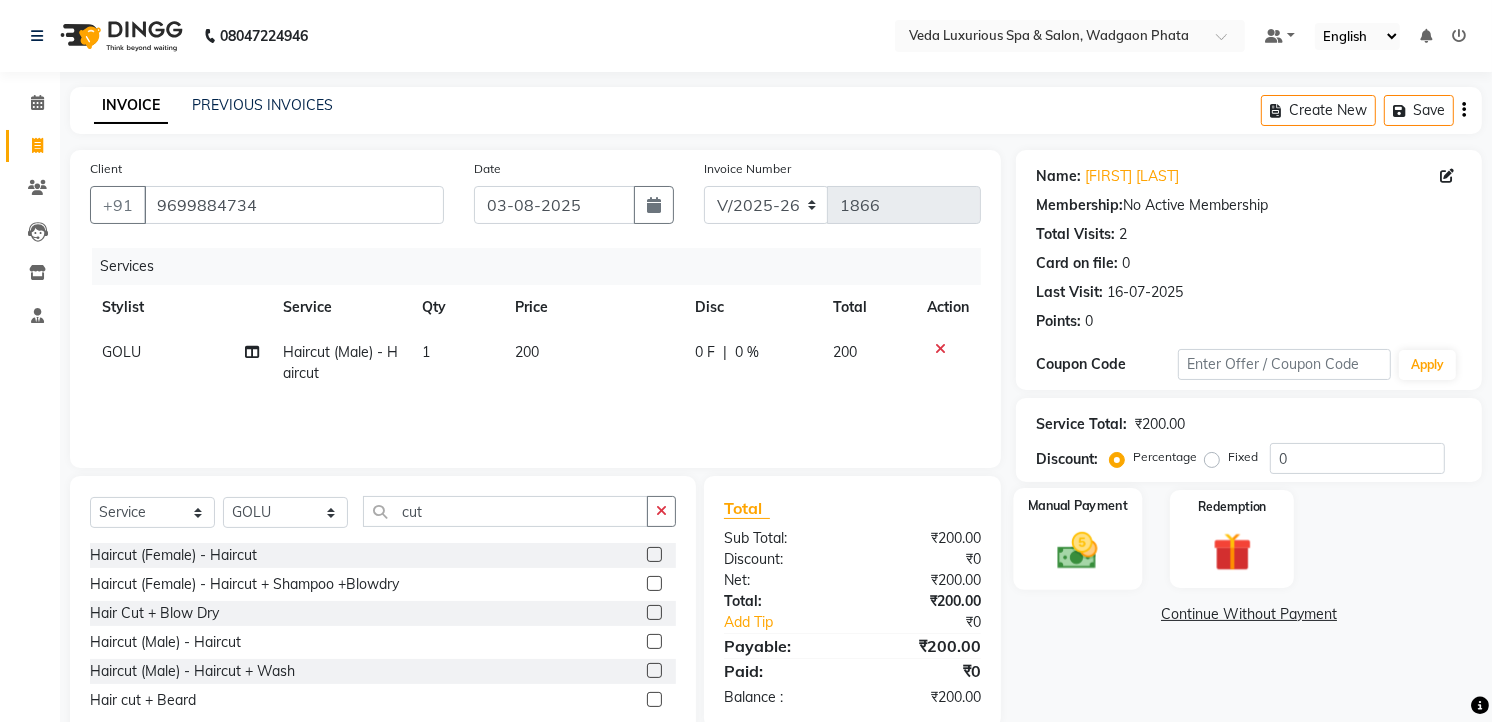 click 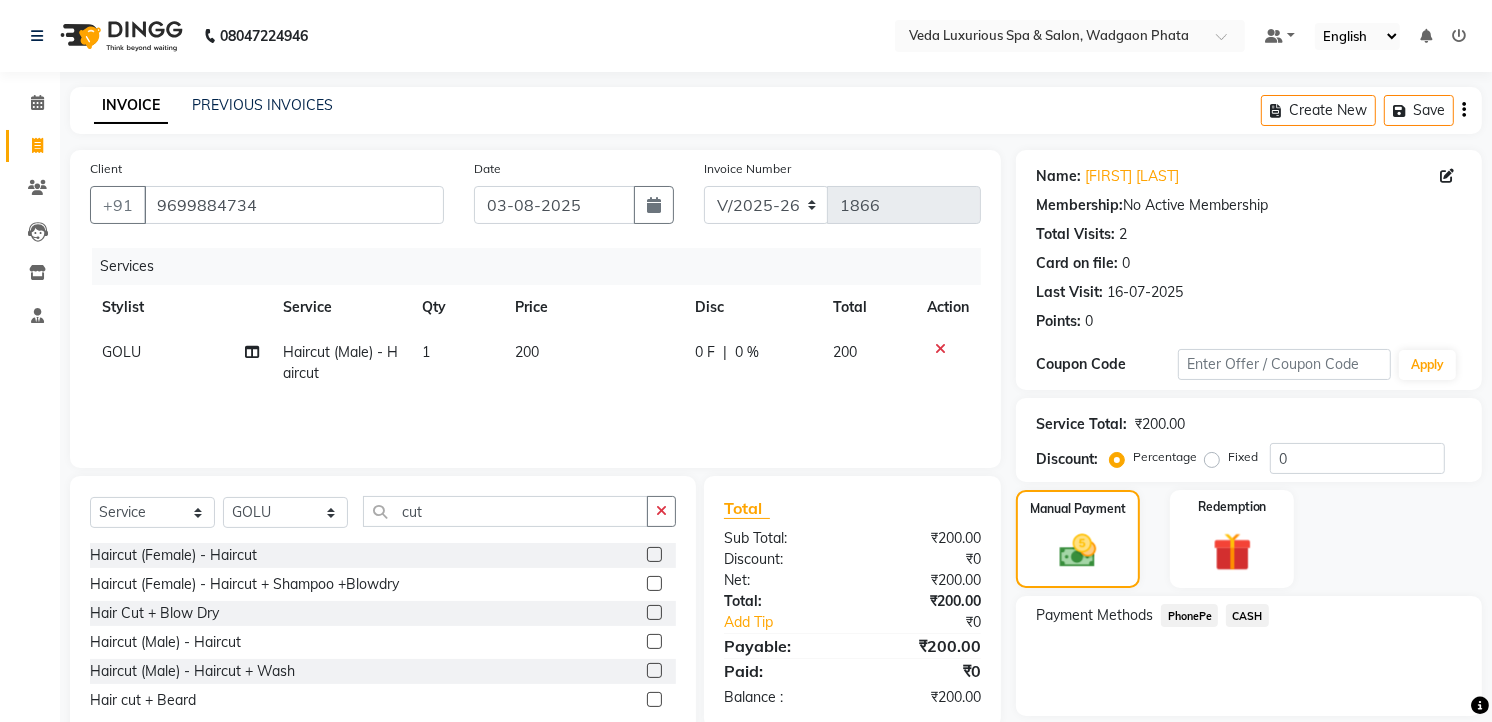 click on "PhonePe" 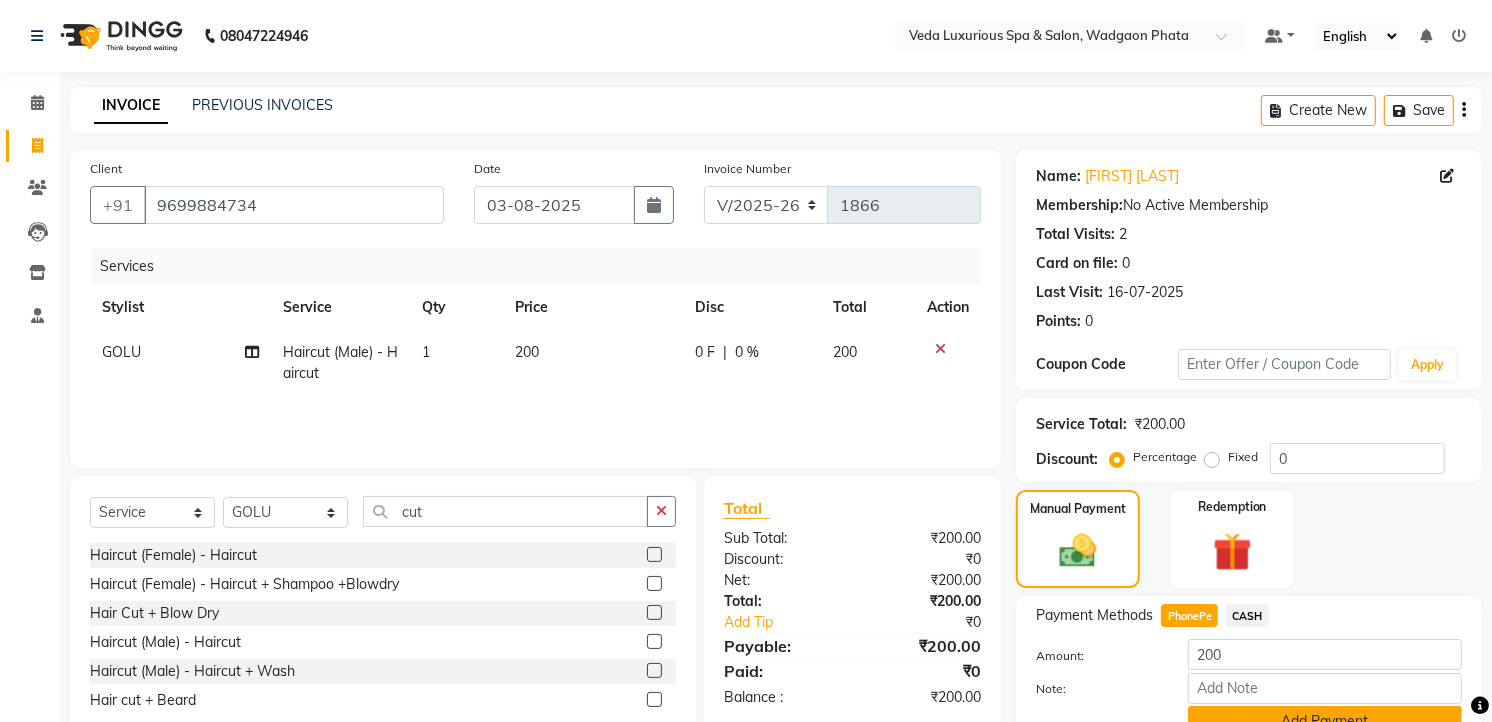 click on "Add Payment" 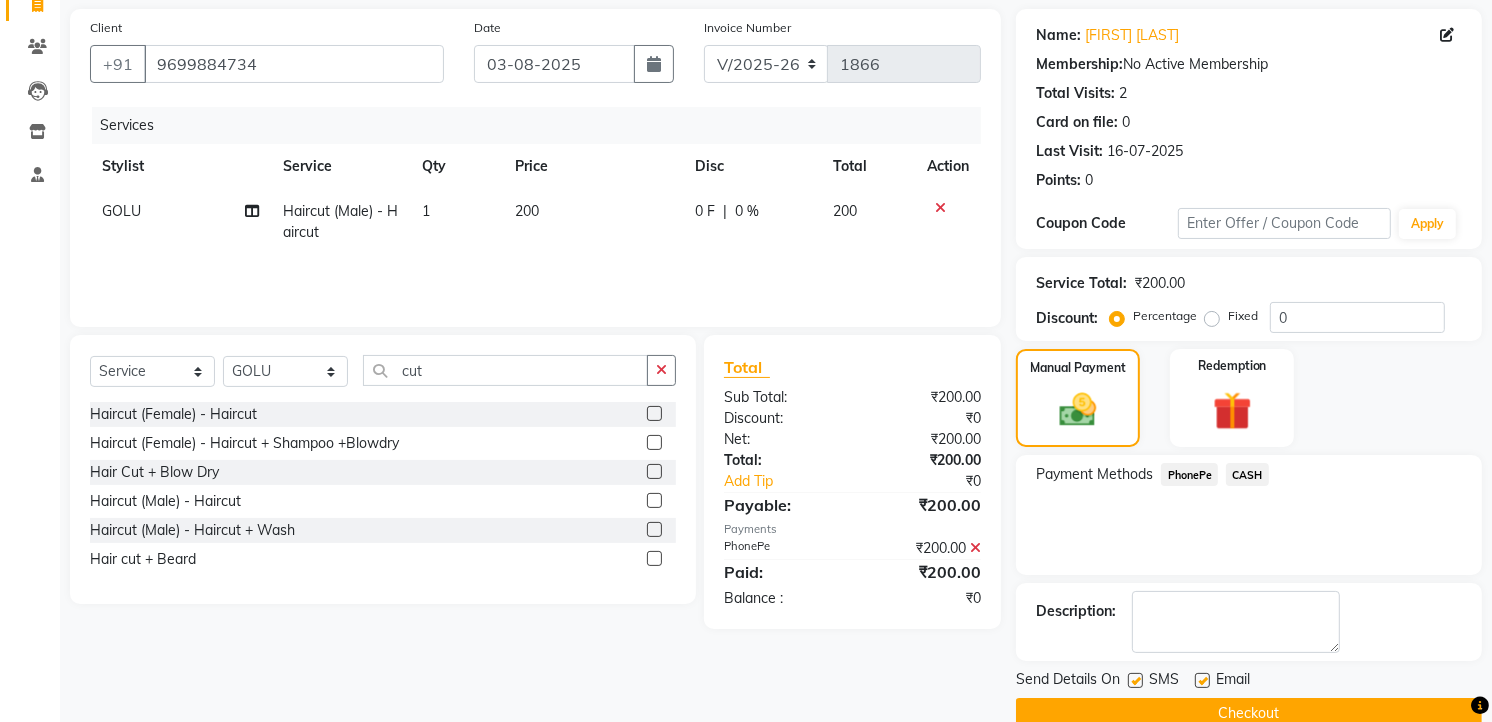scroll, scrollTop: 177, scrollLeft: 0, axis: vertical 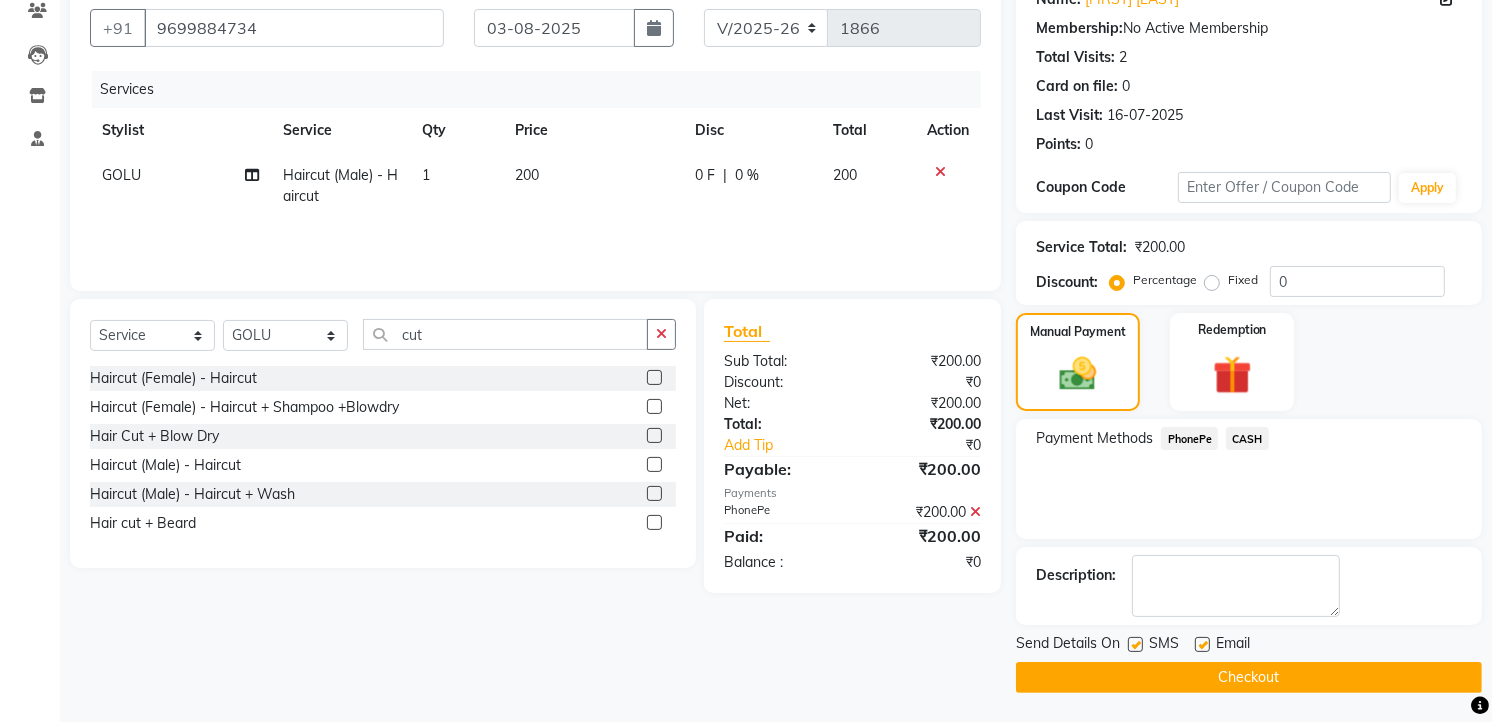 click on "Checkout" 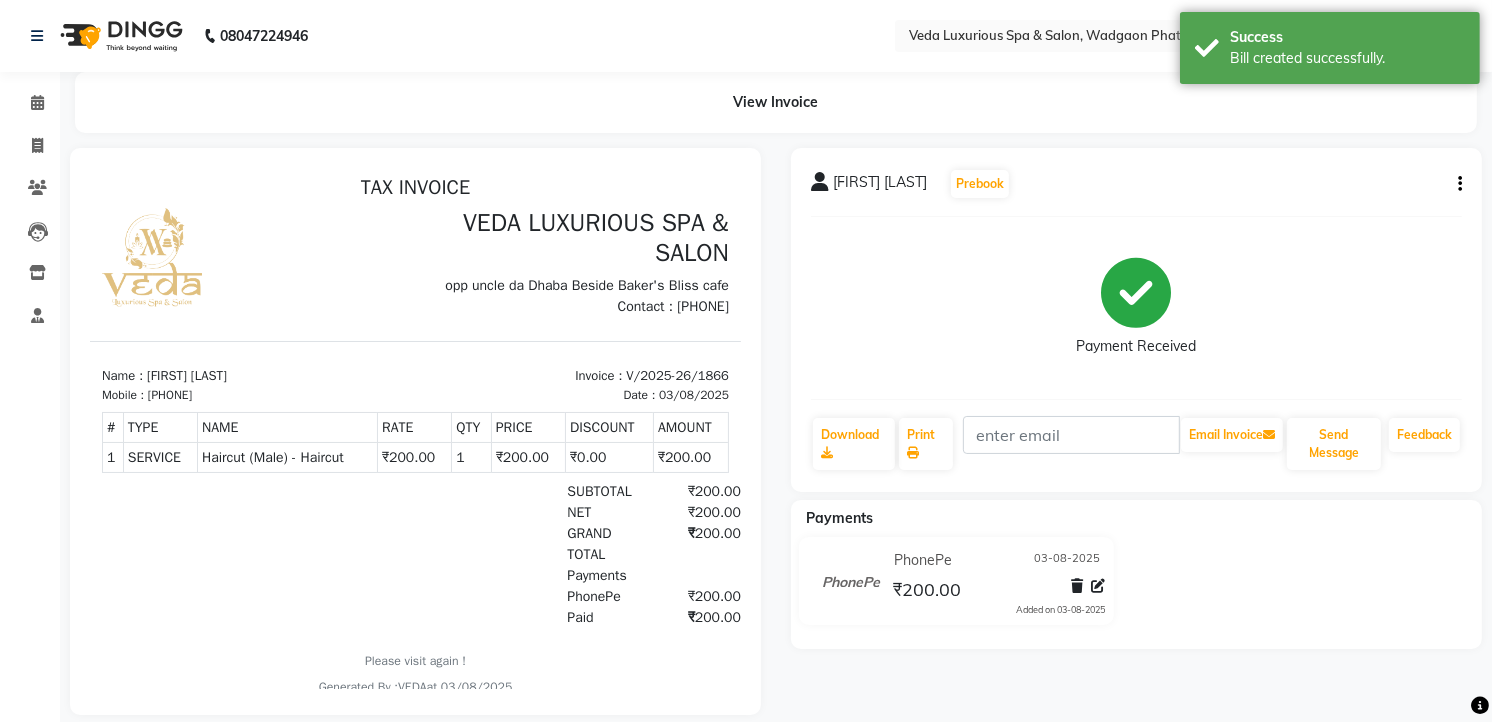 scroll, scrollTop: 0, scrollLeft: 0, axis: both 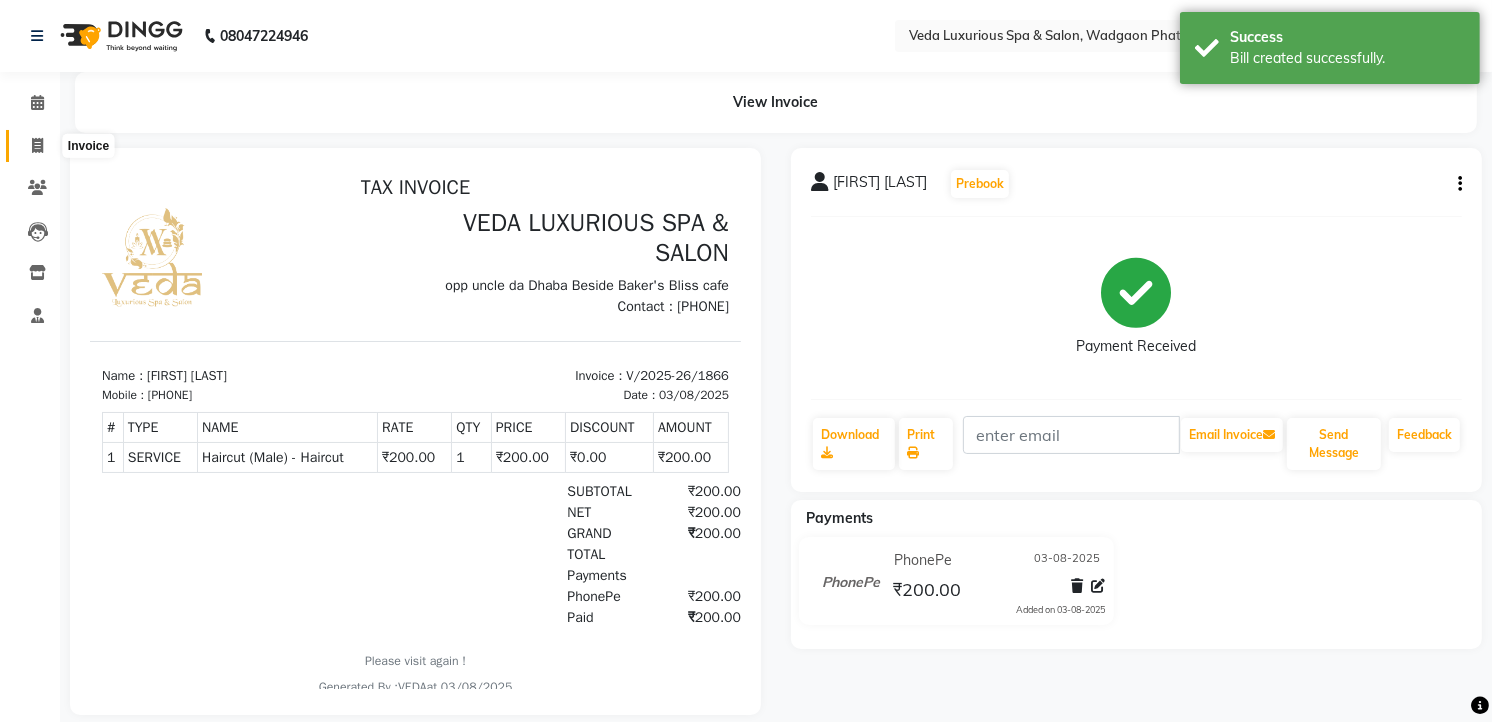 click 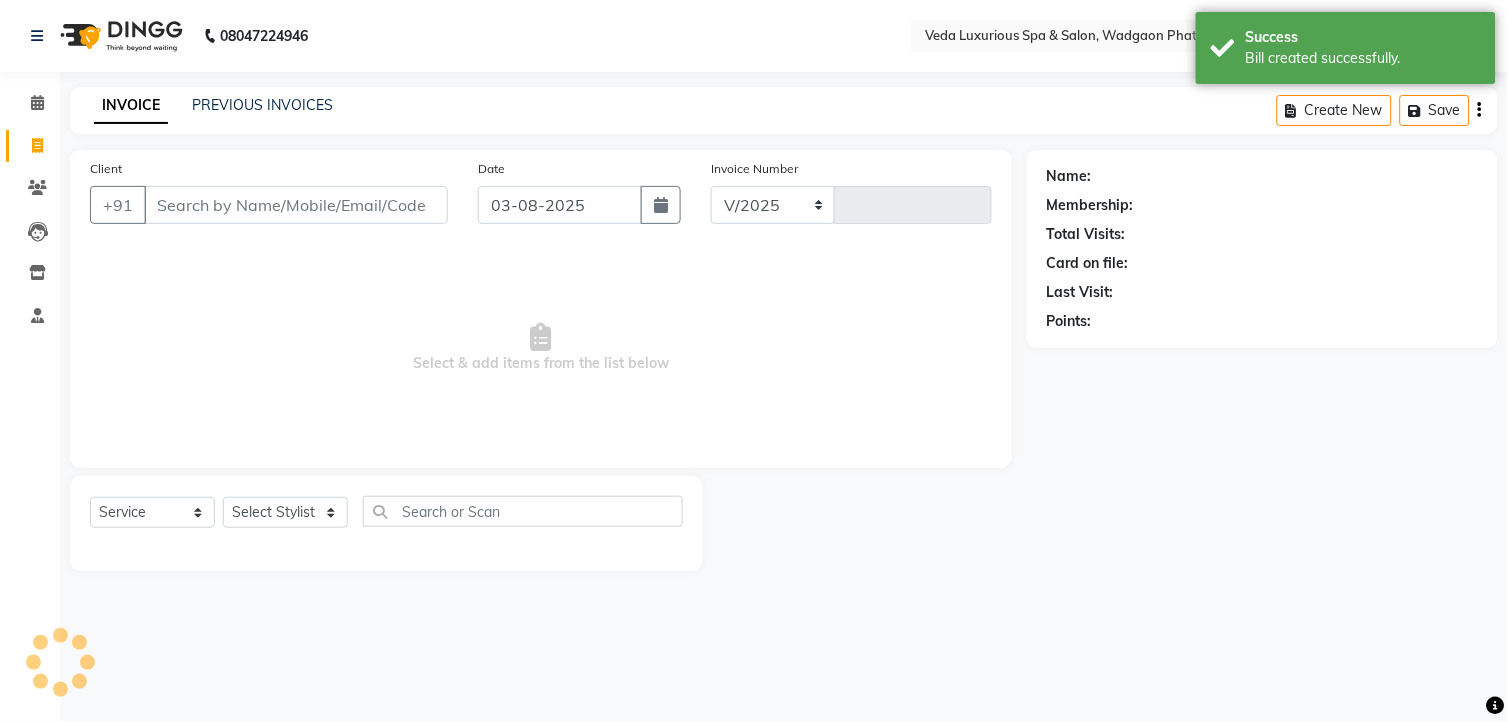 select on "4666" 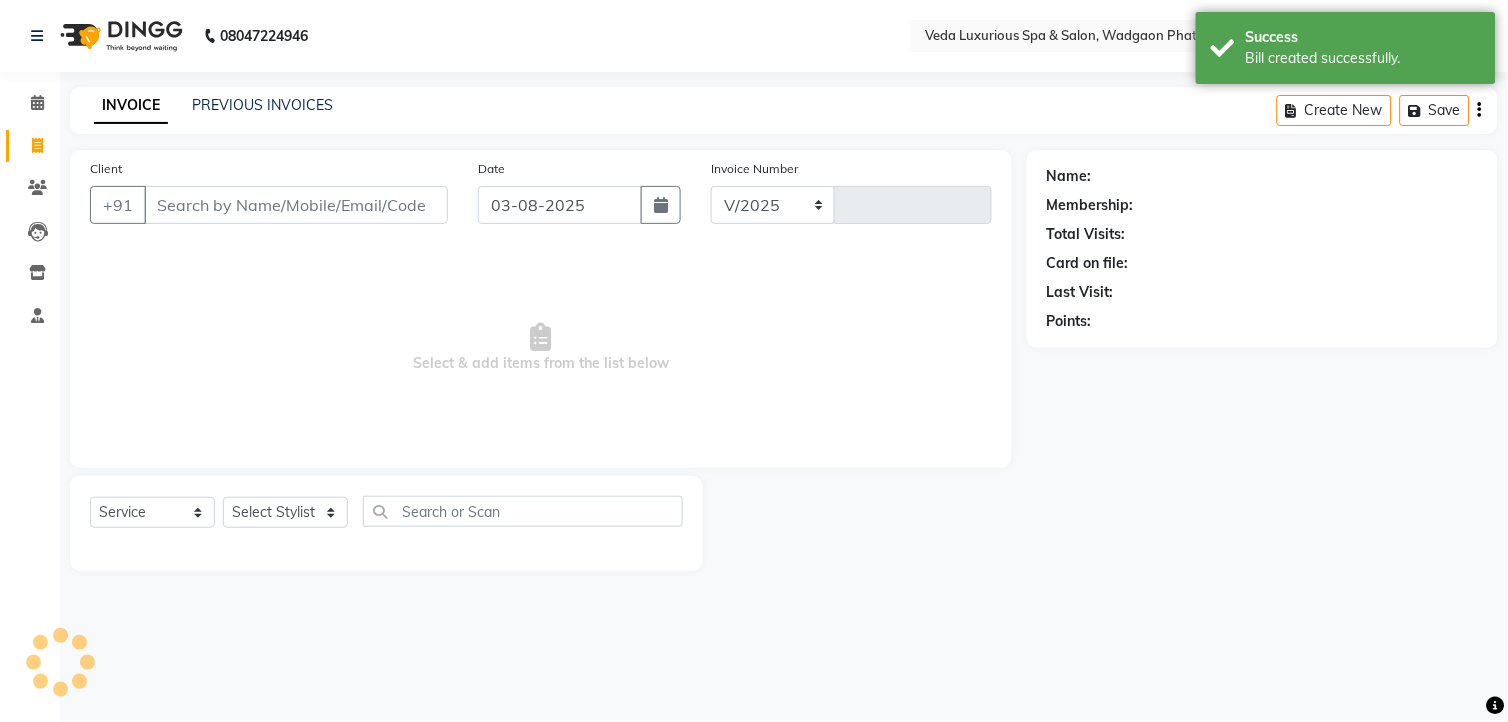 type on "1867" 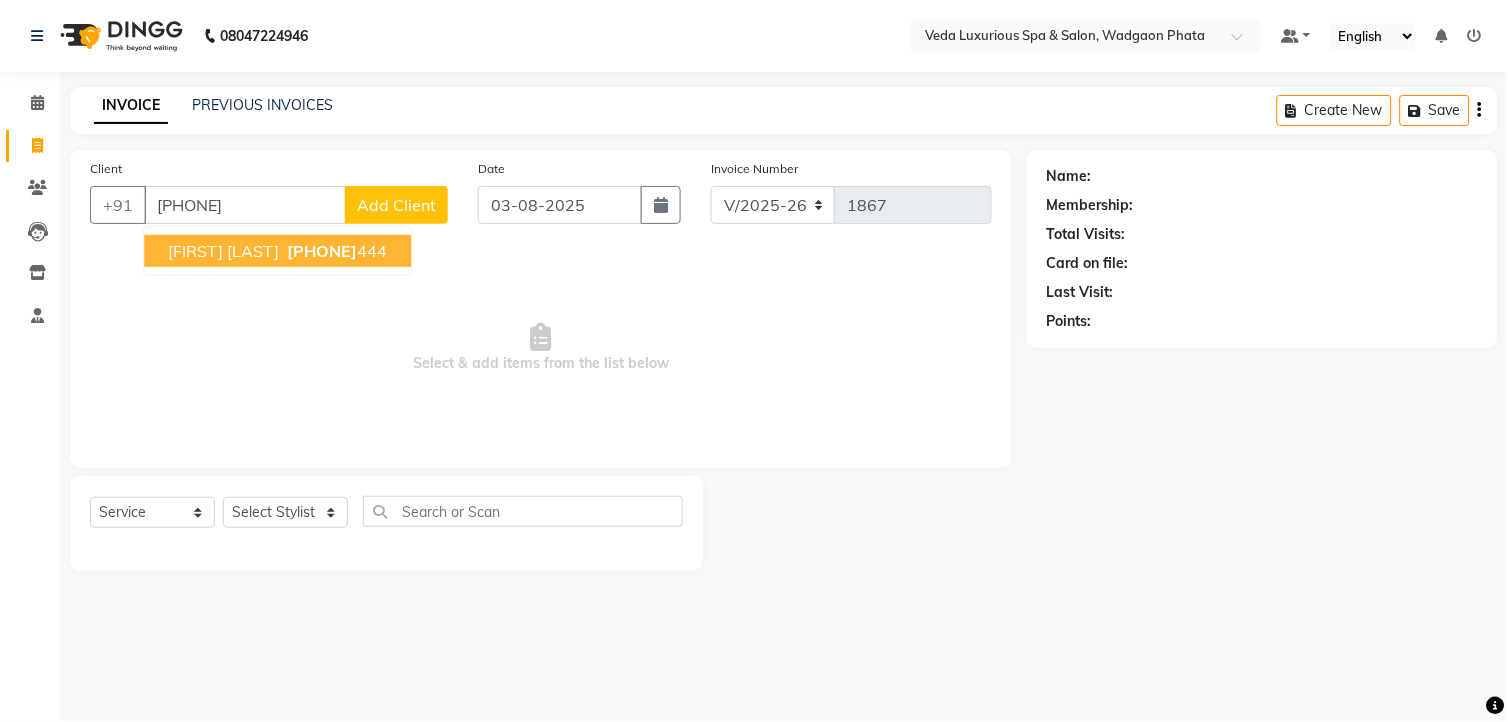 click on "[PHONE]" at bounding box center [322, 251] 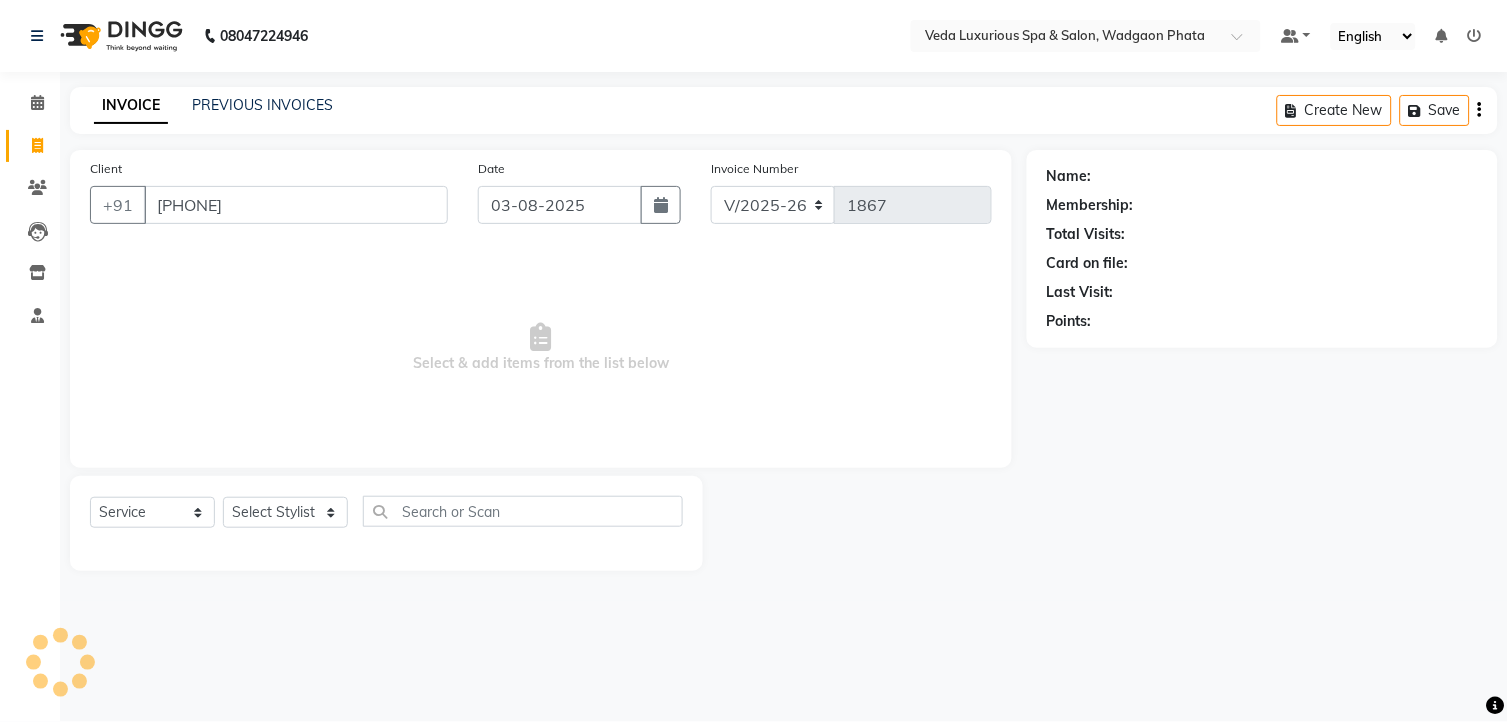 type on "[PHONE]" 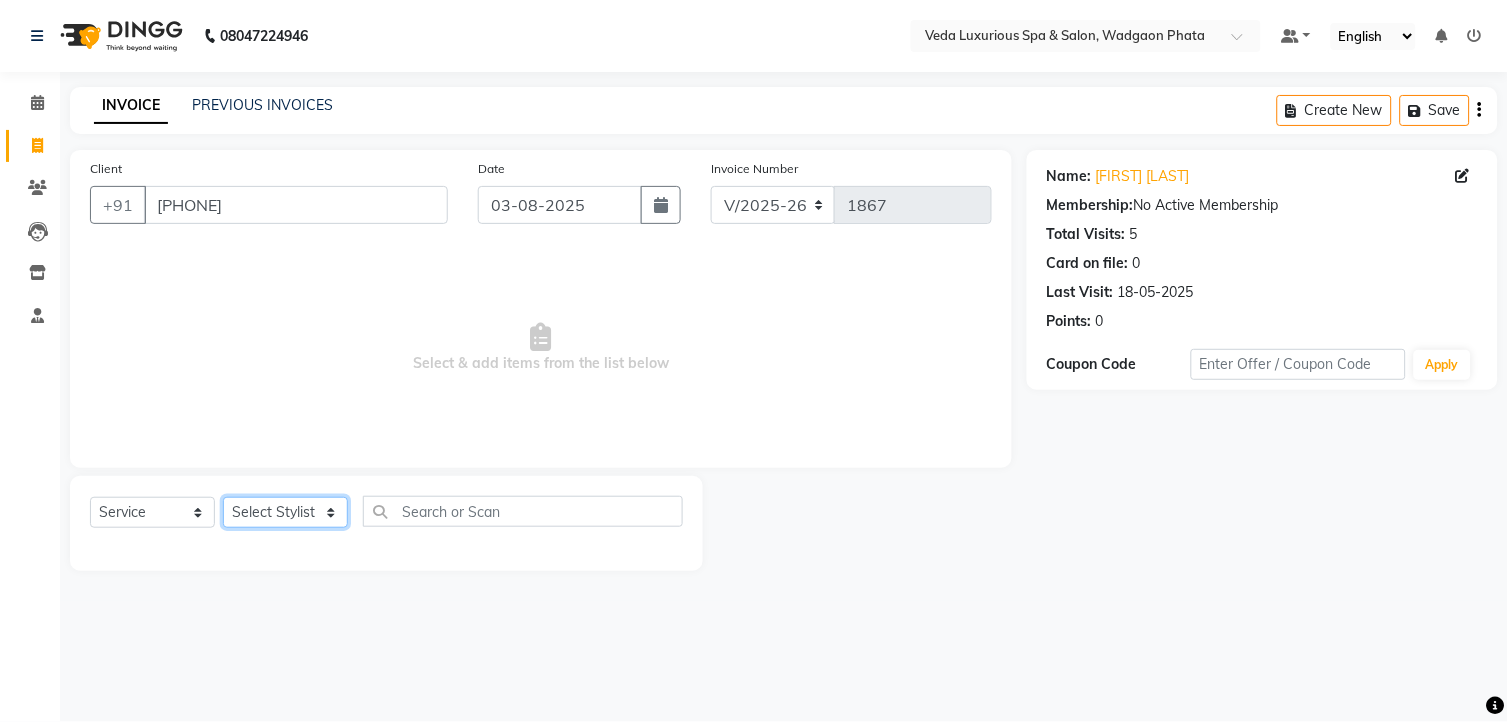 click on "Select Stylist Ankur GOLU Khushi kim lily Mahesh manu MOYA Nilam olivia RP seri VEDA" 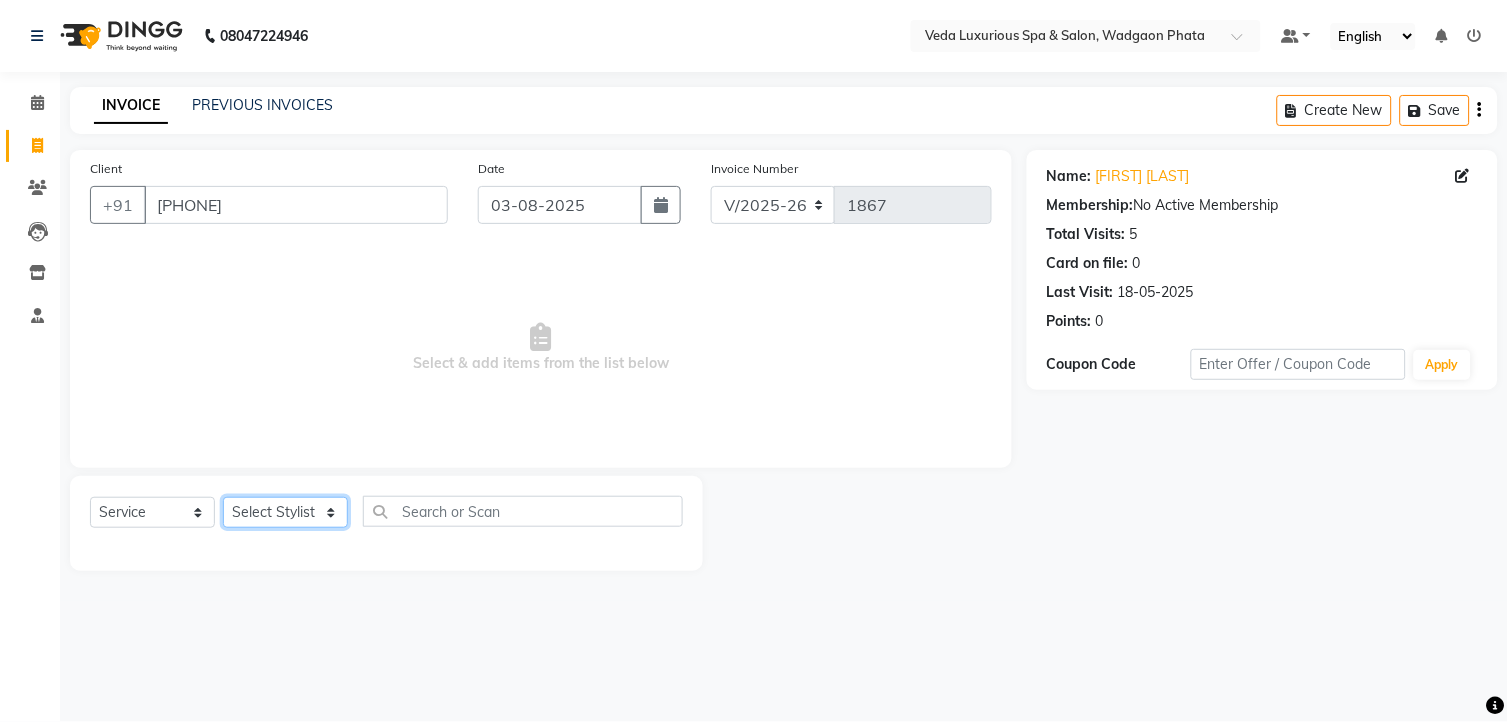 select on "72398" 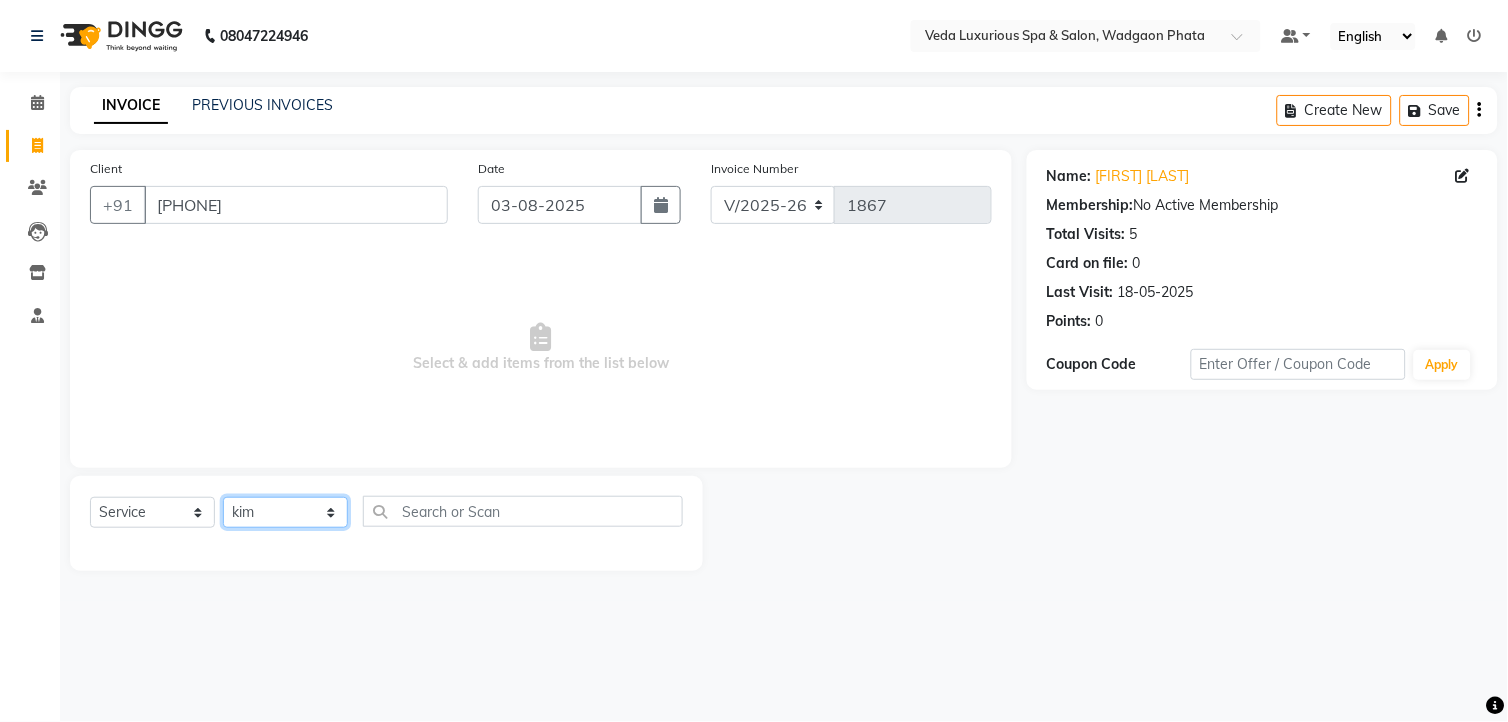 click on "Select Stylist Ankur GOLU Khushi kim lily Mahesh manu MOYA Nilam olivia RP seri VEDA" 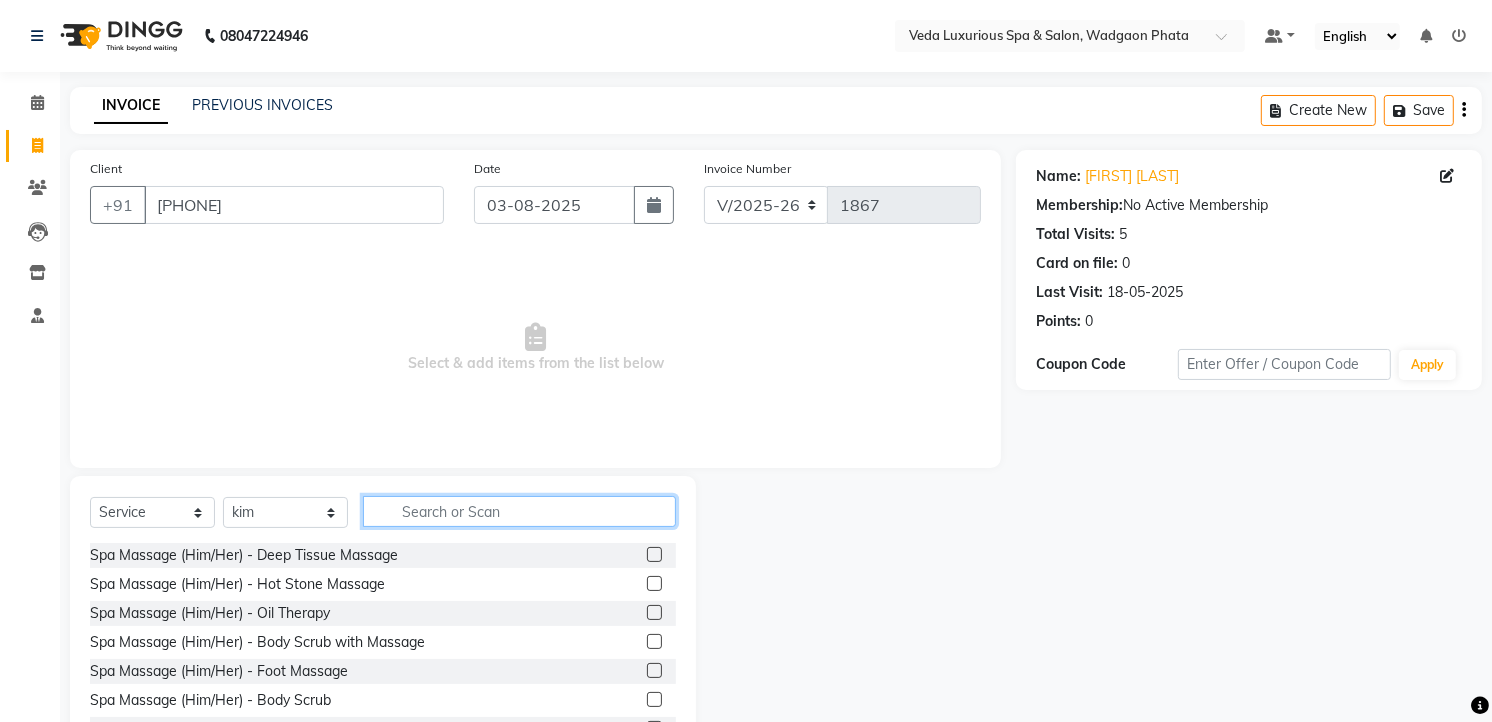 click 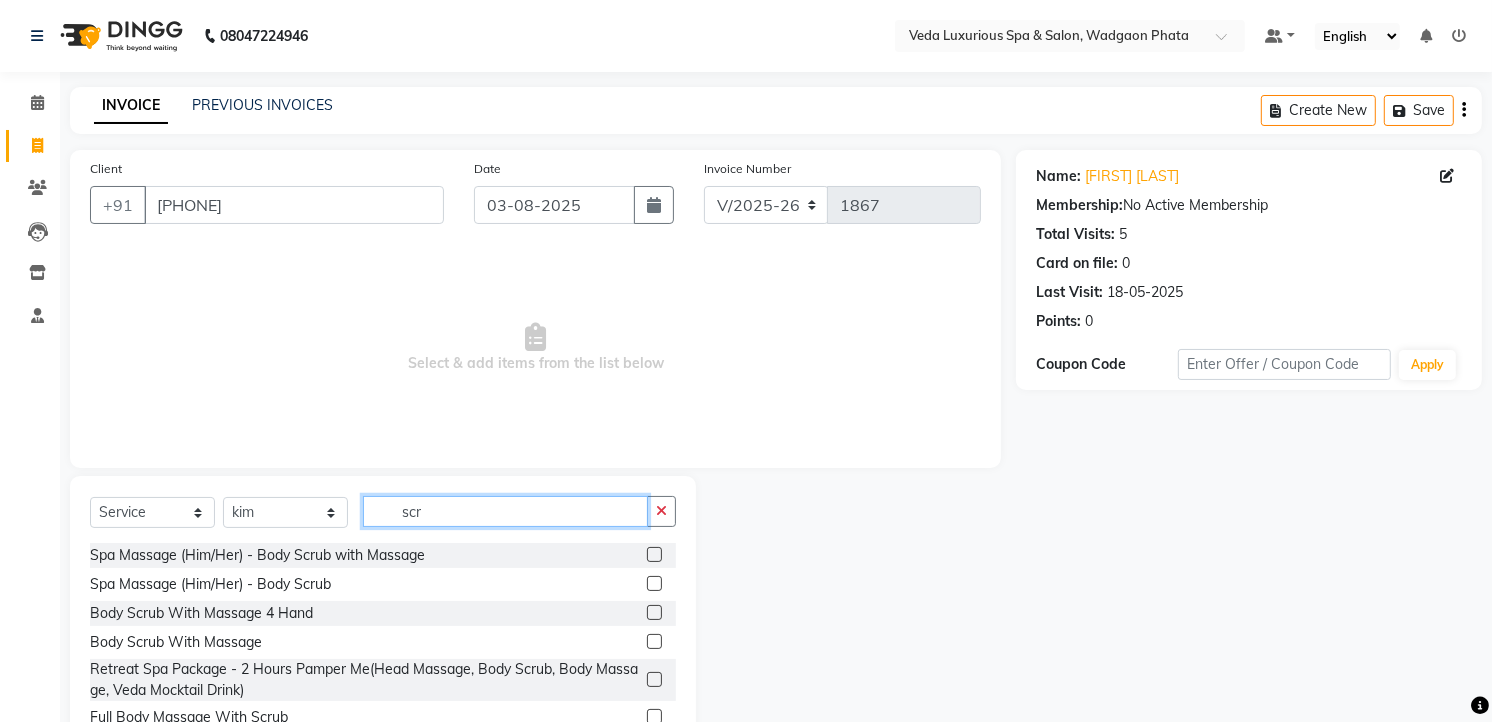 type on "scr" 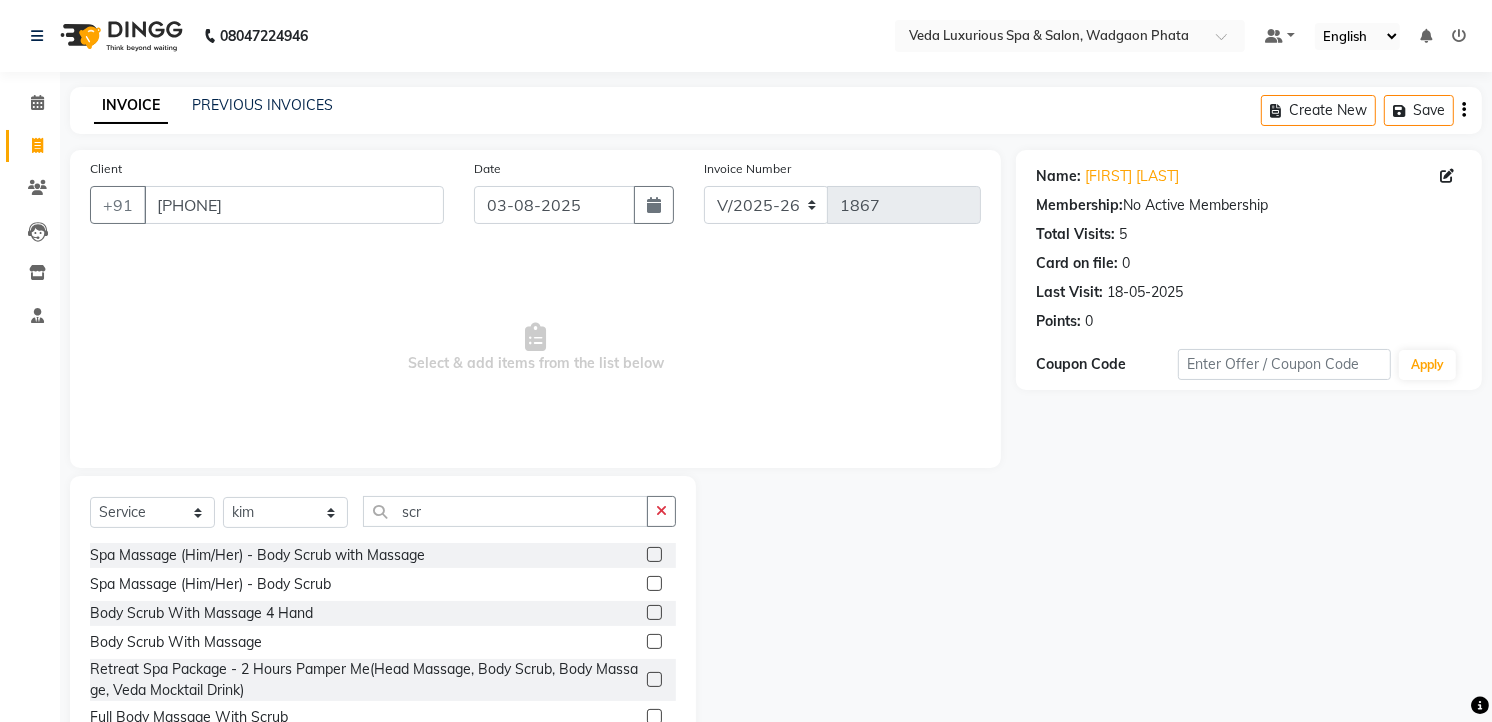 click 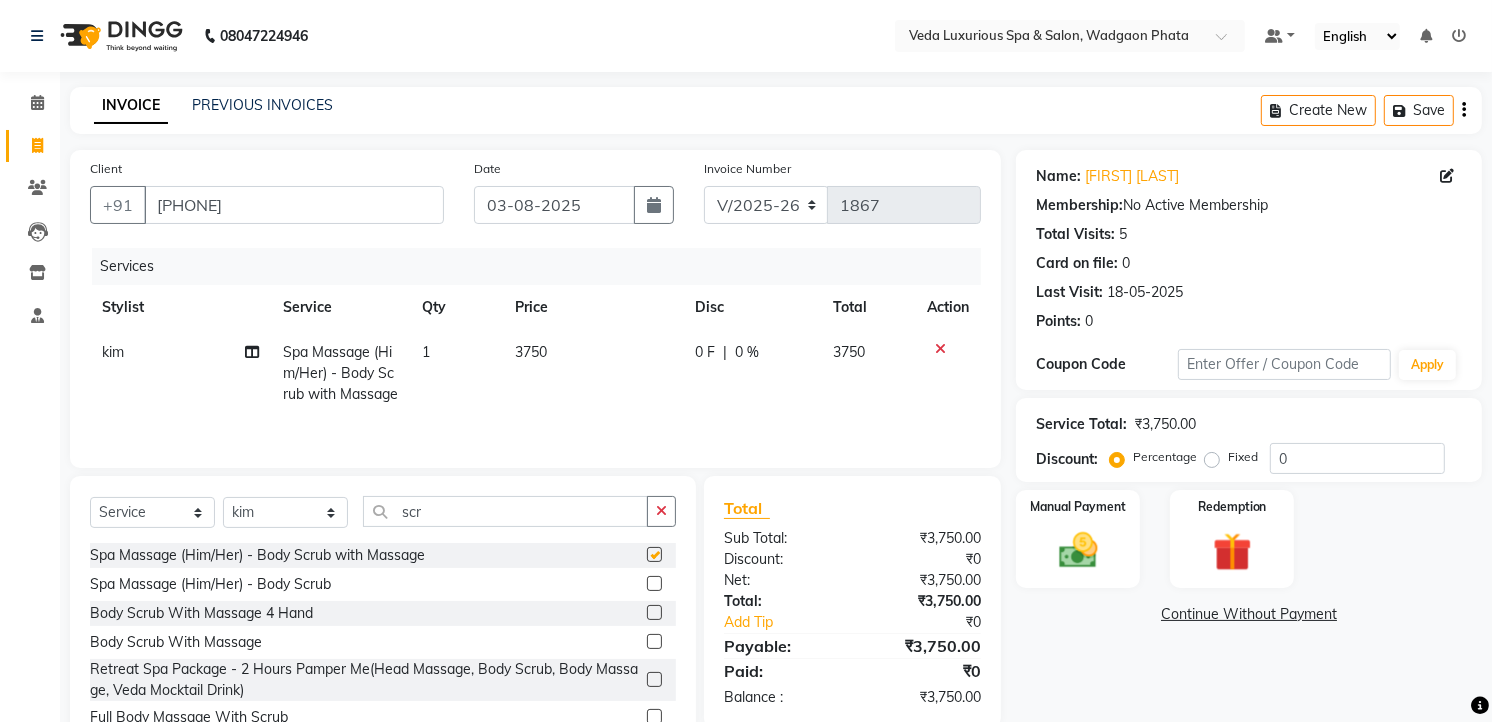 checkbox on "false" 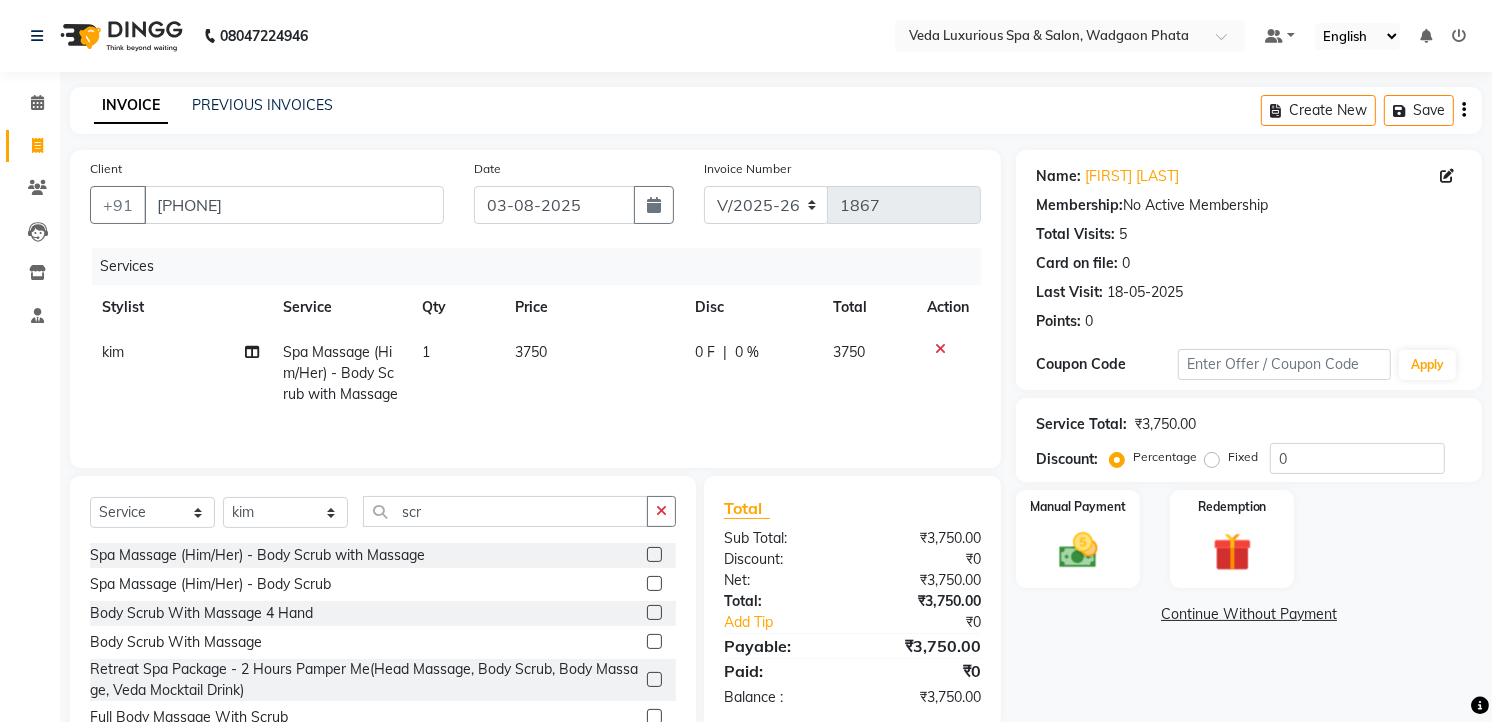 drag, startPoint x: 640, startPoint y: 368, endPoint x: 661, endPoint y: 377, distance: 22.847319 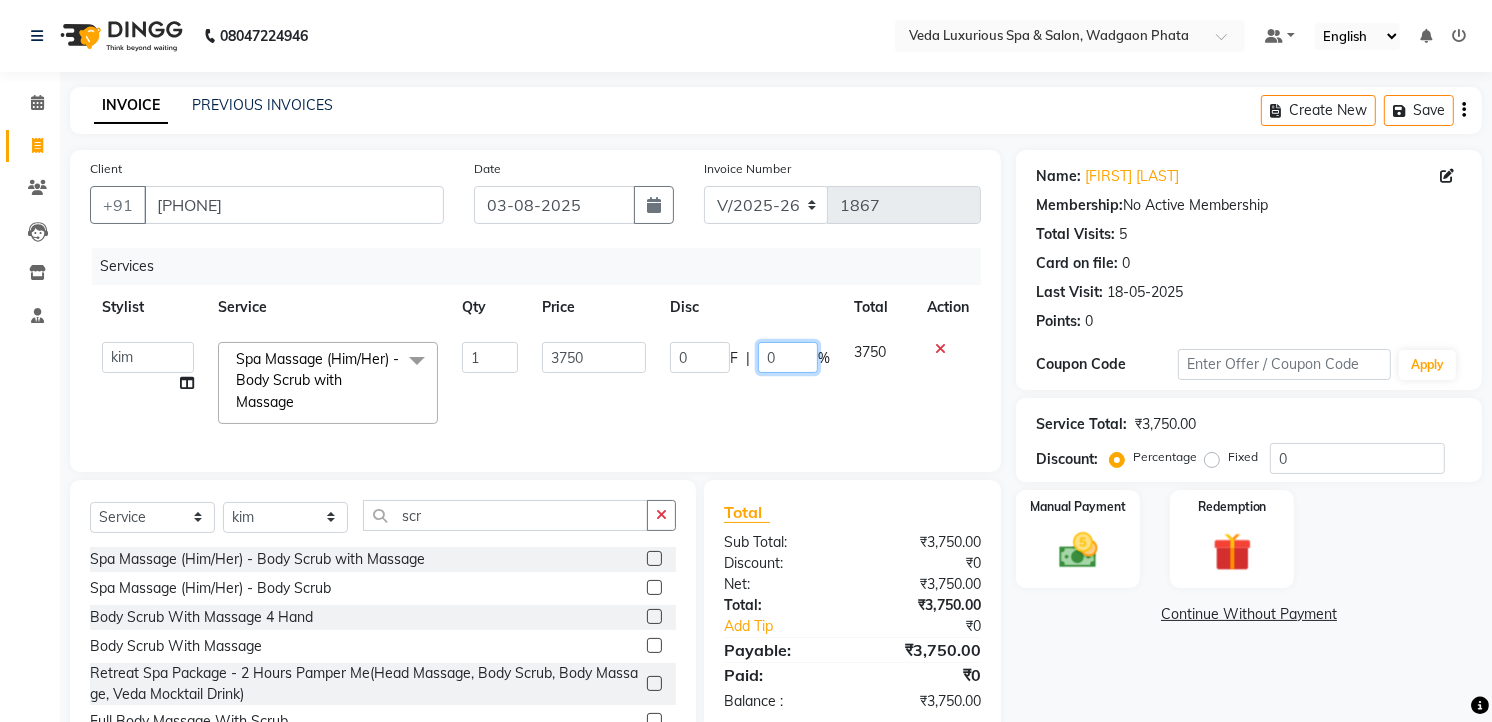 click on "0" 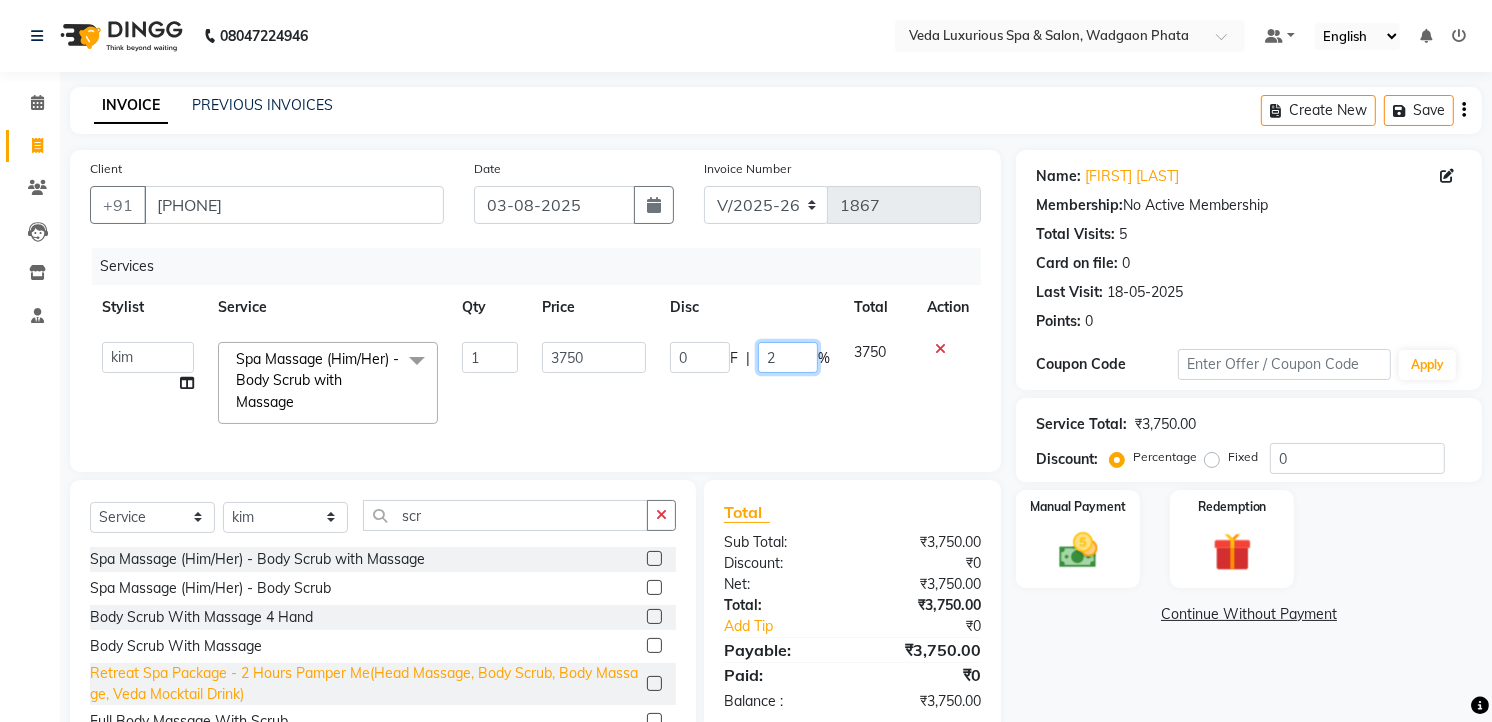 type on "20" 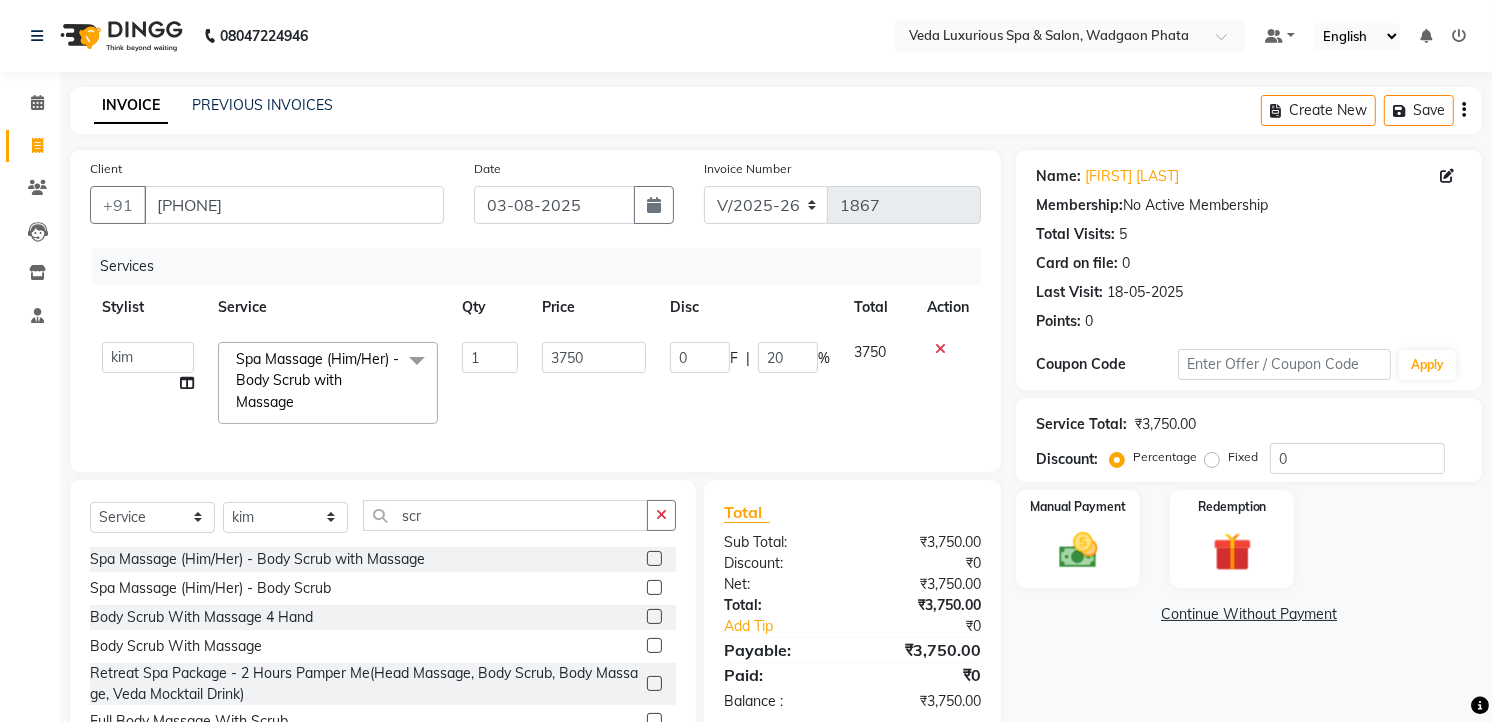click on "[FIRST] [FIRST] [FIRST] [FIRST] [FIRST] [FIRST] [FIRST] [FIRST] [FIRST] [FIRST] [FIRST] Spa Massage (Him/Her) - Body Scrub with Massage   x Spa Massage (Him/Her) - Deep Tissue Massage   Spa Massage (Him/Her) - Hot Stone Massage   Spa Massage (Him/Her) - Oil Therapy Spa Massage (Him/Her) - Body Scrub with Massage   Spa Massage (Him/Her) - Foot Massage   Spa Massage (Him/Her) - Body Scrub   Spa Massage (Him/Her) - Aromatheraphy Massage   Balinese Massage Head Massage Deep Tissue Massage 90 min Spa Massage Foot Massage Balinese Massage 90min Hot Oil Massage Four Hand Massage Swedish Massage Aromatheraphy (90 min) Body Scrub With Massage 4 Hand Traditional Thai Massage Steam Bath HEAD MASSAGE Face Clean Up Other Couple   Massage (60 M) (Married only) Couple Massage (90 M) (Married only) Deep Tissue Massage   Deep Tissue Massage (90 min)   Body Scrub With Massage   Head ,Neck,Shoulder,Back Dry Massage Retreat Spa Package - 2 Hours Pamper Me(Head Massage, Body Scrub, Body Massage, Veda Mocktail Drink) Blow Dry 1 0 F" 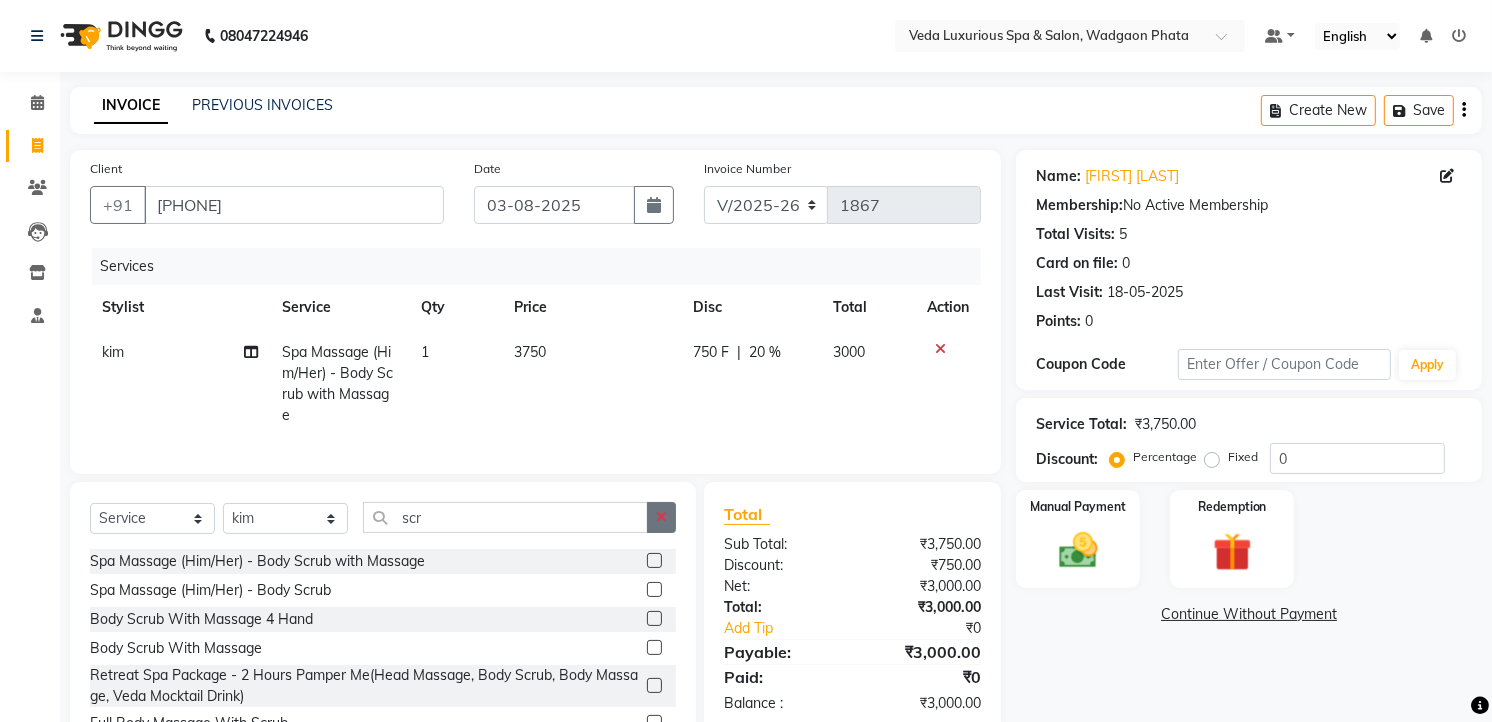 scroll, scrollTop: 102, scrollLeft: 0, axis: vertical 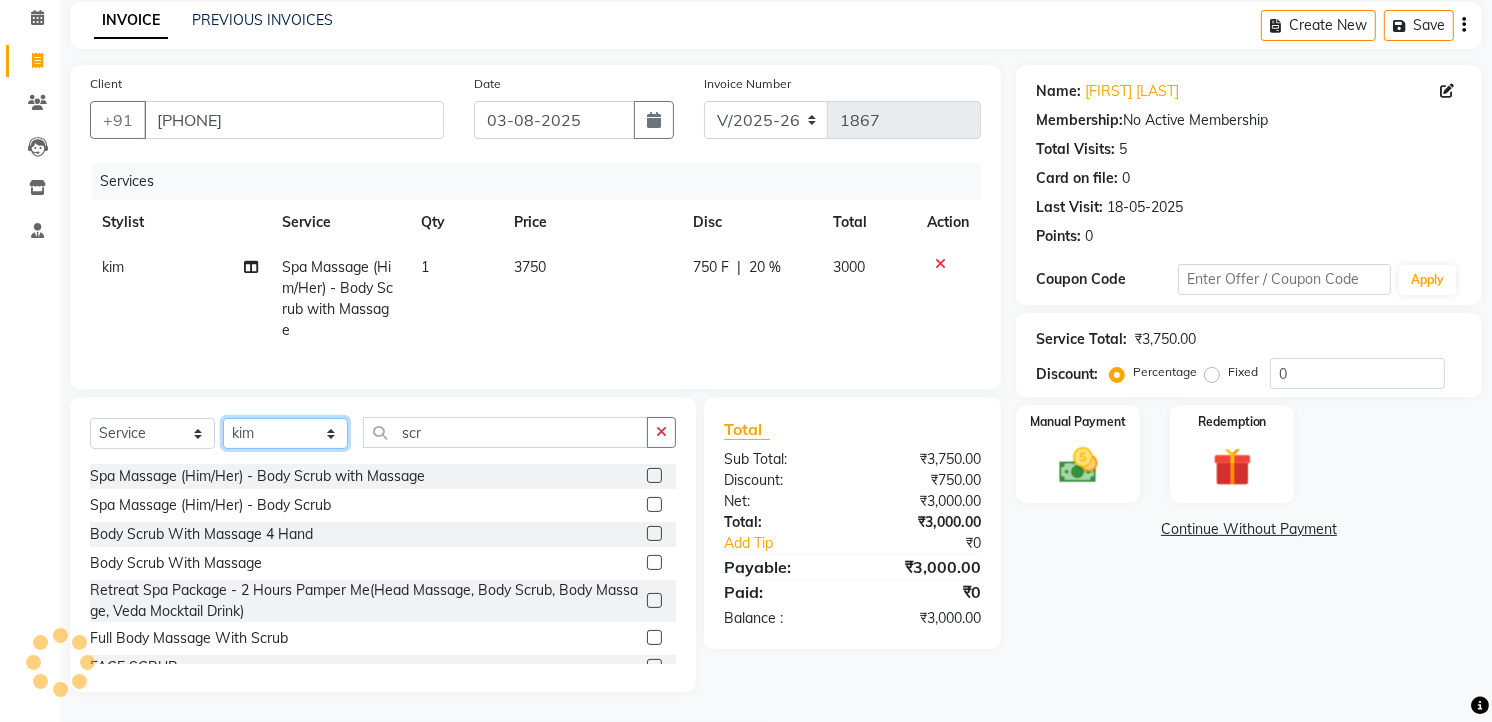 drag, startPoint x: 326, startPoint y: 435, endPoint x: 322, endPoint y: 417, distance: 18.439089 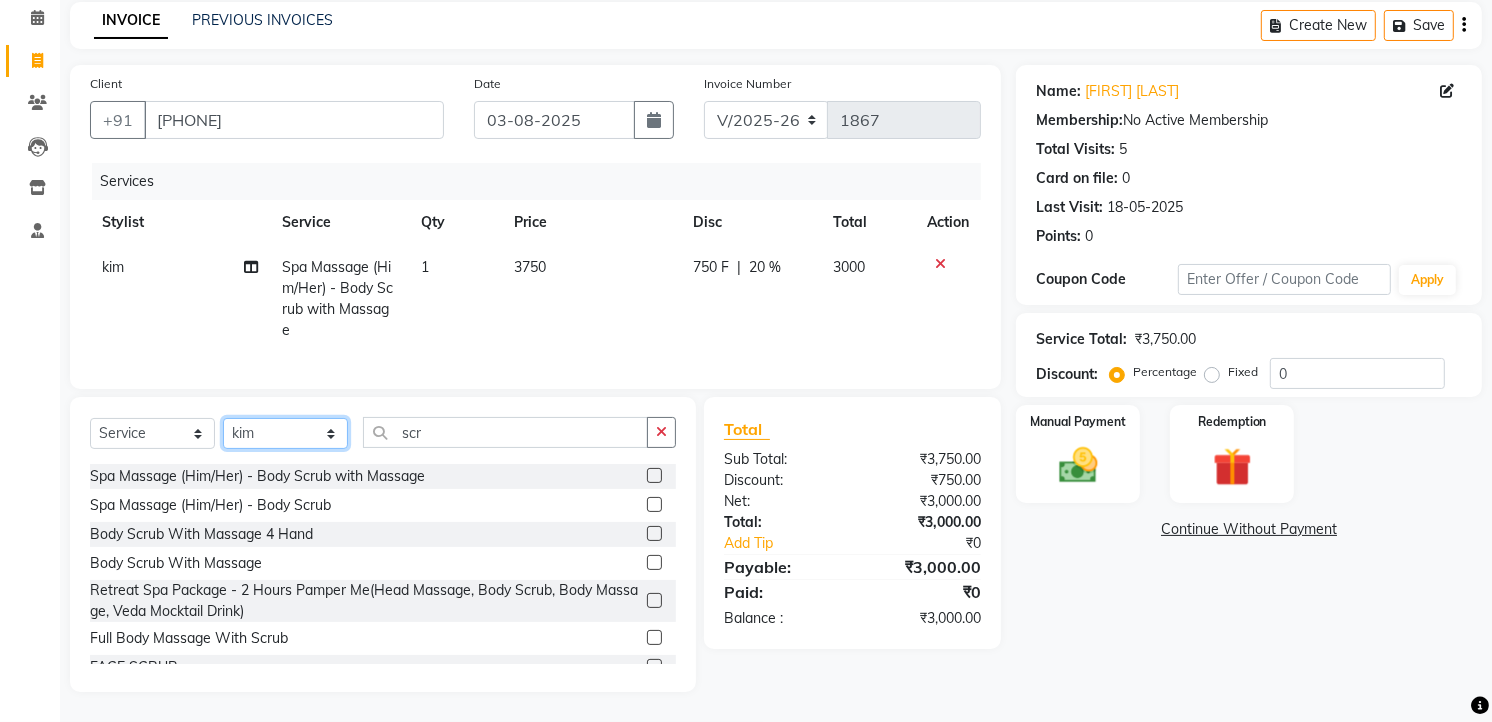 select on "27587" 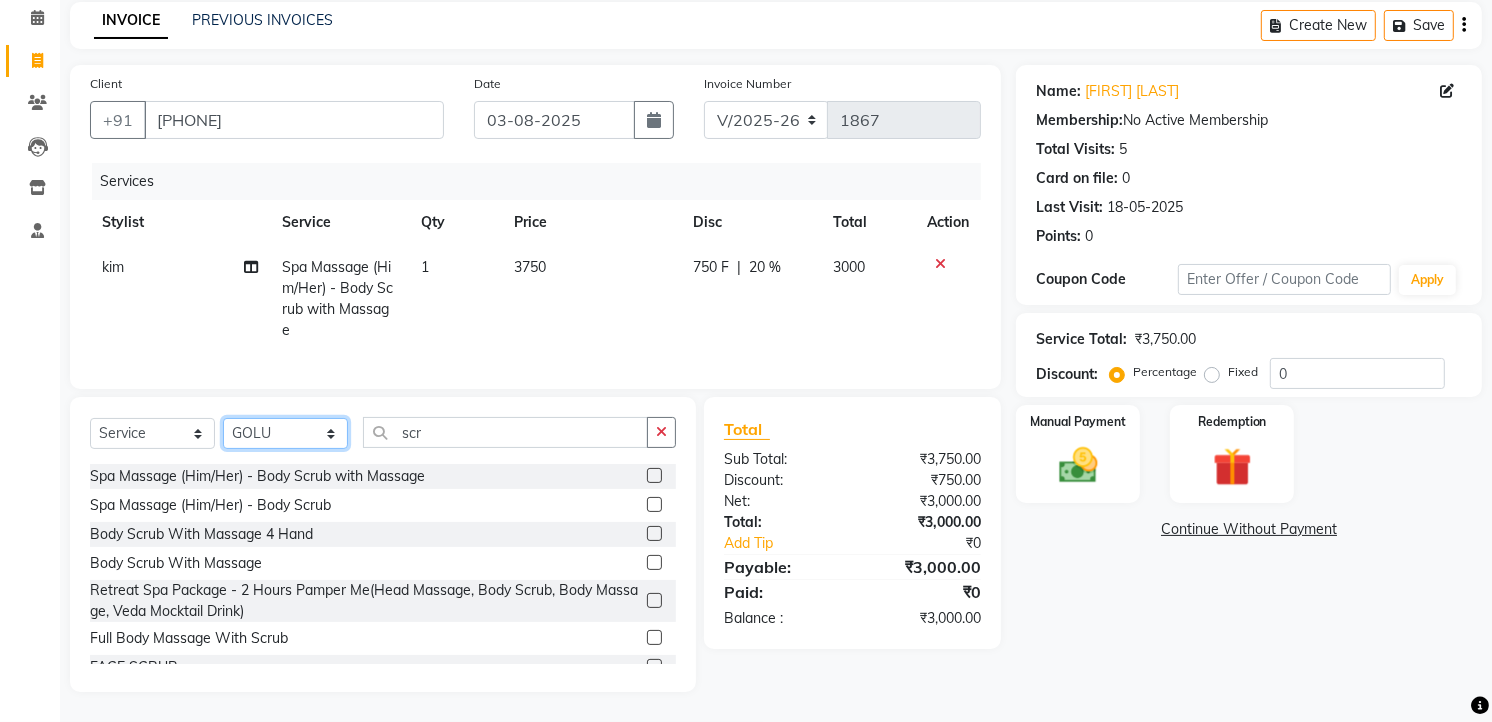 click on "Select Stylist Ankur GOLU Khushi kim lily Mahesh manu MOYA Nilam olivia RP seri VEDA" 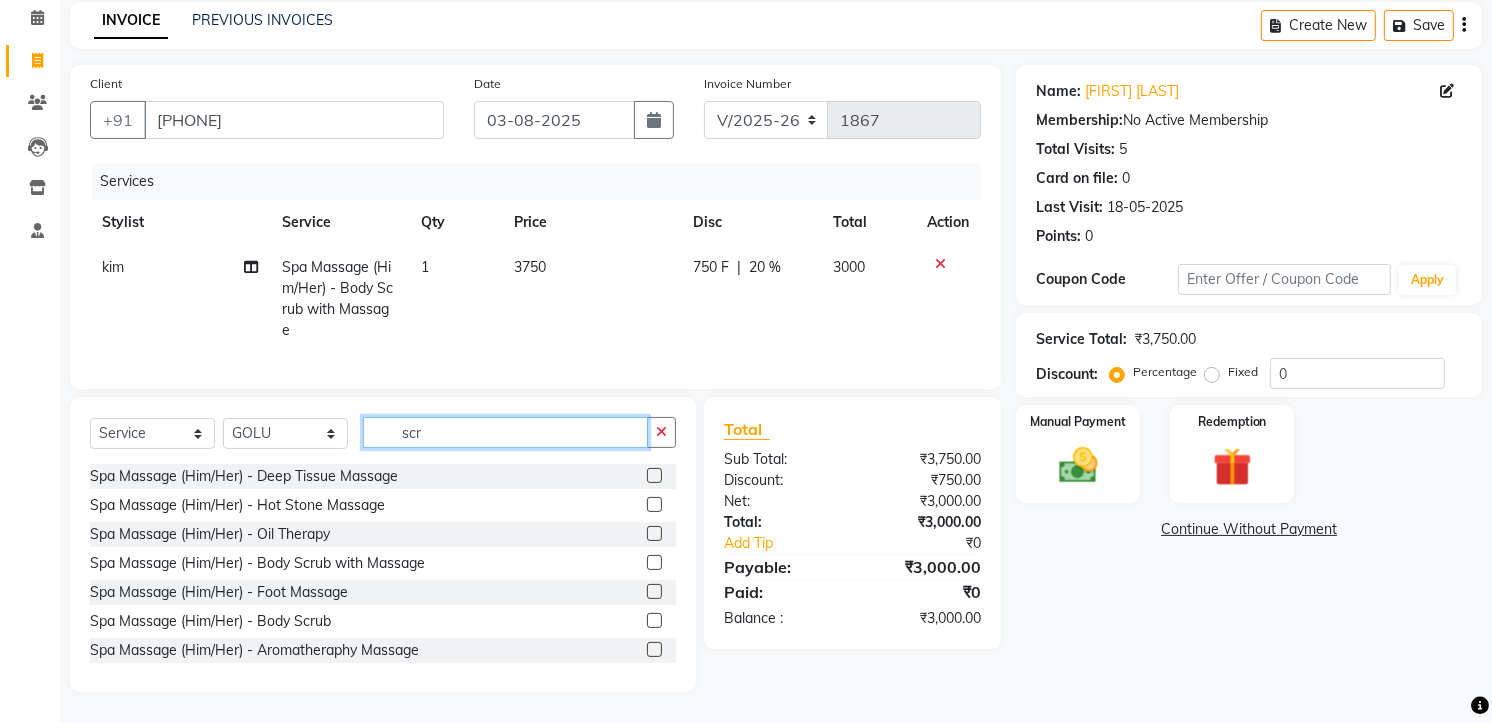 click on "scr" 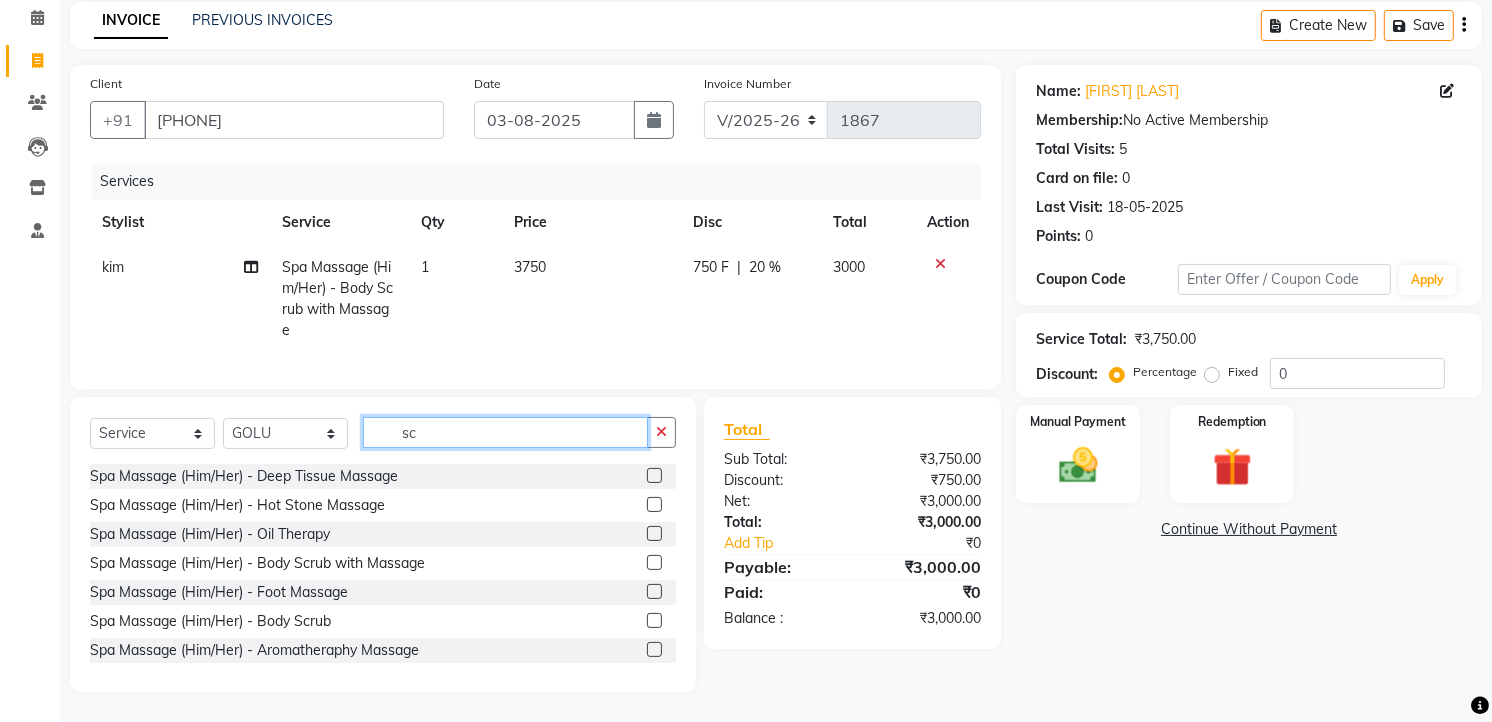 type on "s" 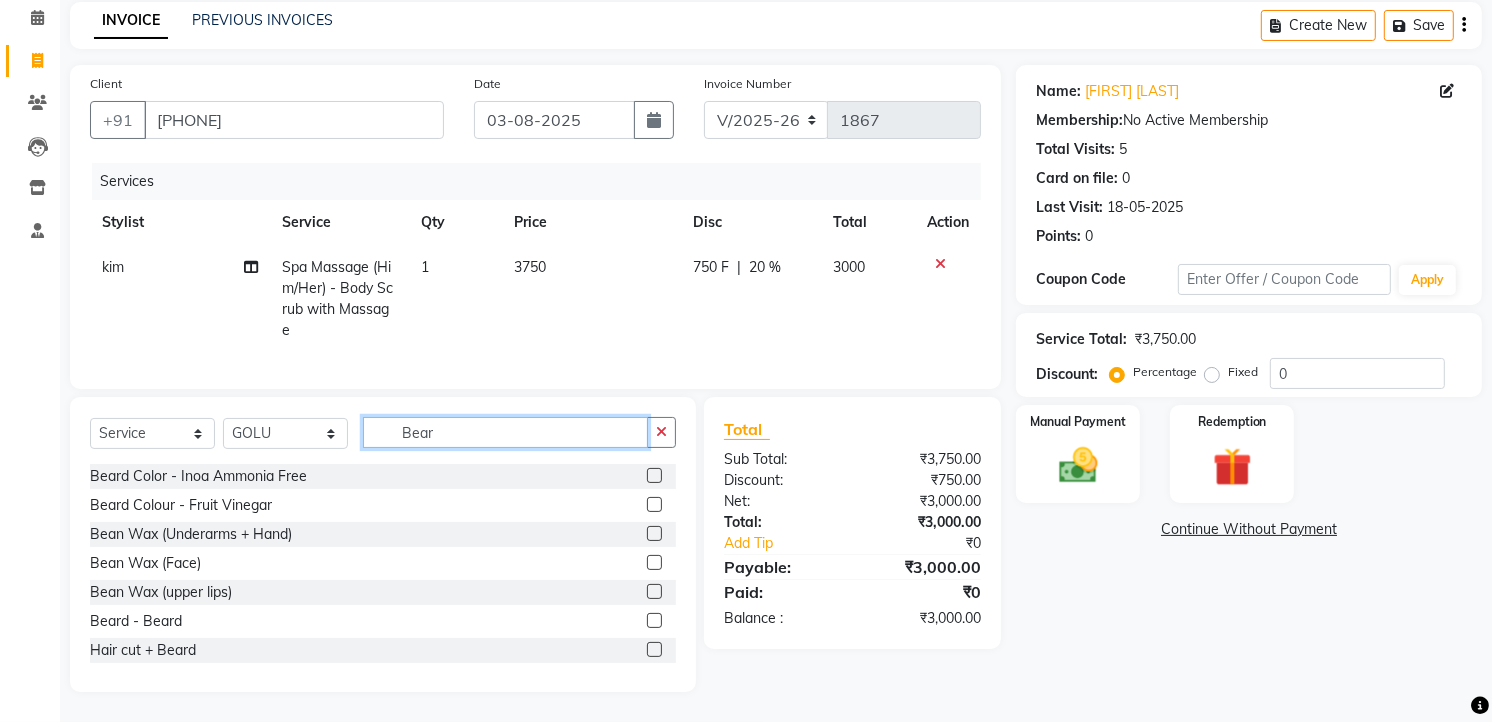 scroll, scrollTop: 58, scrollLeft: 0, axis: vertical 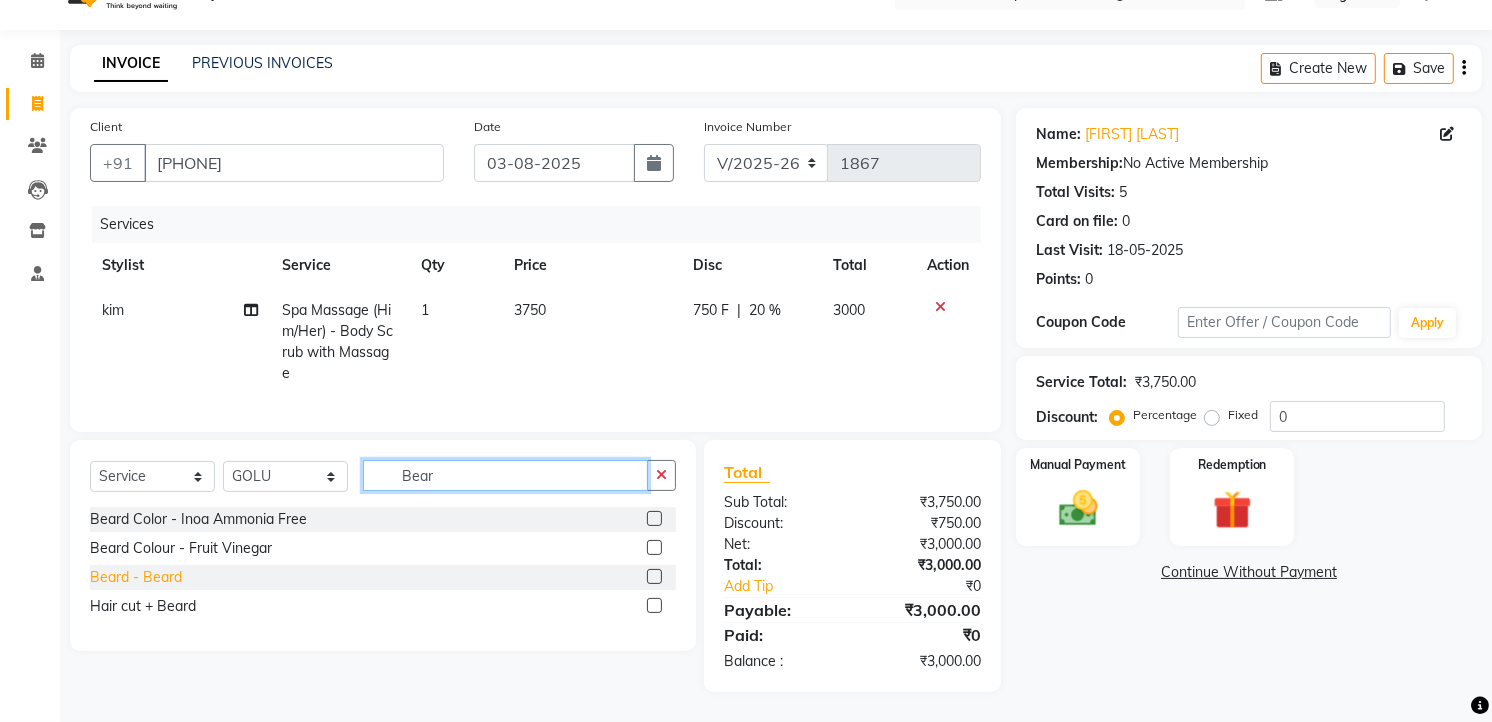 type on "Bear" 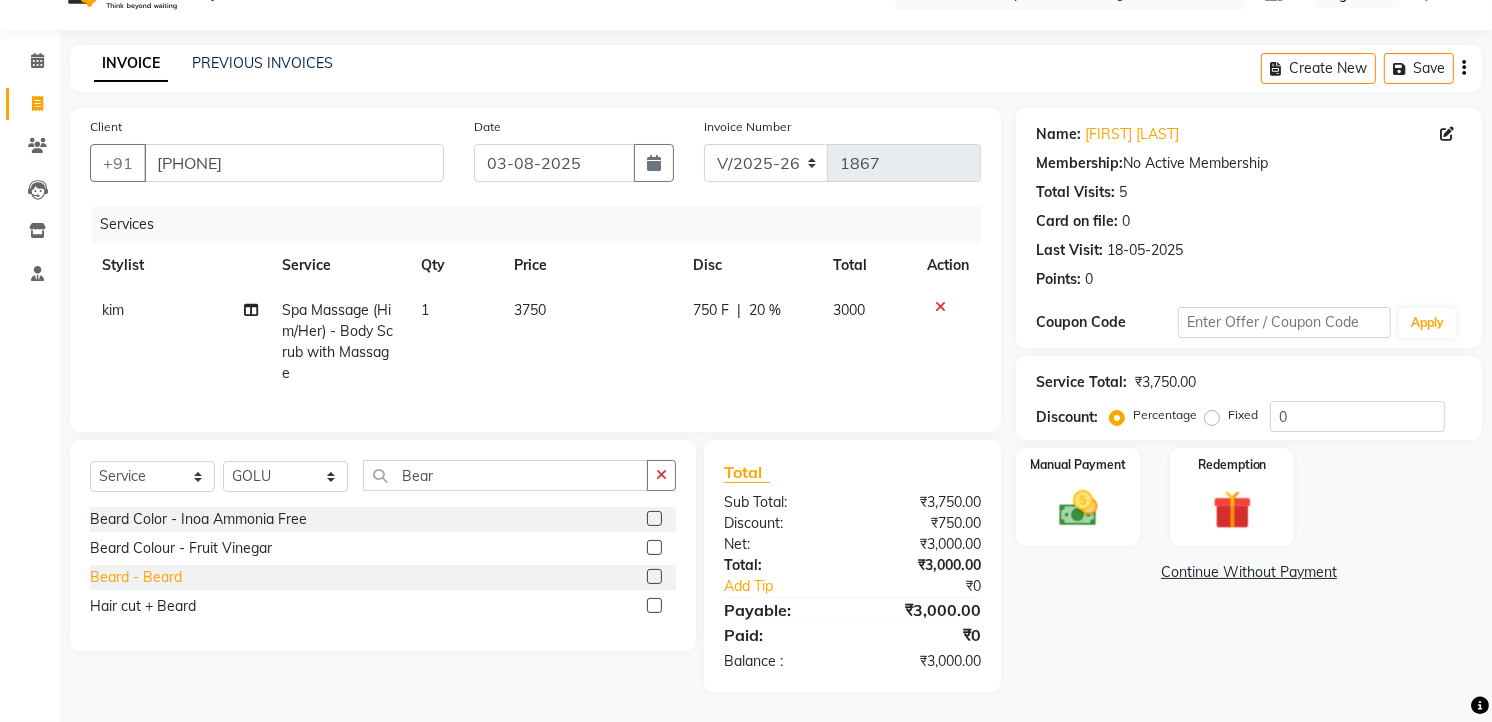 click on "Beard  - Beard" 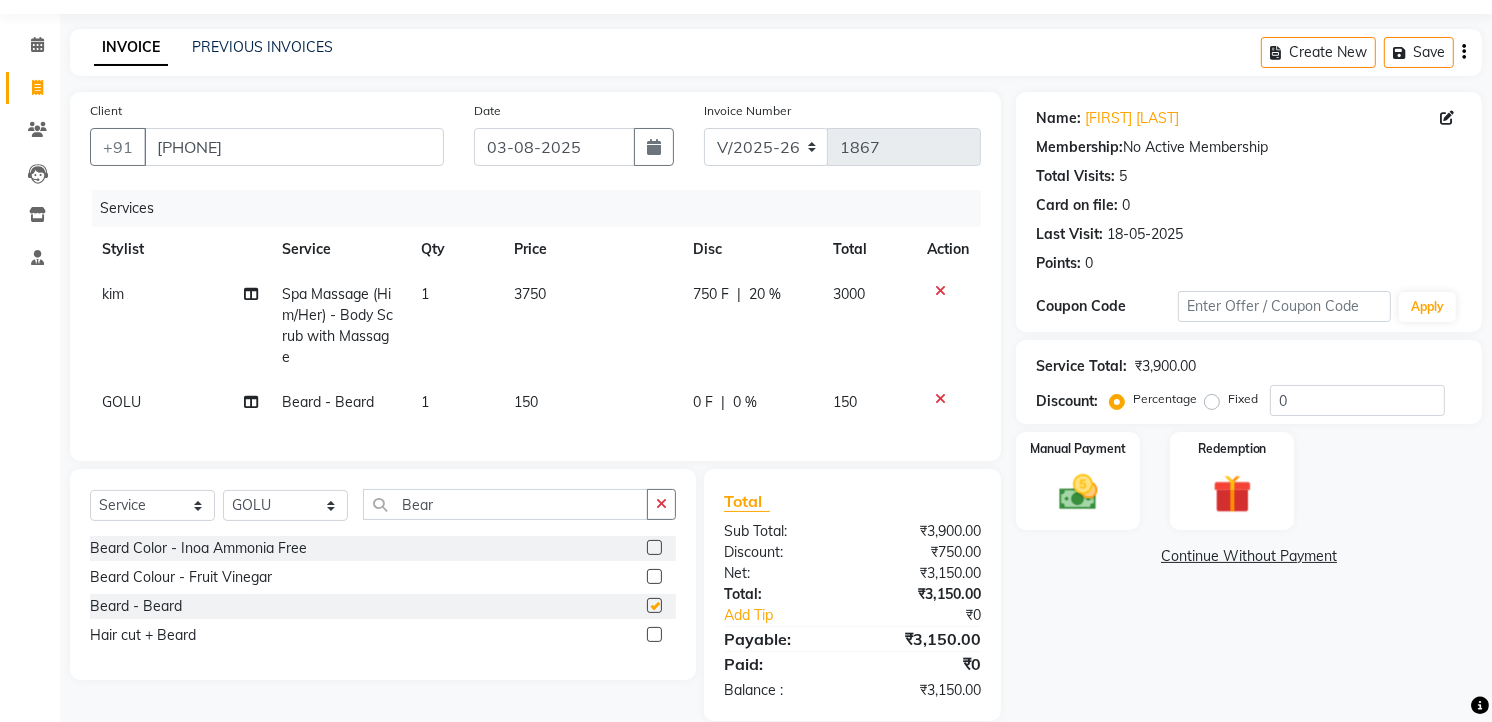 checkbox on "false" 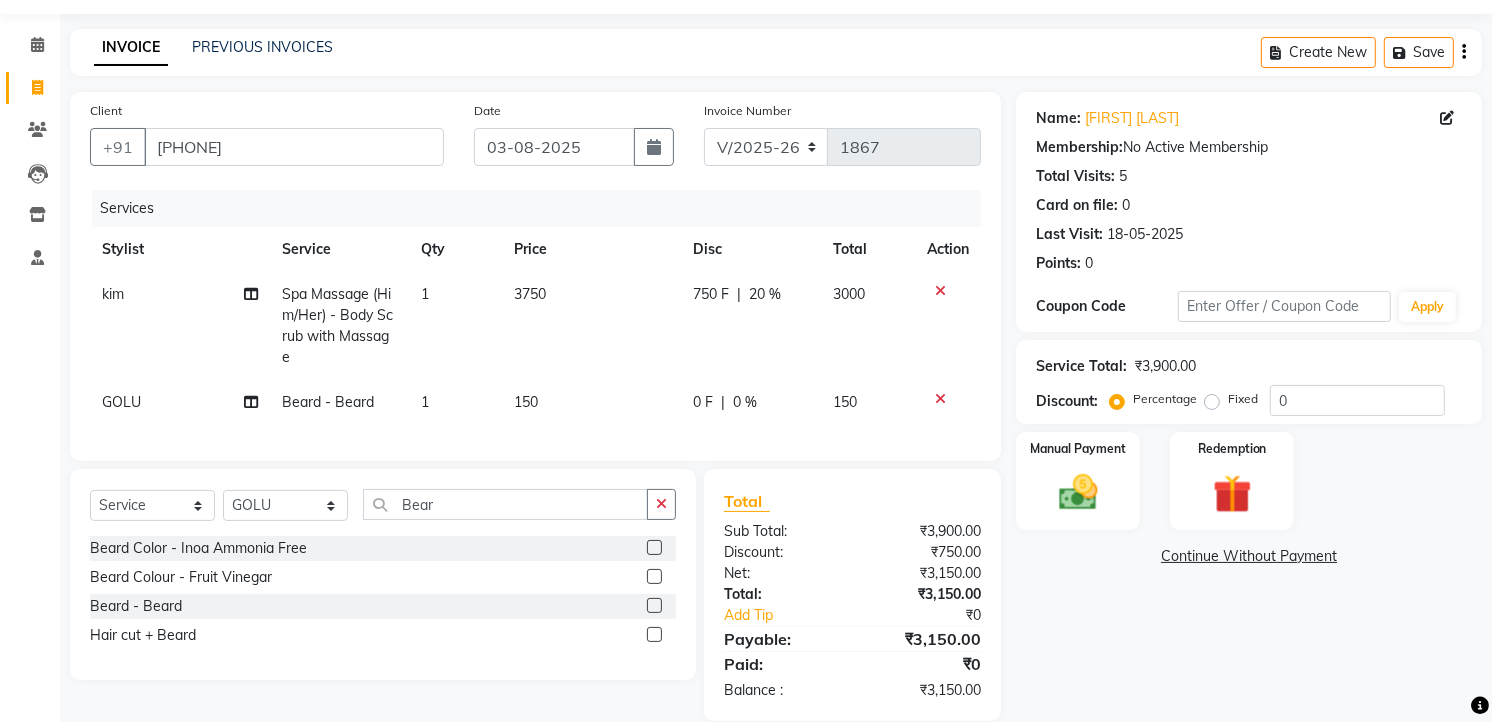 click on "0 F | 0 %" 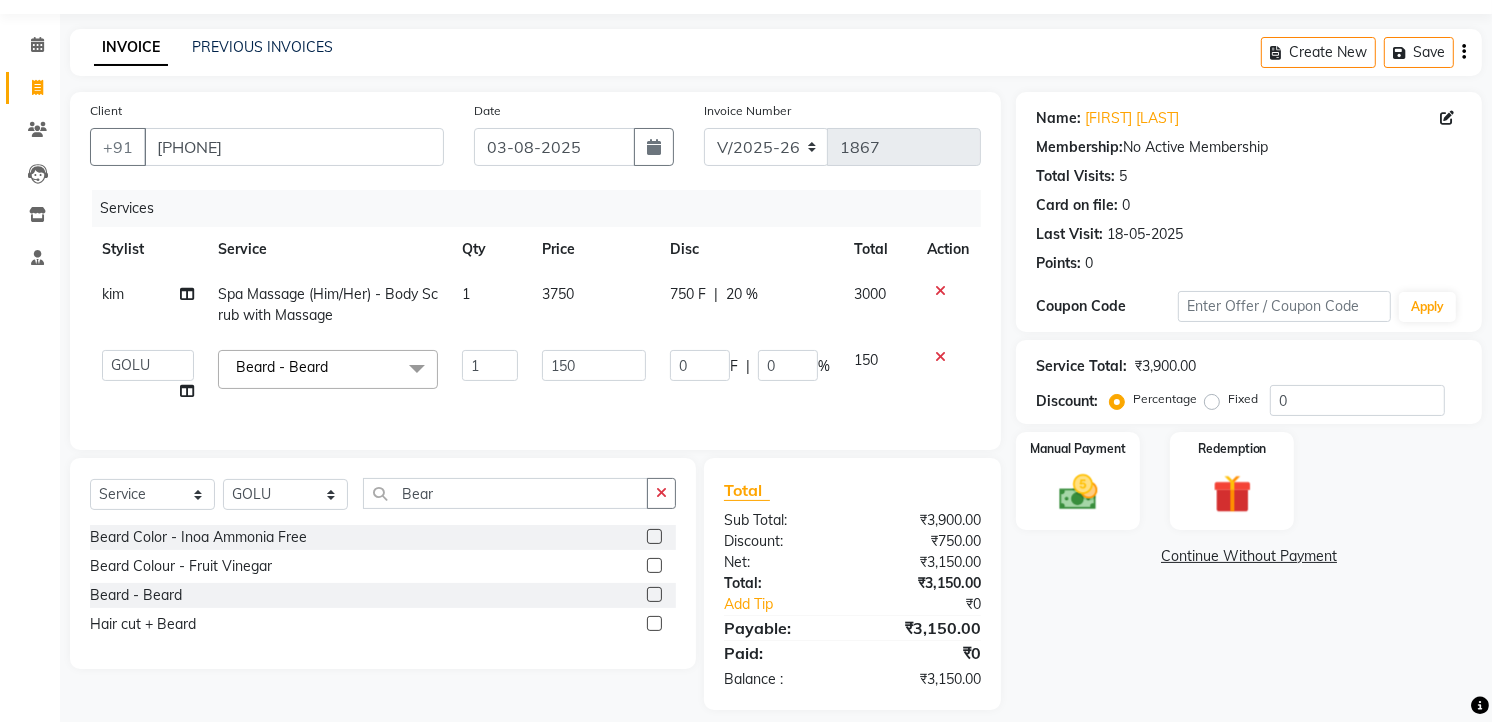 scroll, scrollTop: 92, scrollLeft: 0, axis: vertical 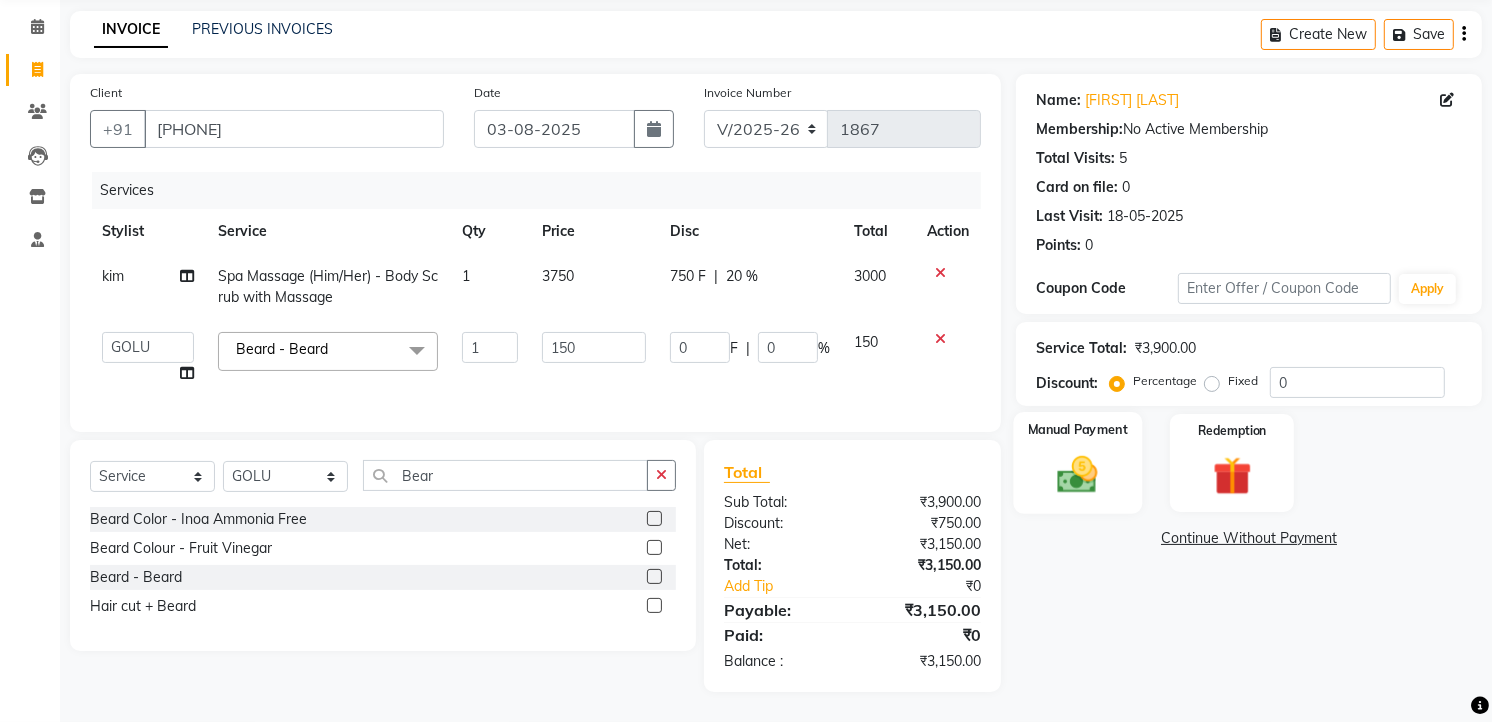 click 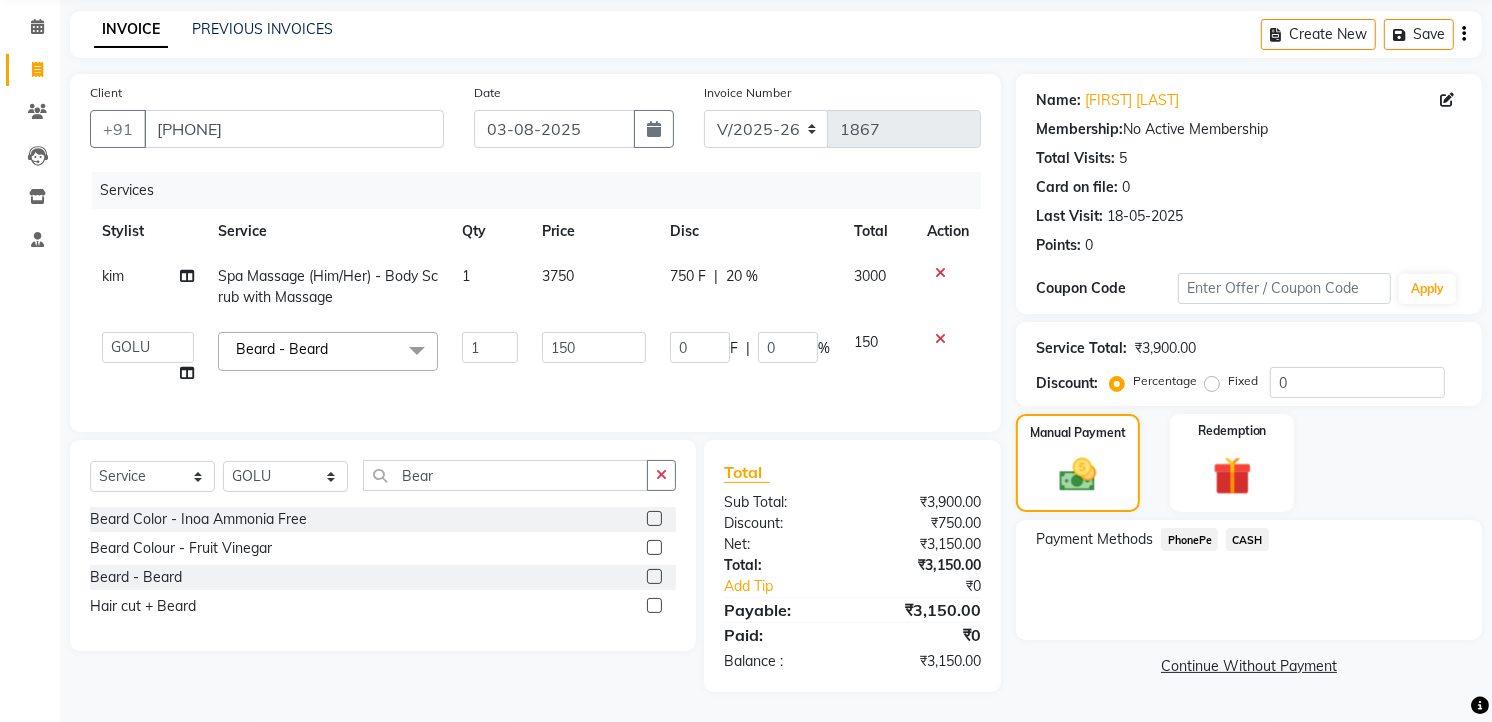 click on "PhonePe" 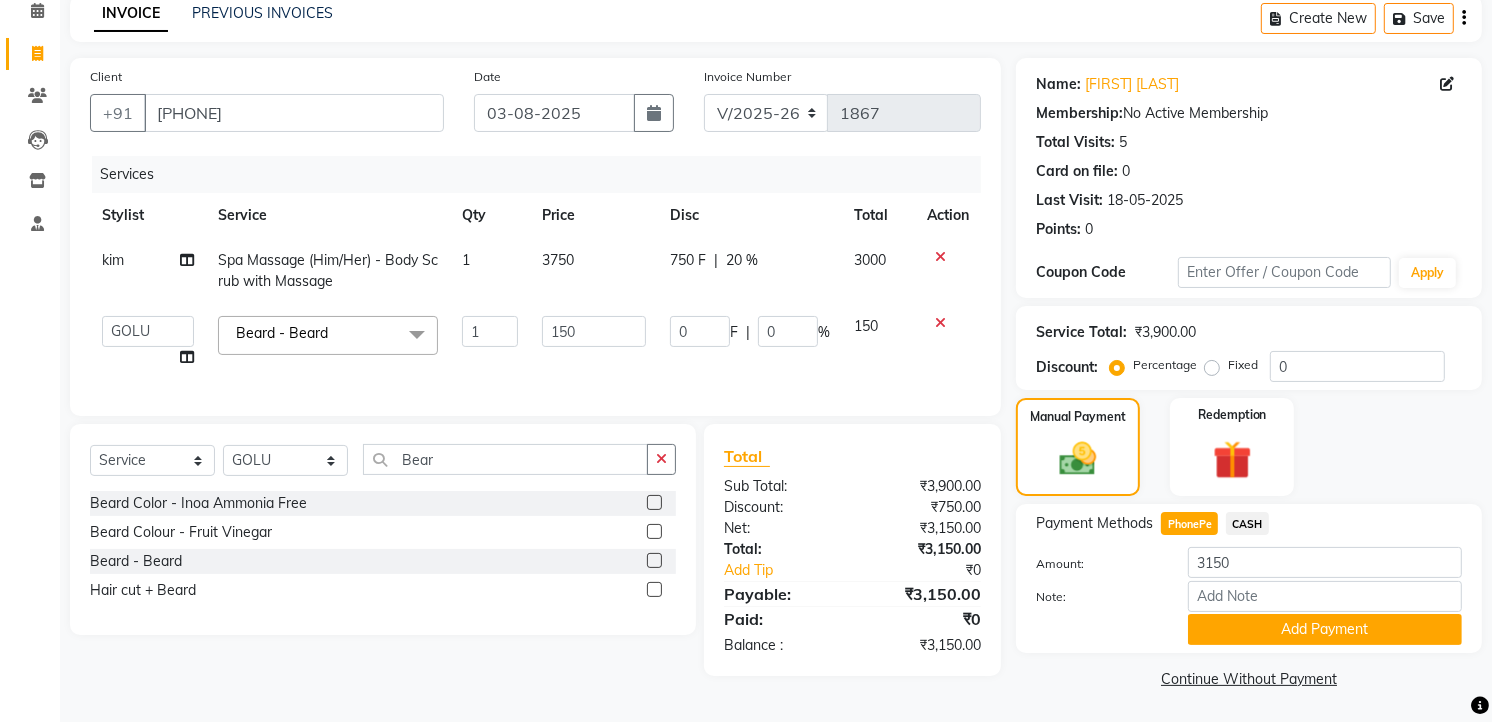 scroll, scrollTop: 94, scrollLeft: 0, axis: vertical 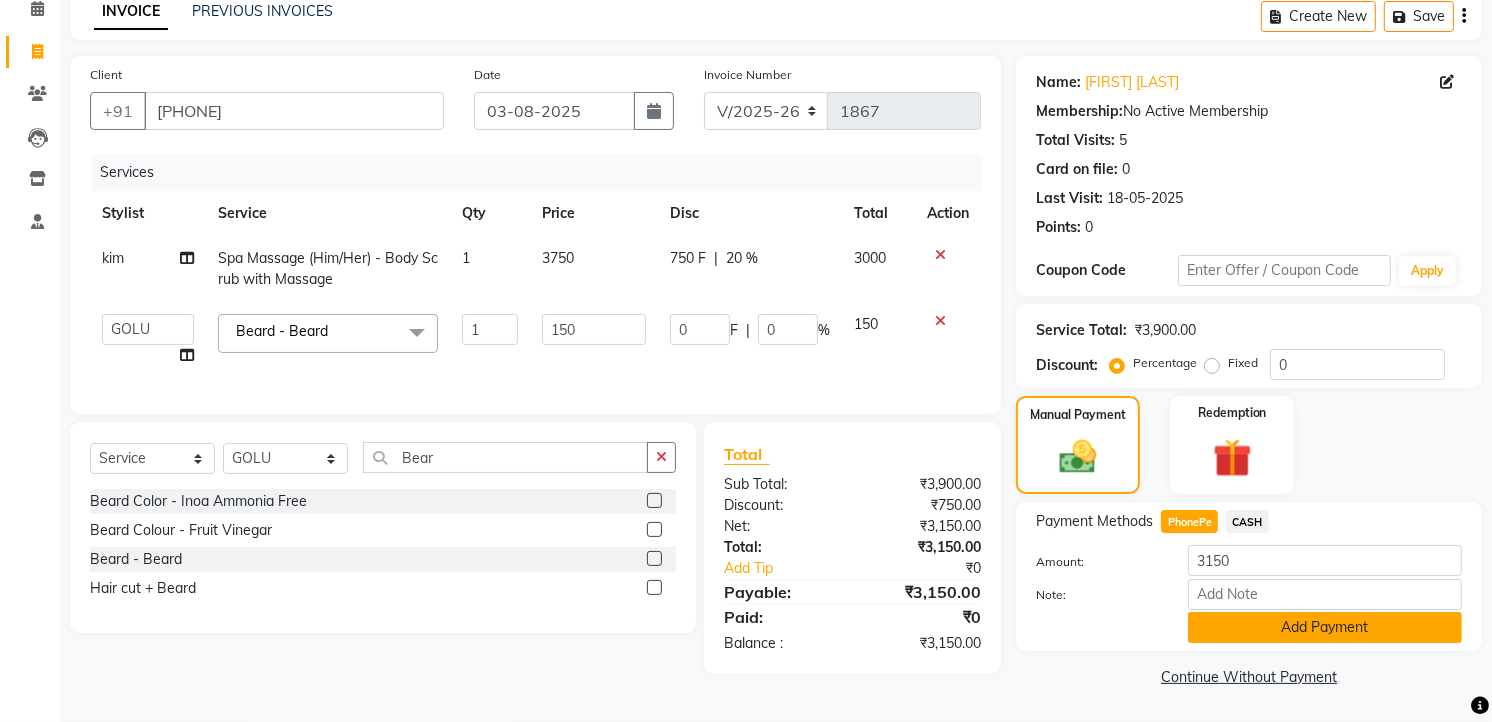 click on "Add Payment" 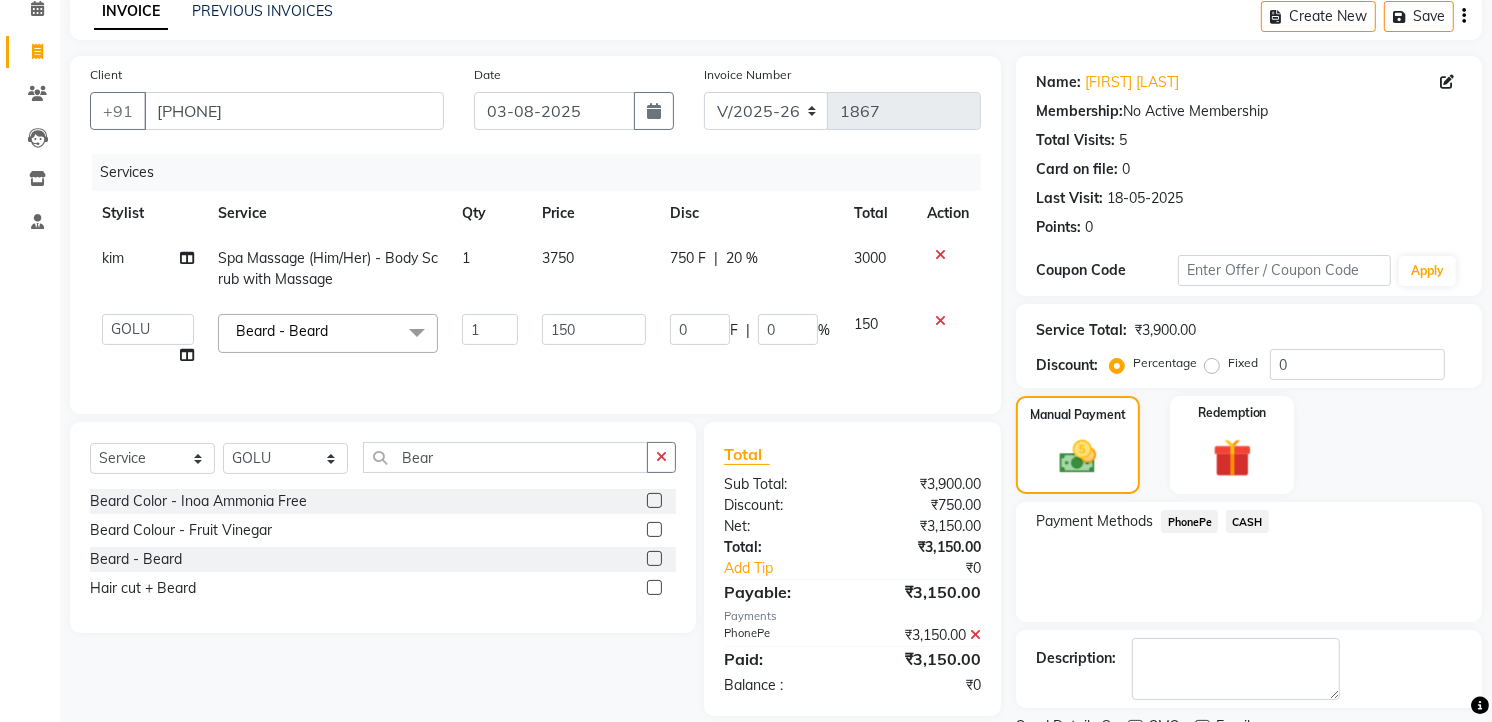 scroll, scrollTop: 177, scrollLeft: 0, axis: vertical 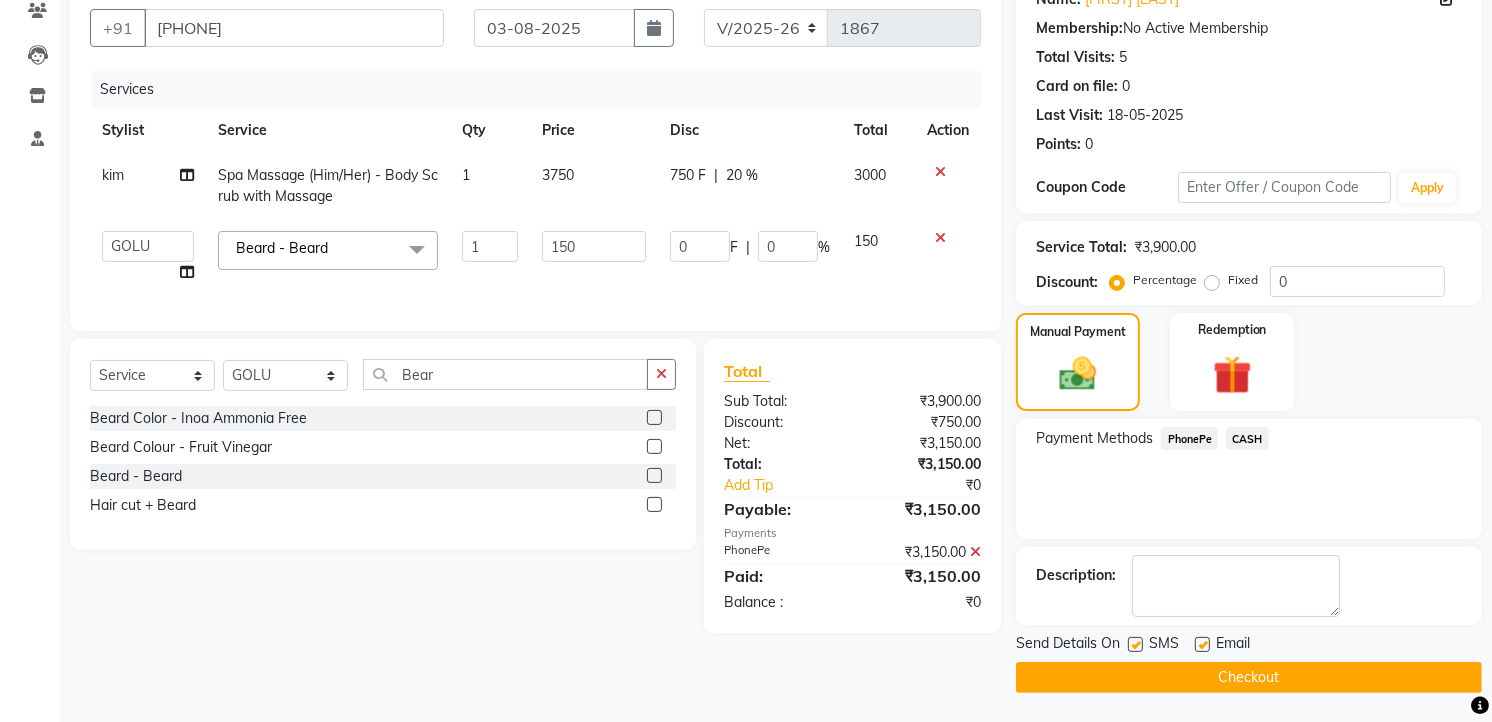 click on "Checkout" 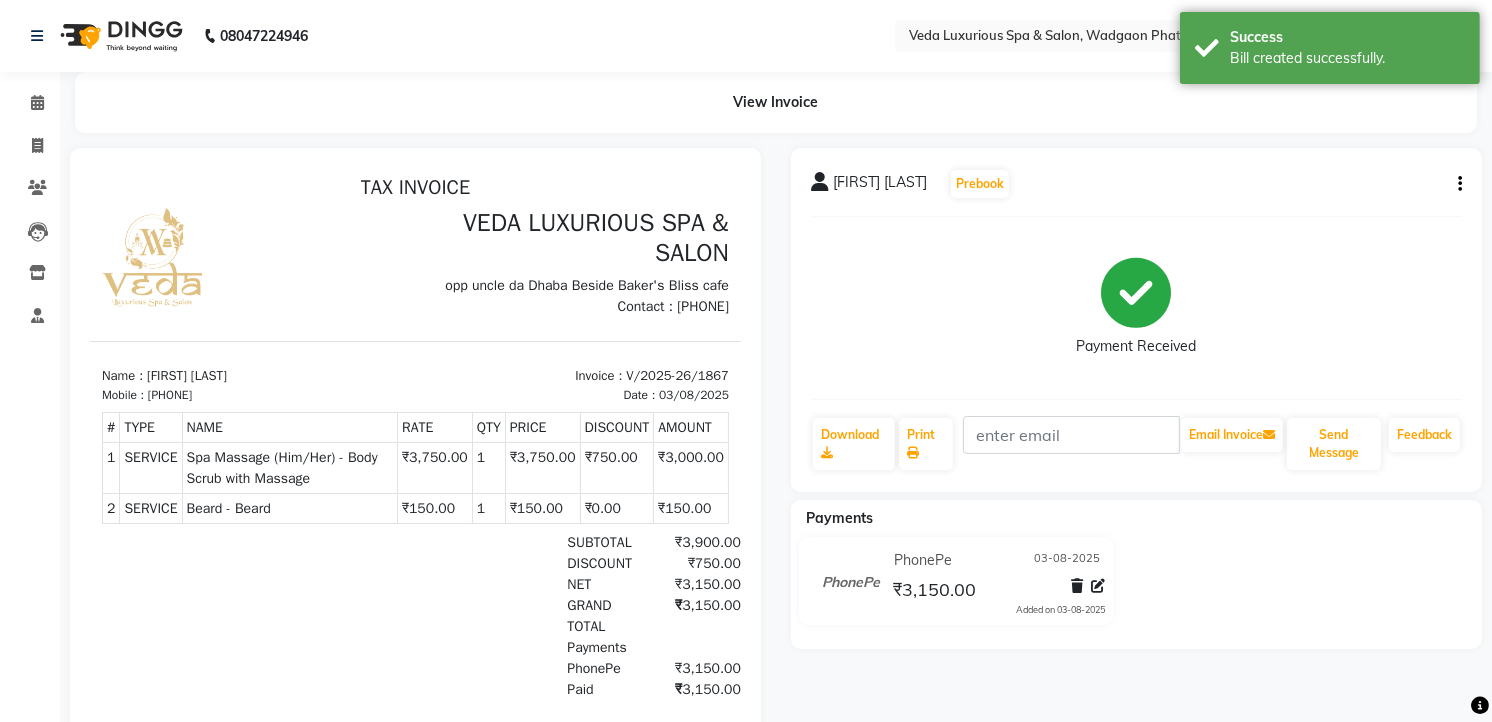 scroll, scrollTop: 0, scrollLeft: 0, axis: both 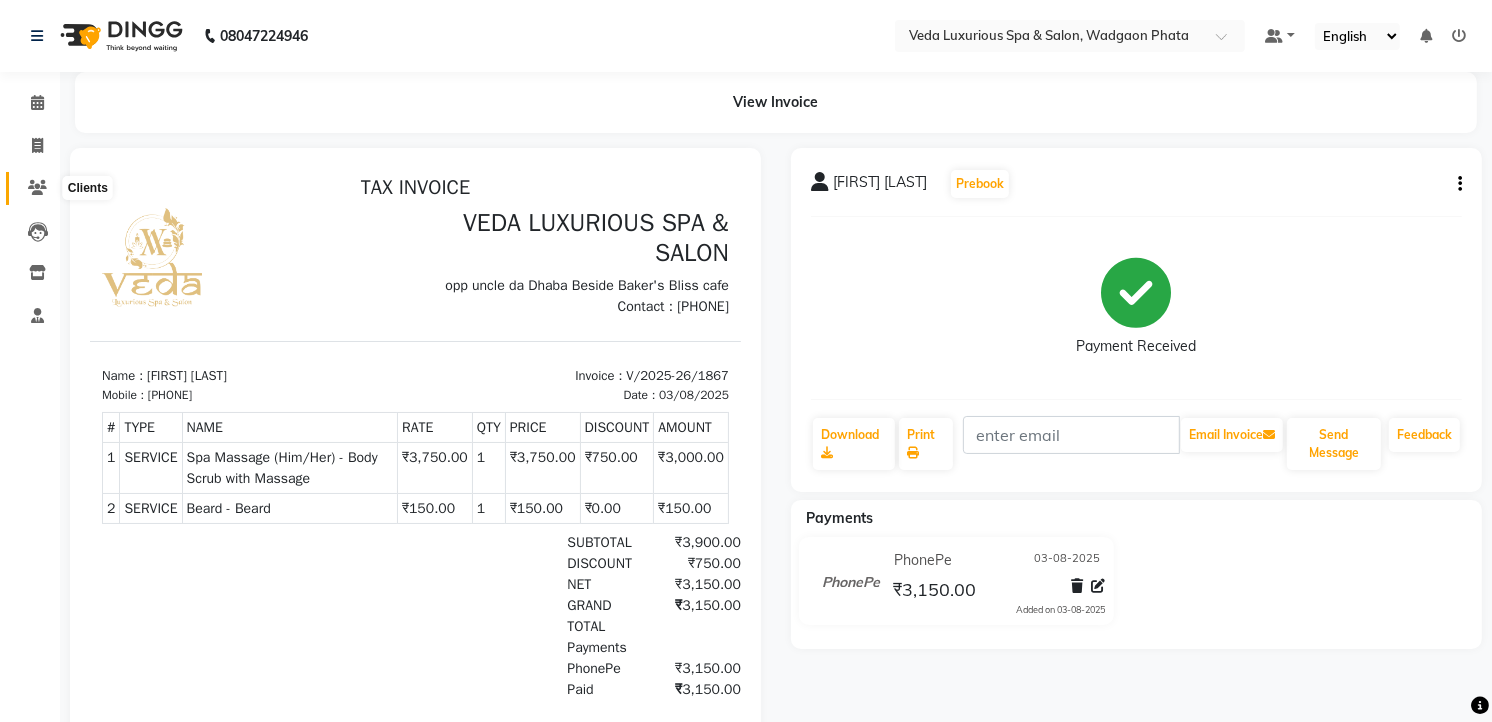 click 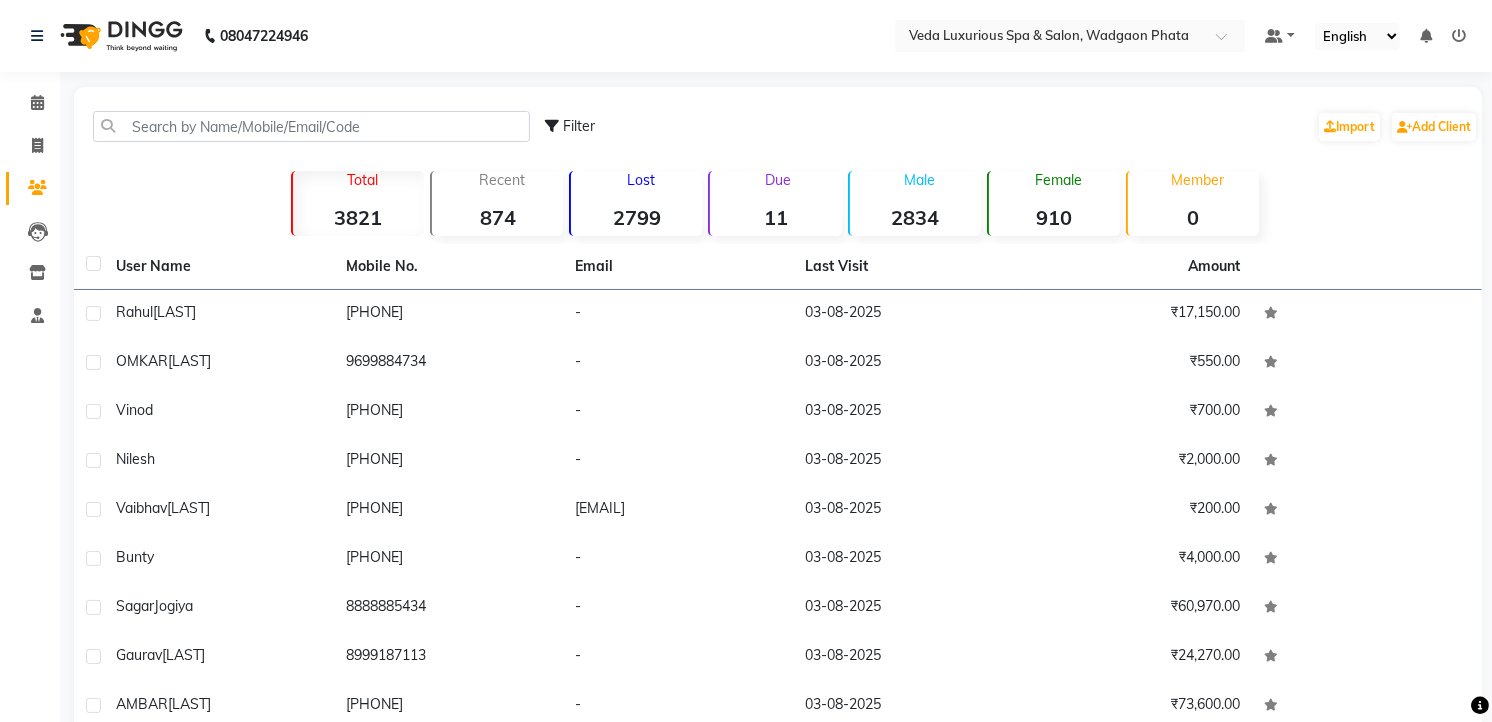click on "Filter  Import   Add Client" 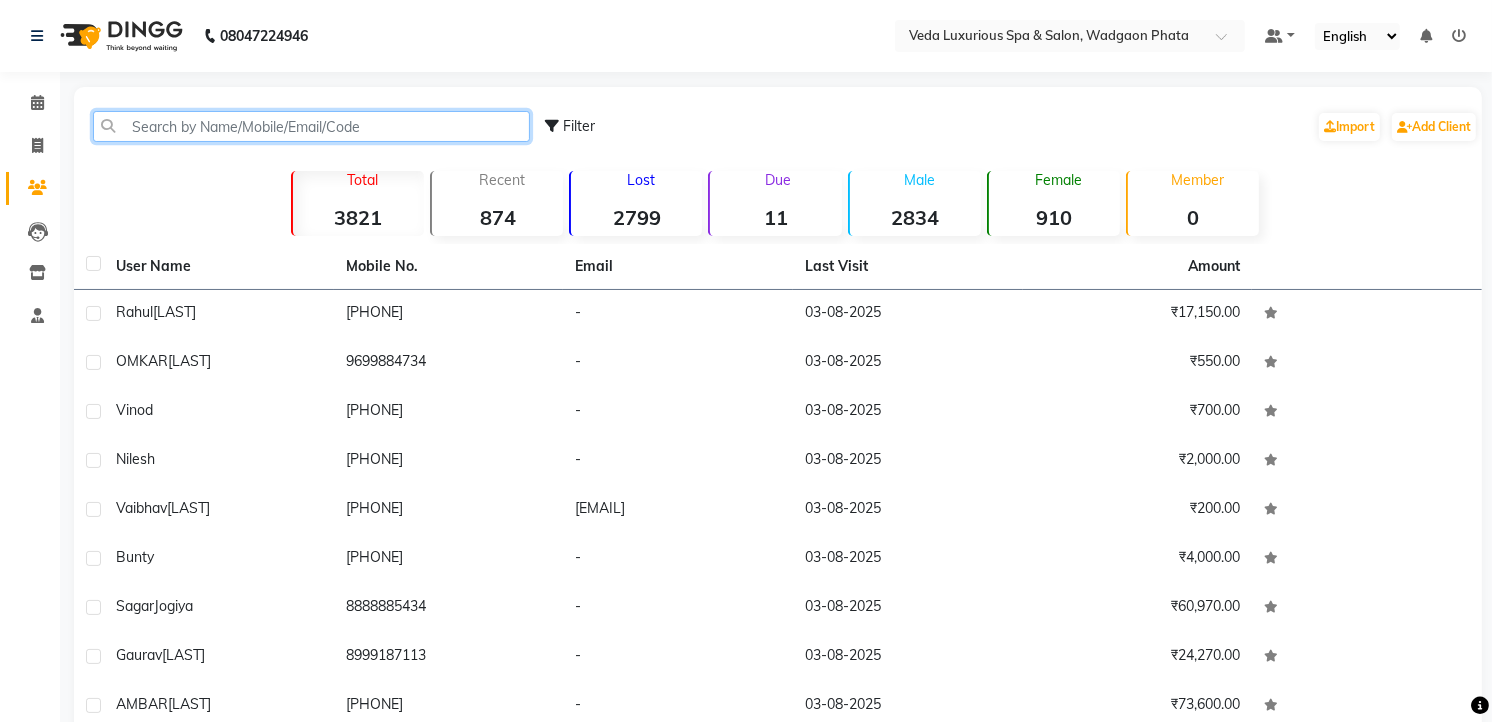 click 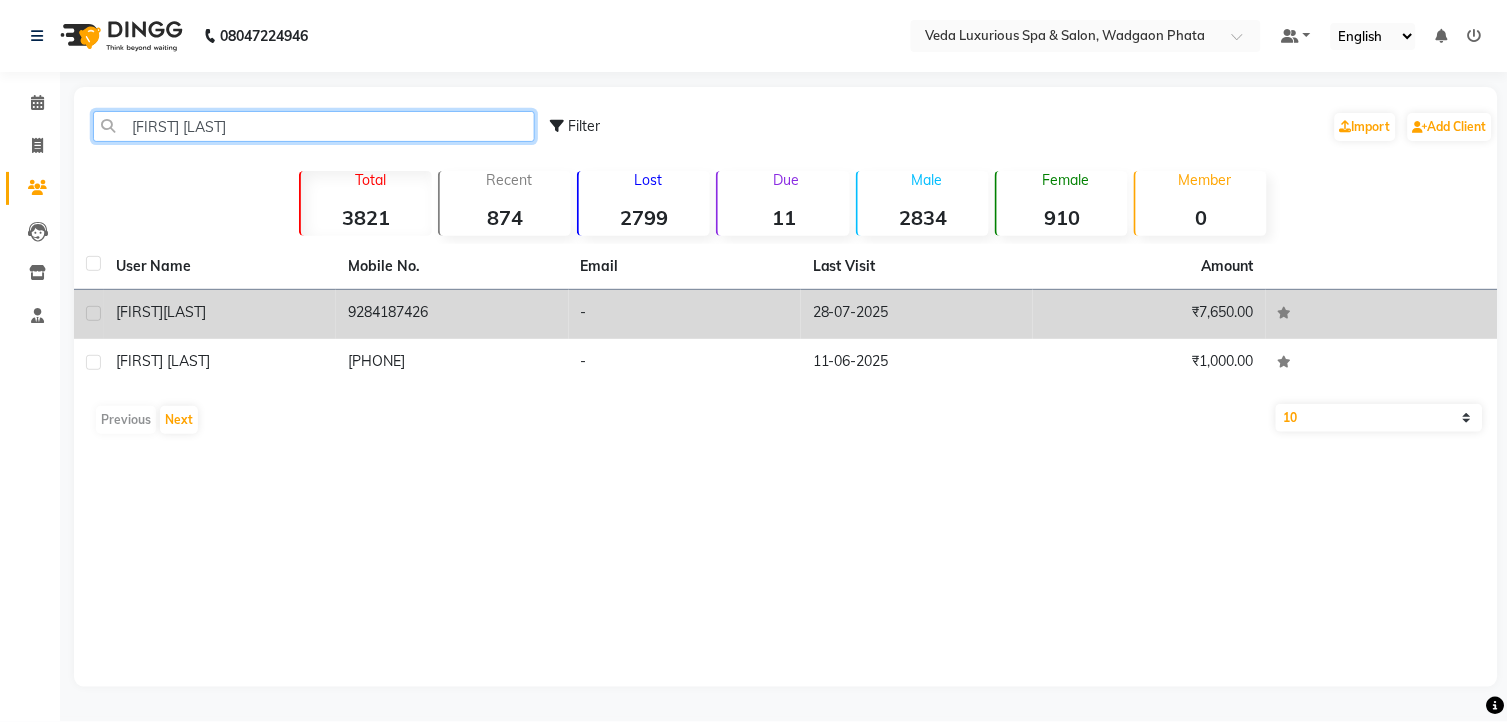 type on "[FIRST] [LAST]" 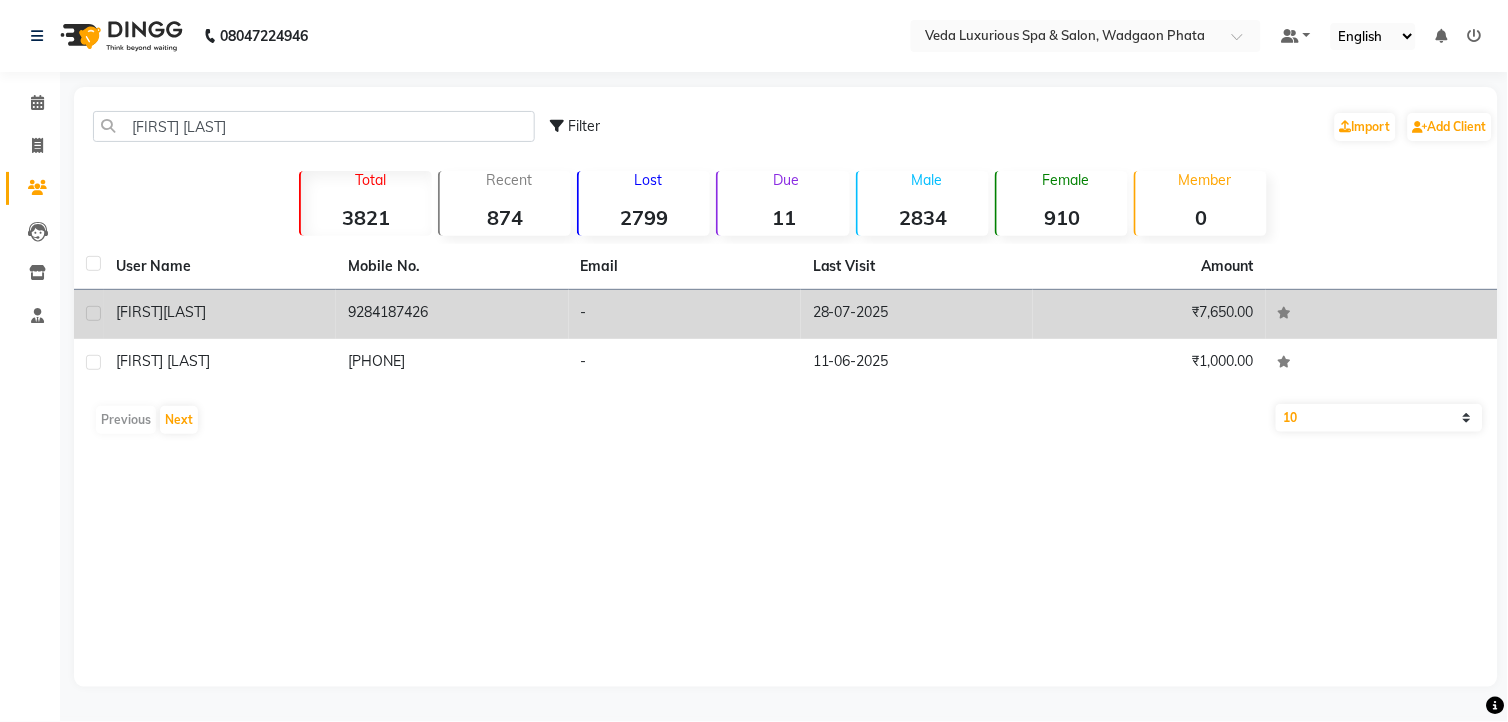 click on "[FIRST]  [LAST]" 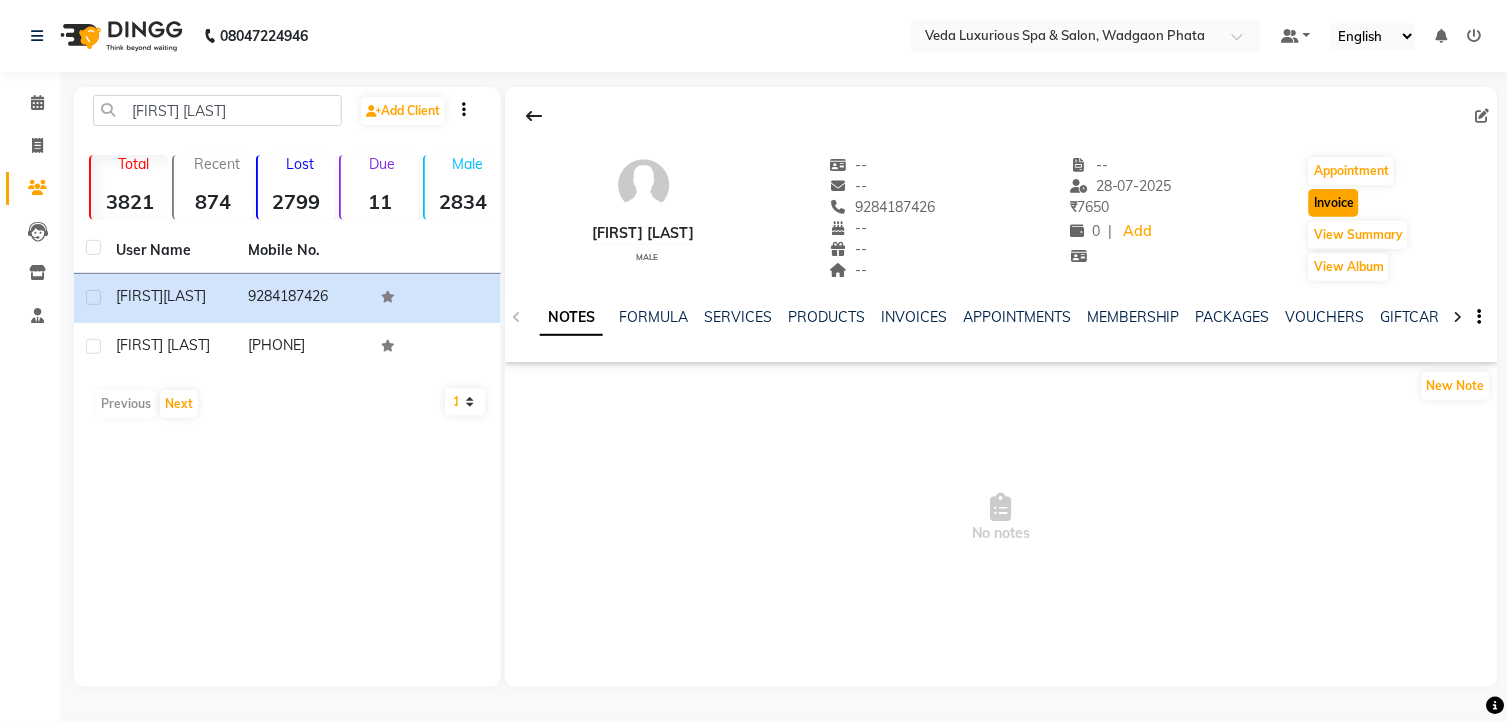 click on "Invoice" 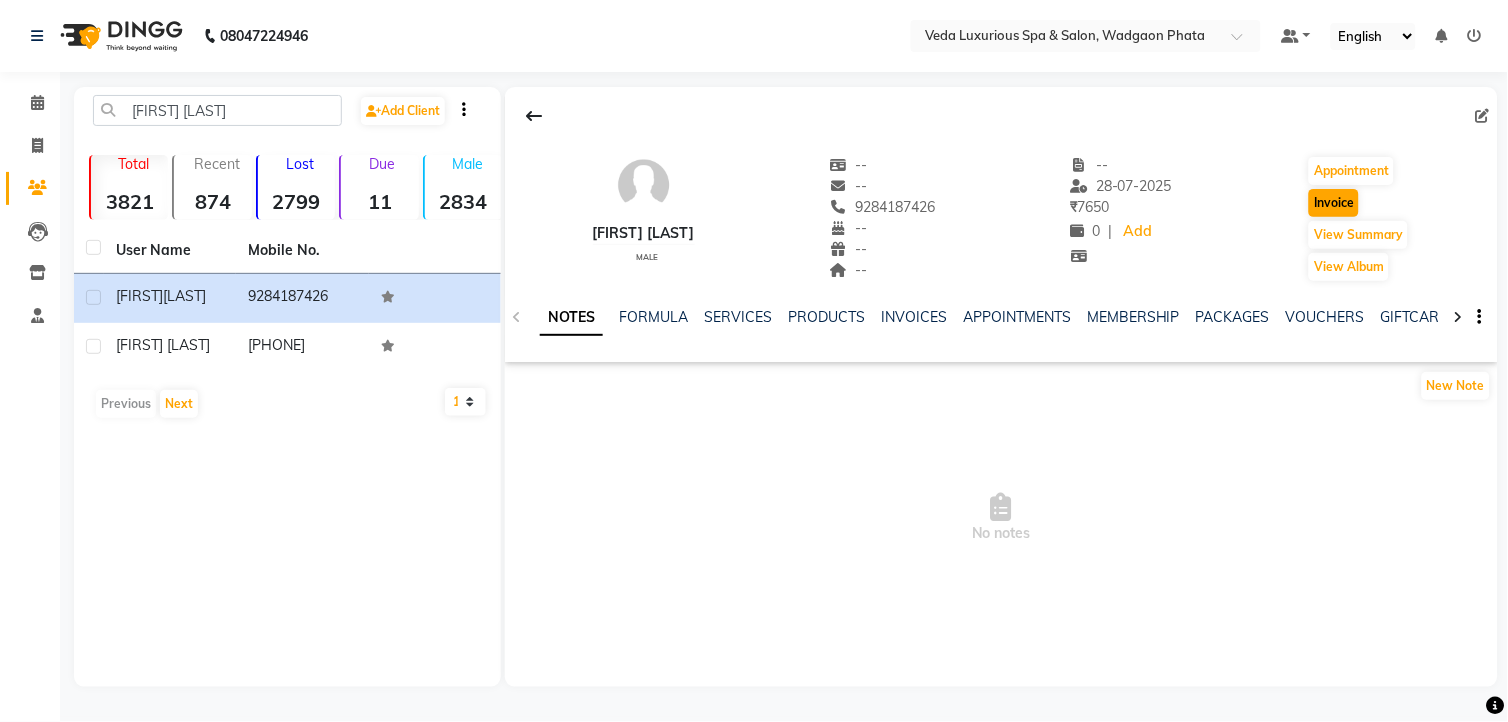 select on "service" 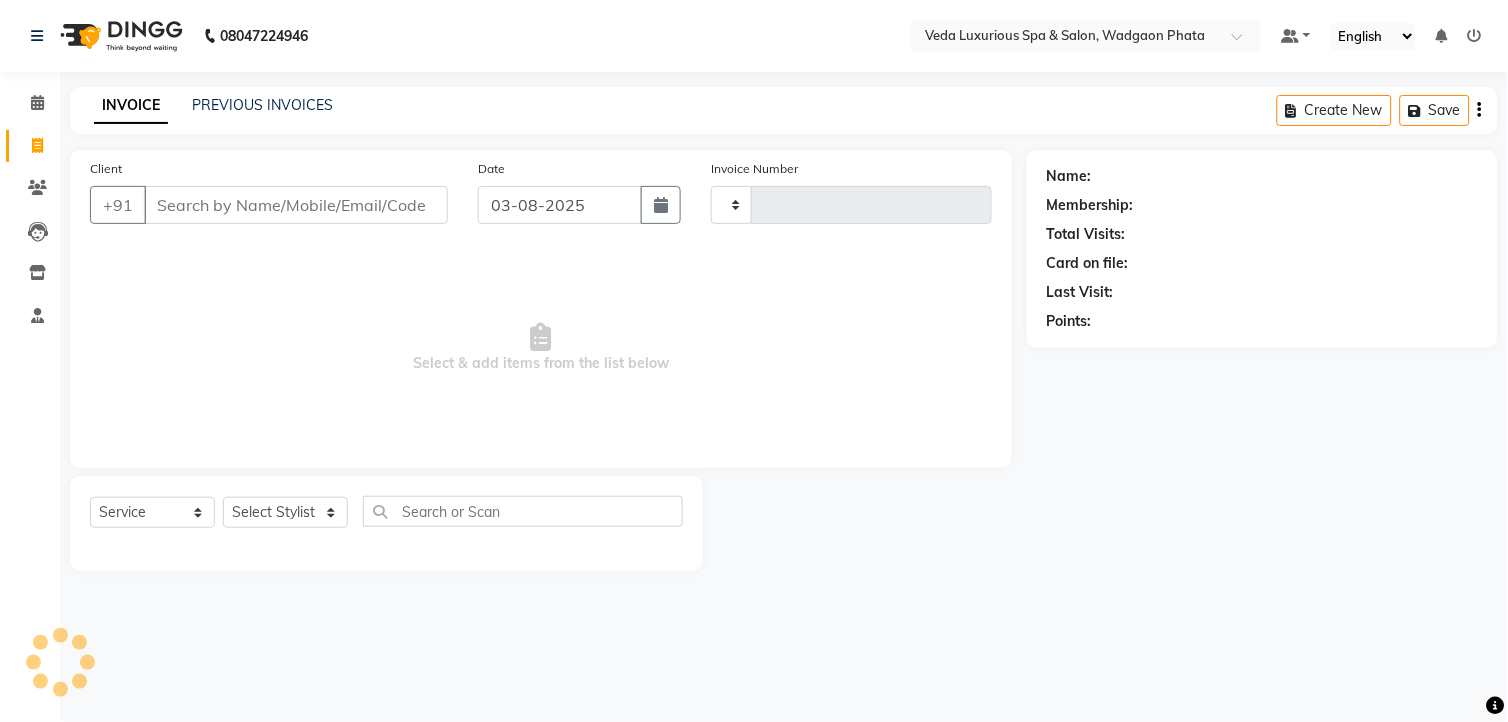 type on "1868" 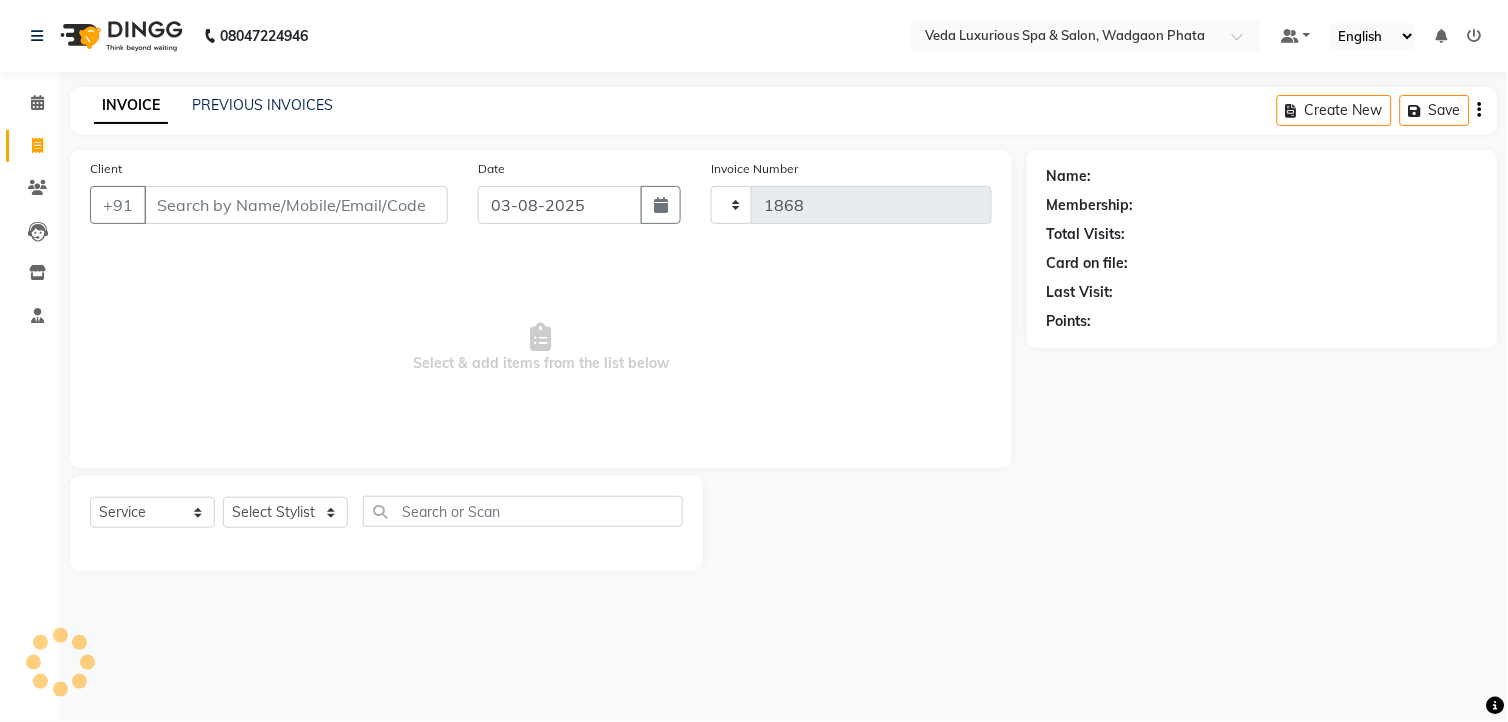 select on "4666" 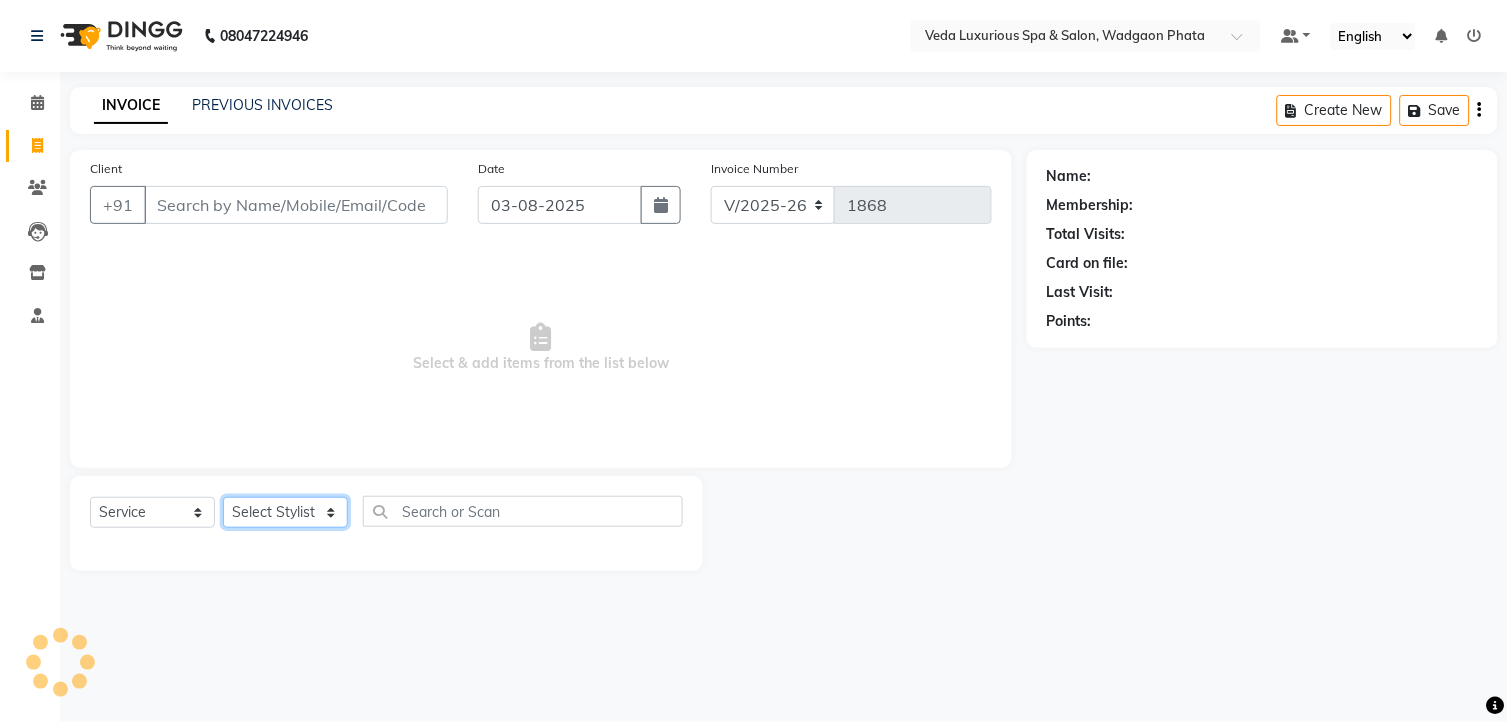 type on "9284187426" 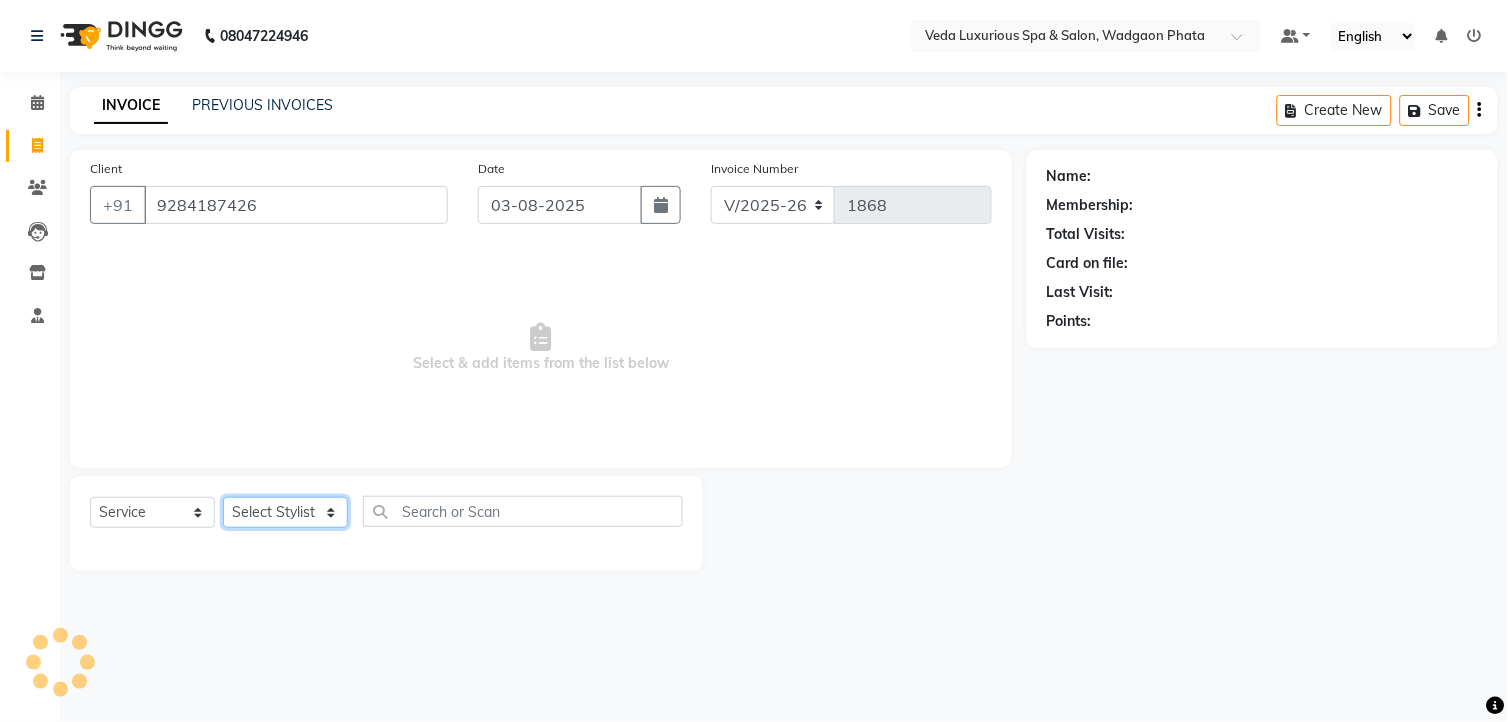 click on "Select Stylist" 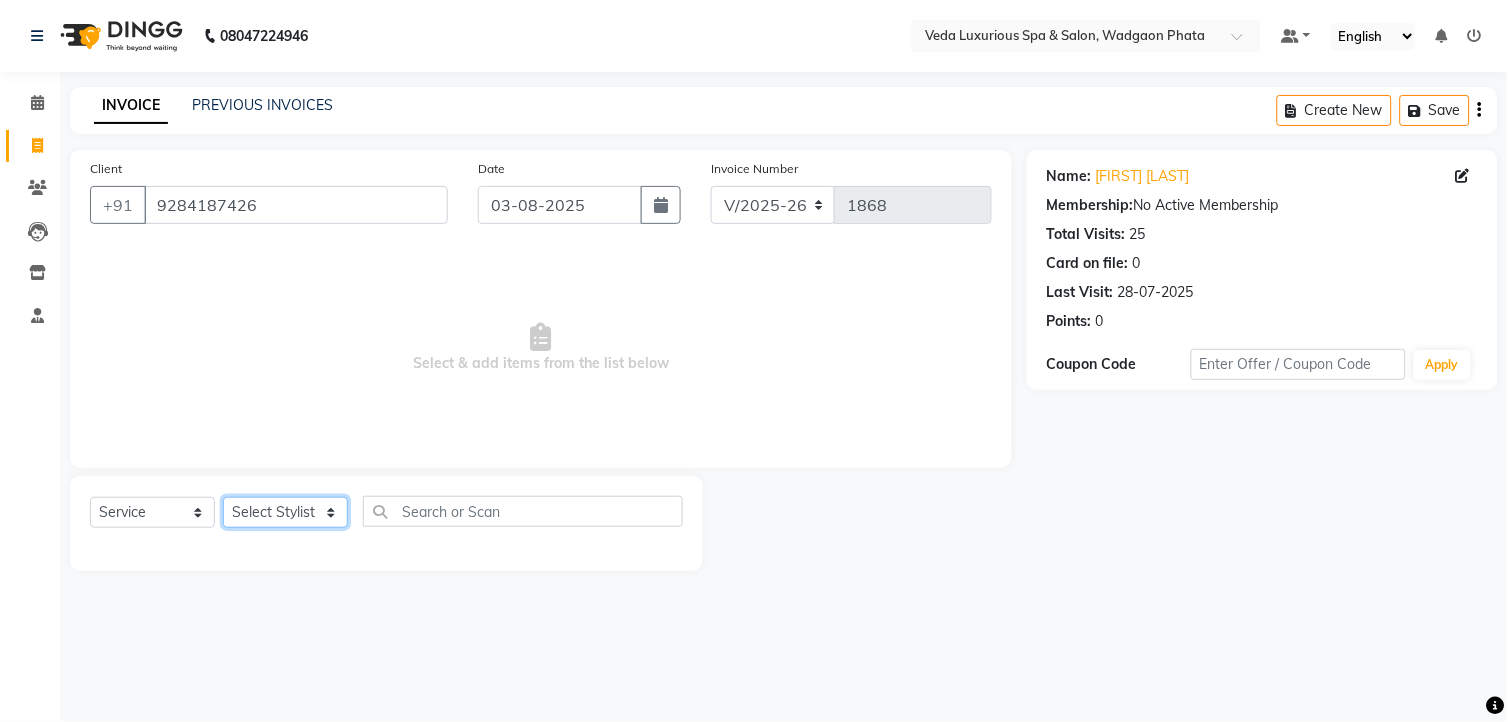 select on "27587" 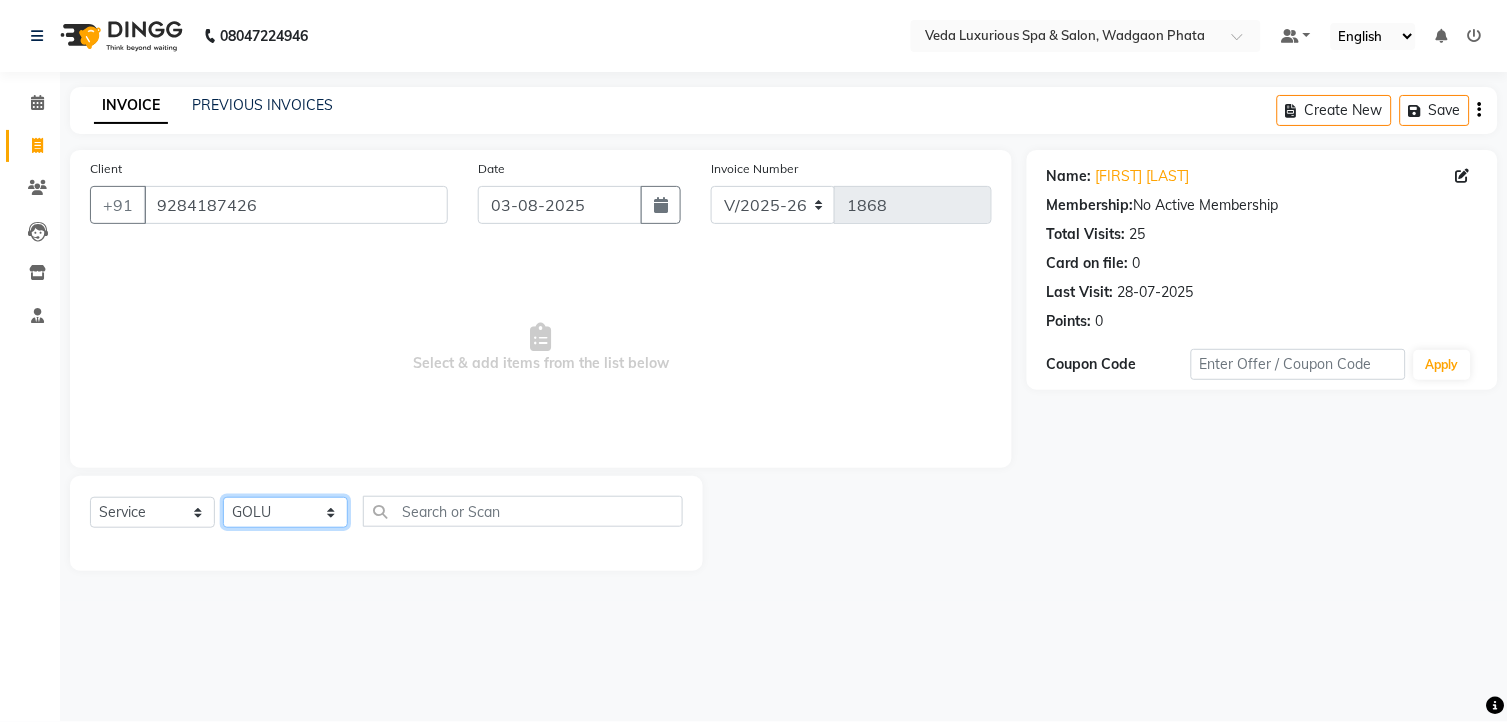 click on "Select Stylist Ankur GOLU Khushi kim lily Mahesh manu MOYA Nilam olivia RP seri VEDA" 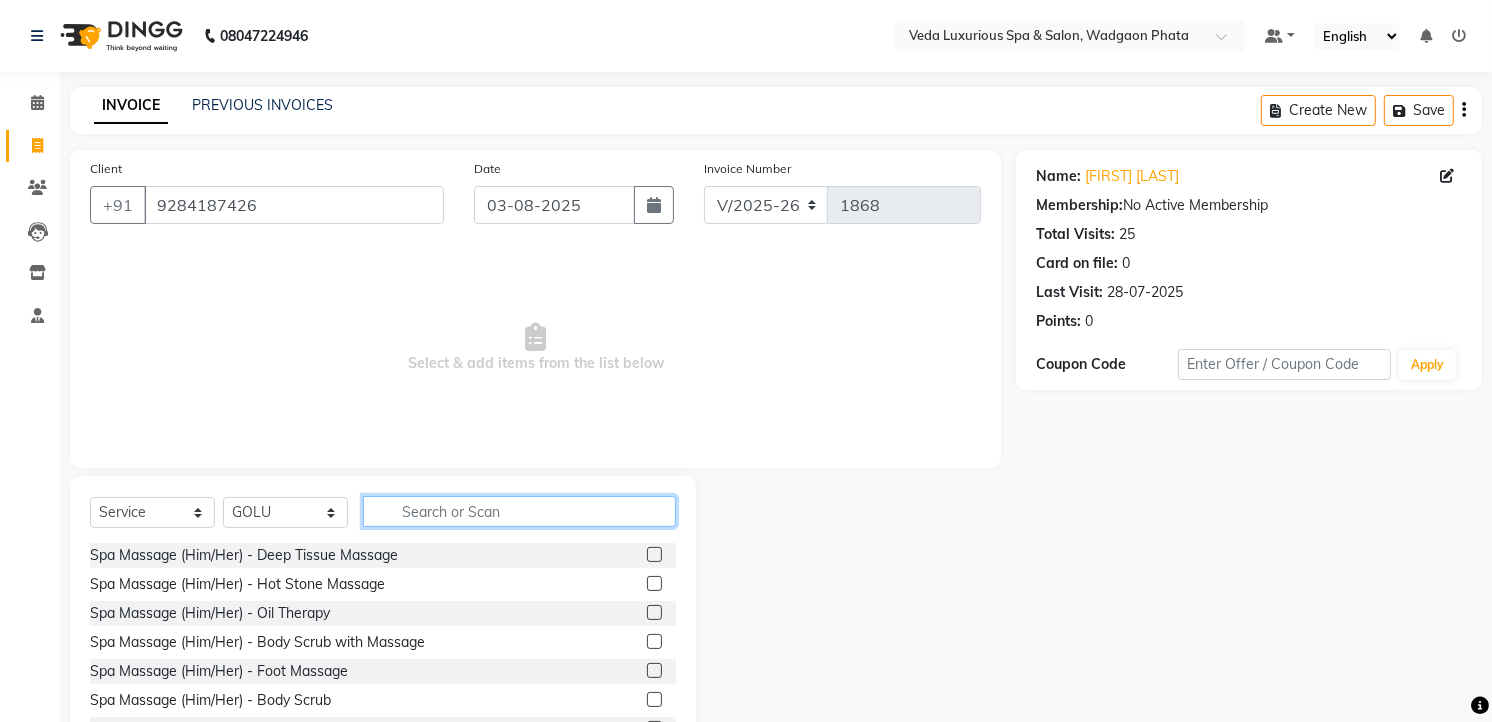 click 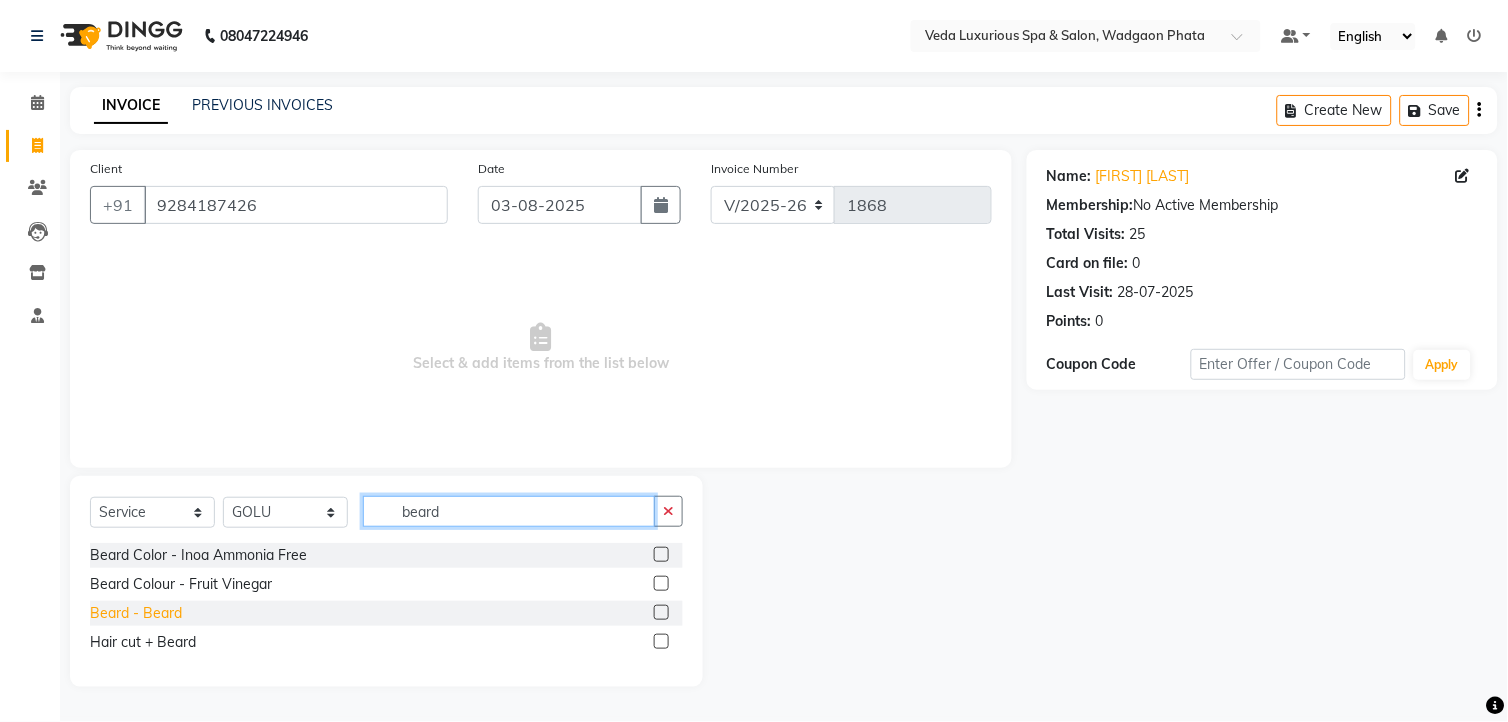 type on "beard" 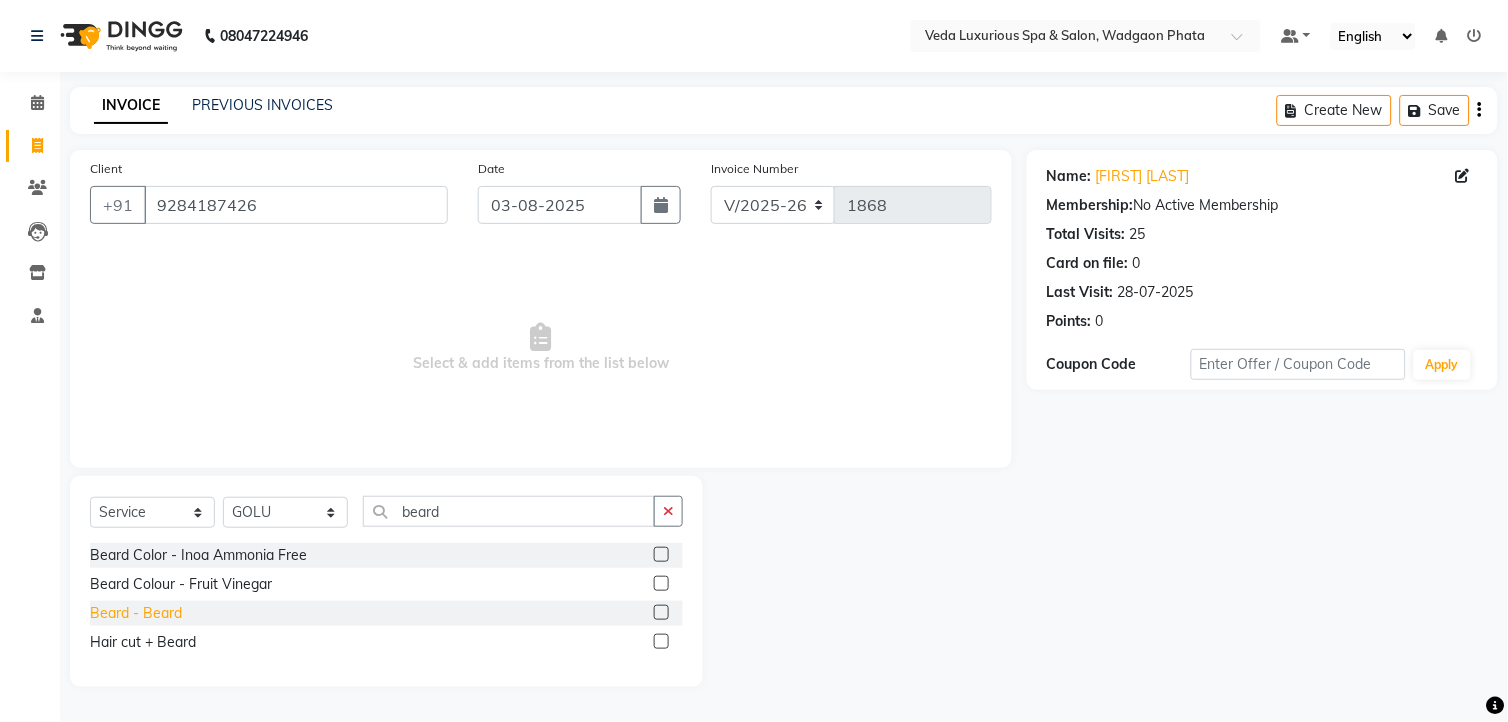 click on "Beard  - Beard" 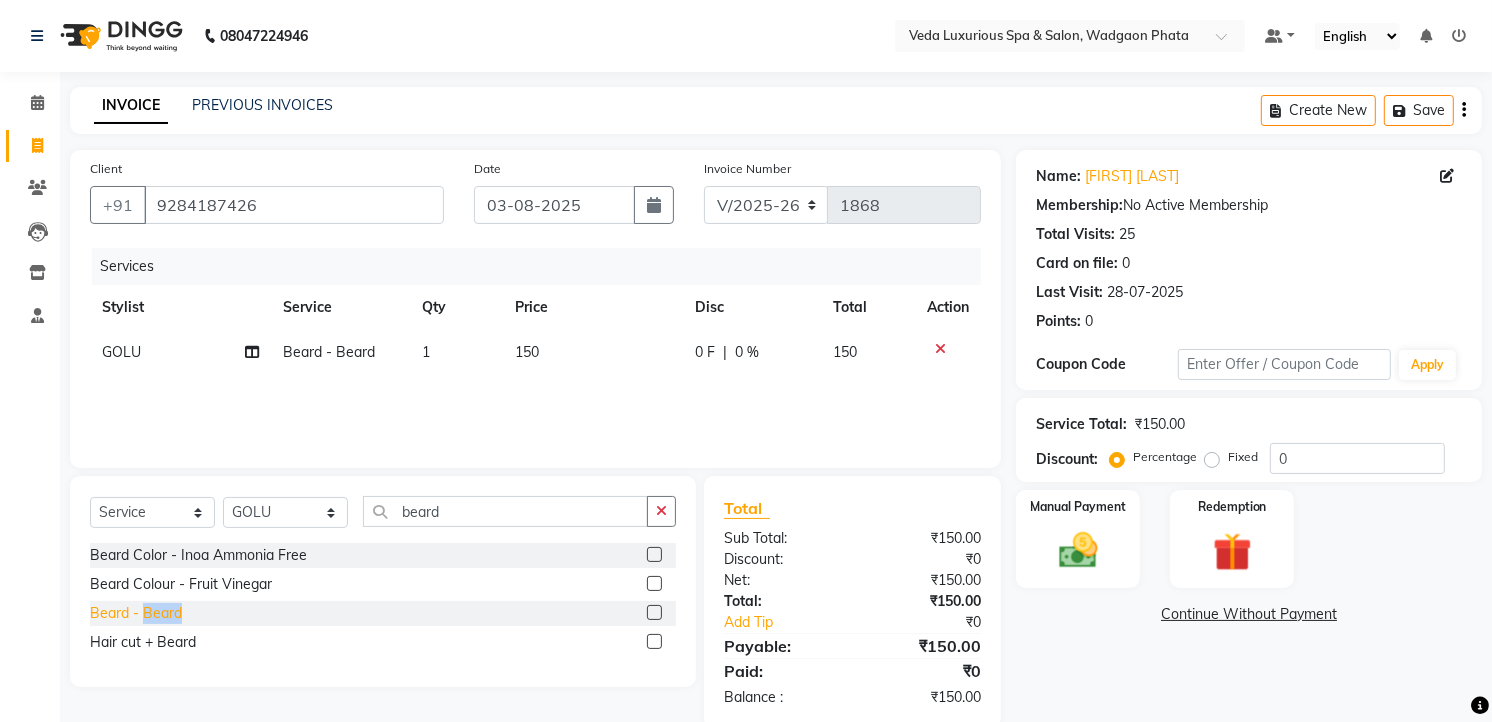 click on "Beard  - Beard" 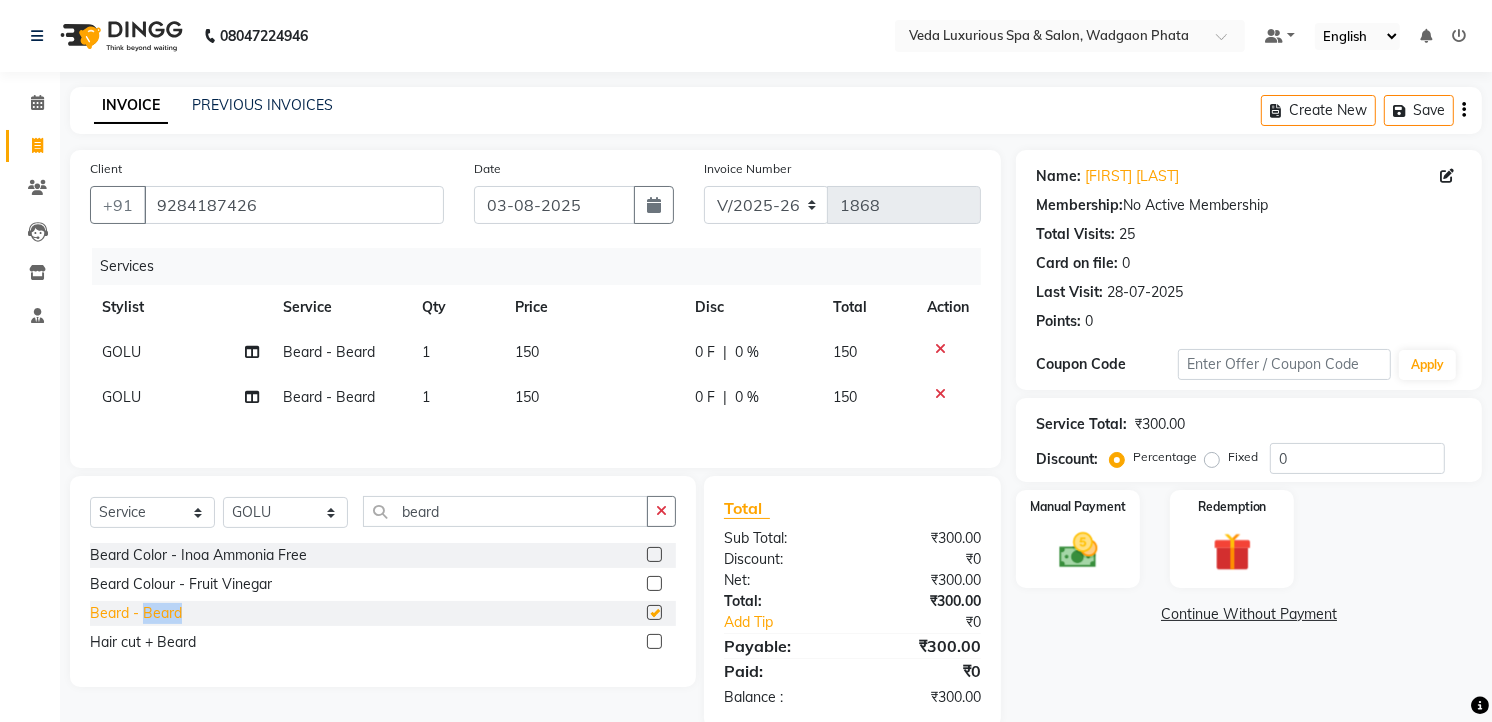 checkbox on "false" 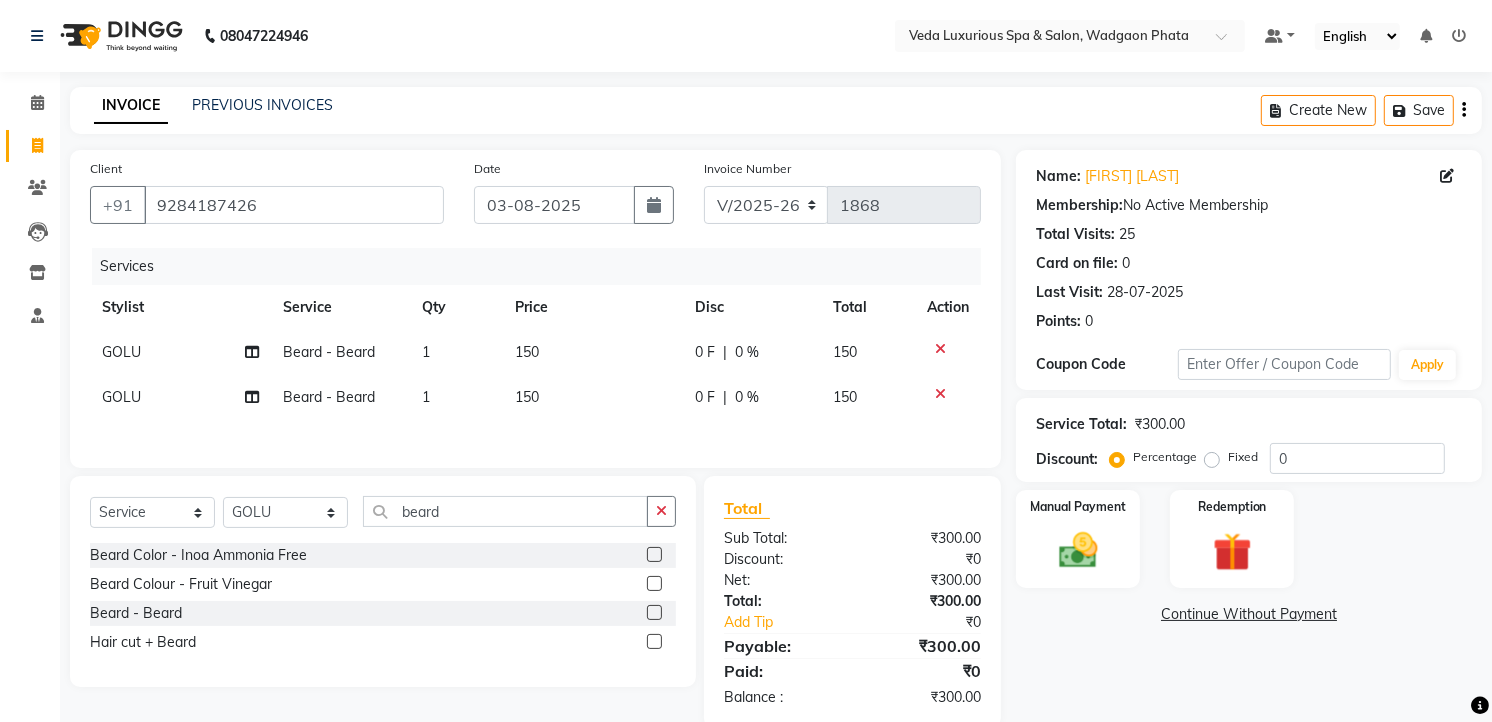 click 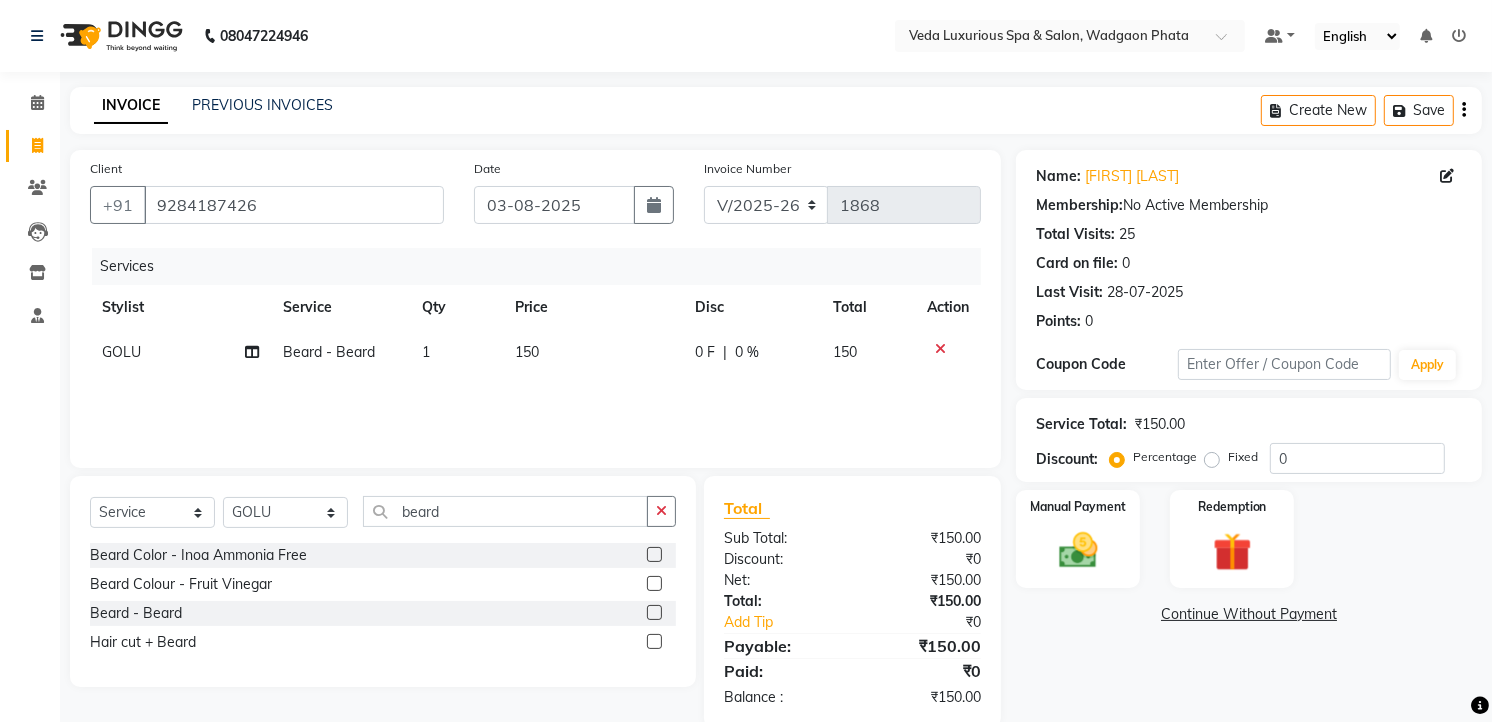 click on "0 F" 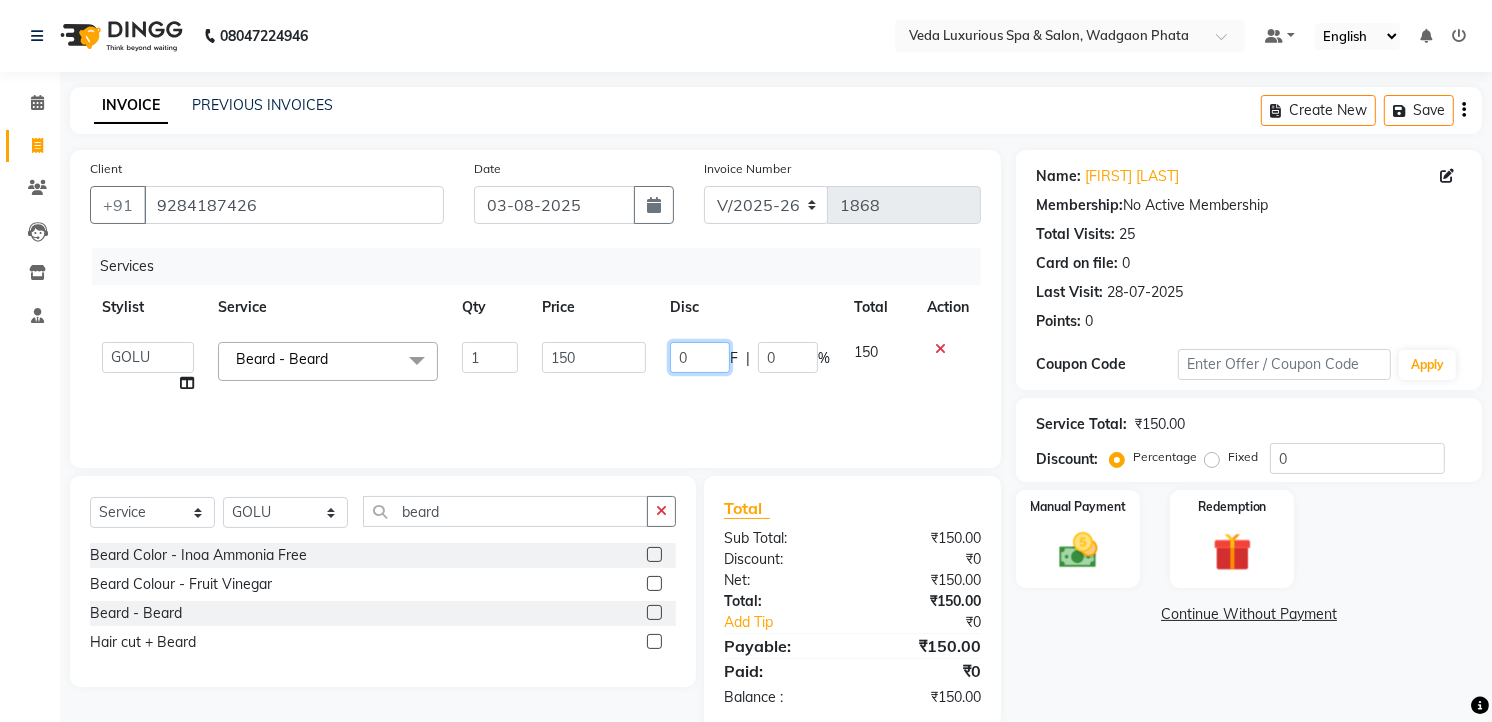 click on "0" 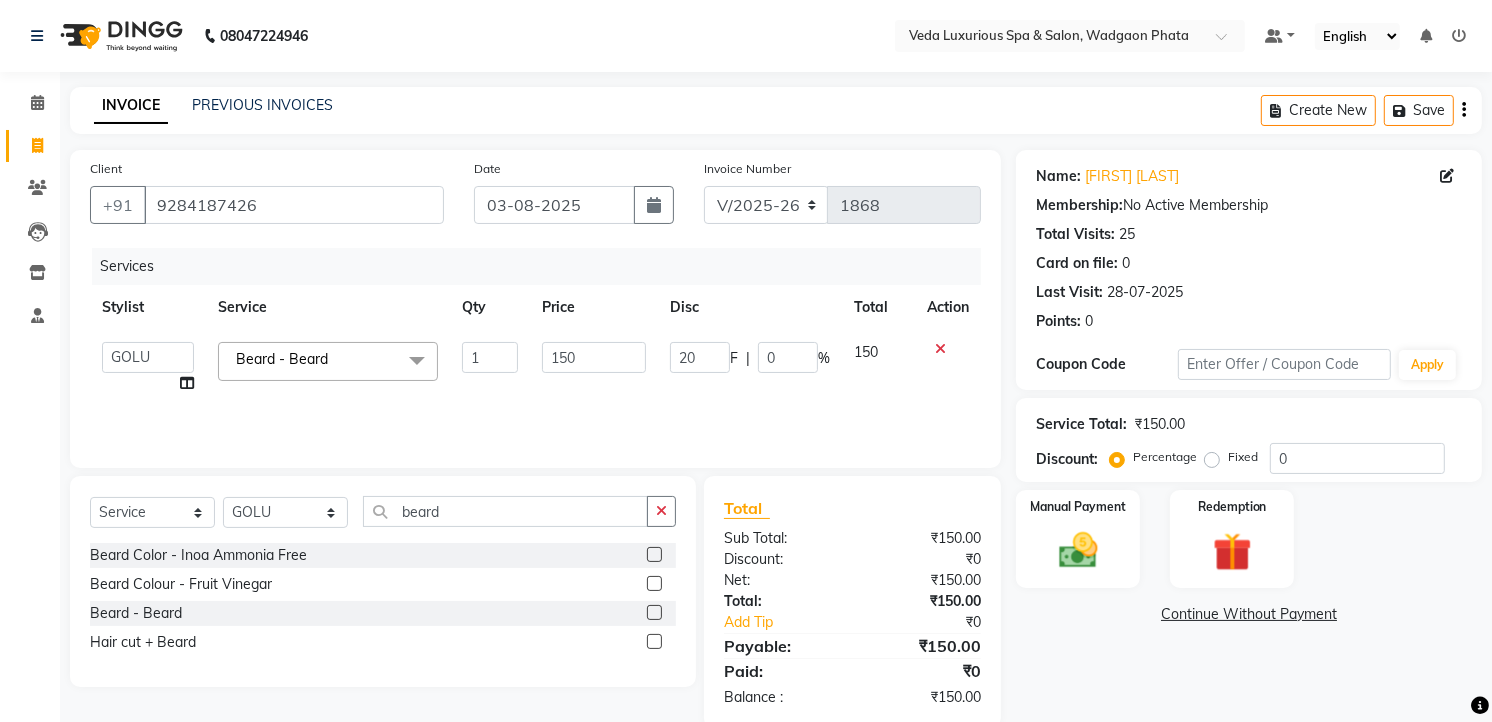 click on "Services Stylist Service Qty Price Disc Total Action  [FIRST] [FIRST] [FIRST] [FIRST] [FIRST] [FIRST] [FIRST] [FIRST] [FIRST] [FIRST] [FIRST] [FIRST] [FIRST] Beard  - Beard  x Spa Massage (Him/Her) - Deep Tissue Massage   Spa Massage (Him/Her) - Hot Stone Massage   Spa Massage (Him/Her) - Oil Therapy Spa Massage (Him/Her) - Body Scrub with Massage   Spa Massage (Him/Her) - Foot Massage   Spa Massage (Him/Her) - Body Scrub   Spa Massage (Him/Her) - Aromatheraphy Massage   Balinese Massage Head Massage Deep Tissue Massage 90 min Spa Massage Foot Massage Balinese Massage 90min Hot Oil Massage Four Hand Massage Swedish Massage Aromatheraphy (90 min) Body Scrub With Massage 4 Hand Traditional Thai Massage Steam Bath HEAD MASSAGE Face Clean Up Other Couple   Massage (60 M) (Married only) Couple Massage (90 M) (Married only) Deep Tissue Massage   Deep Tissue Massage (90 min)   Body Scrub With Massage   Head ,Neck,Shoulder,Back Dry Massage Retreate Spa Package - 2 Hours (up) Haircut (Female) - Haircut   (Female) - Hair Ironing Blow Dry" 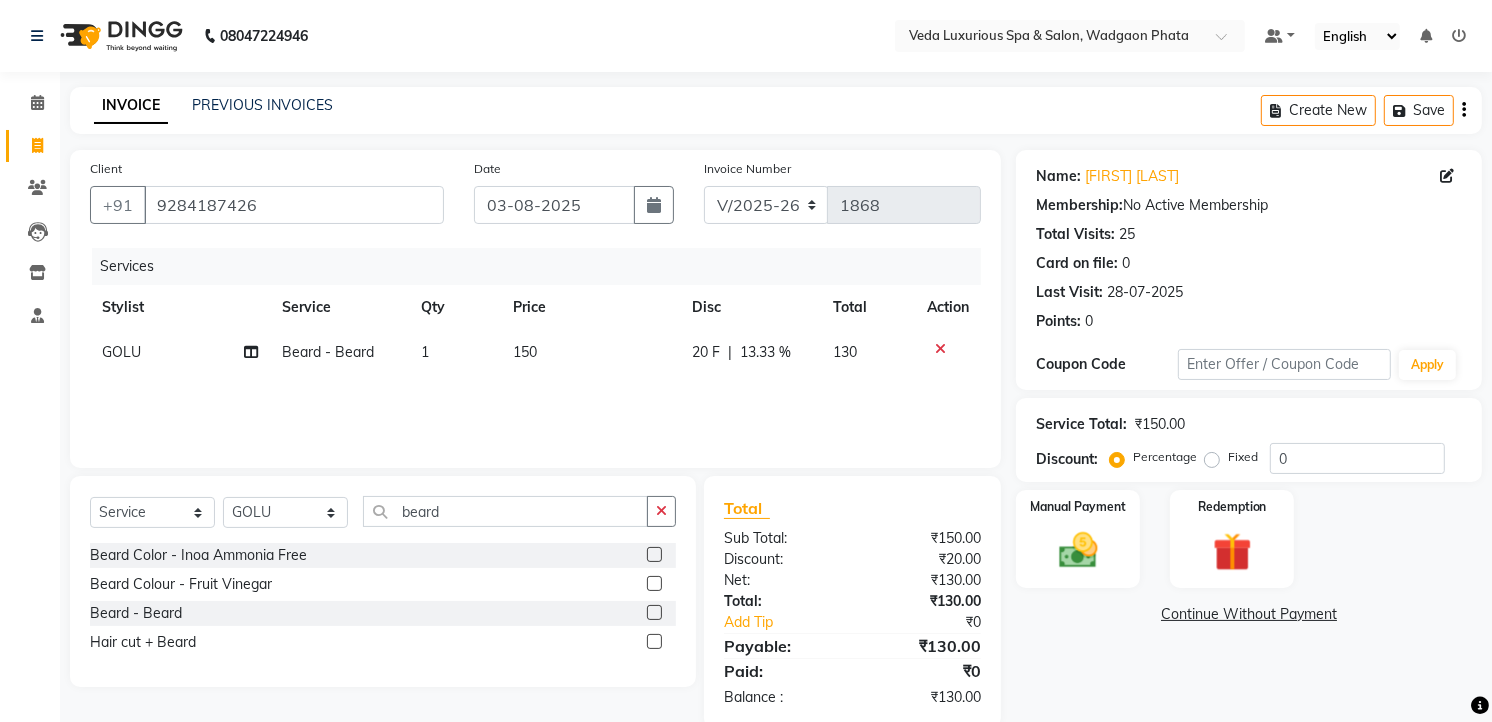 click on "20 F" 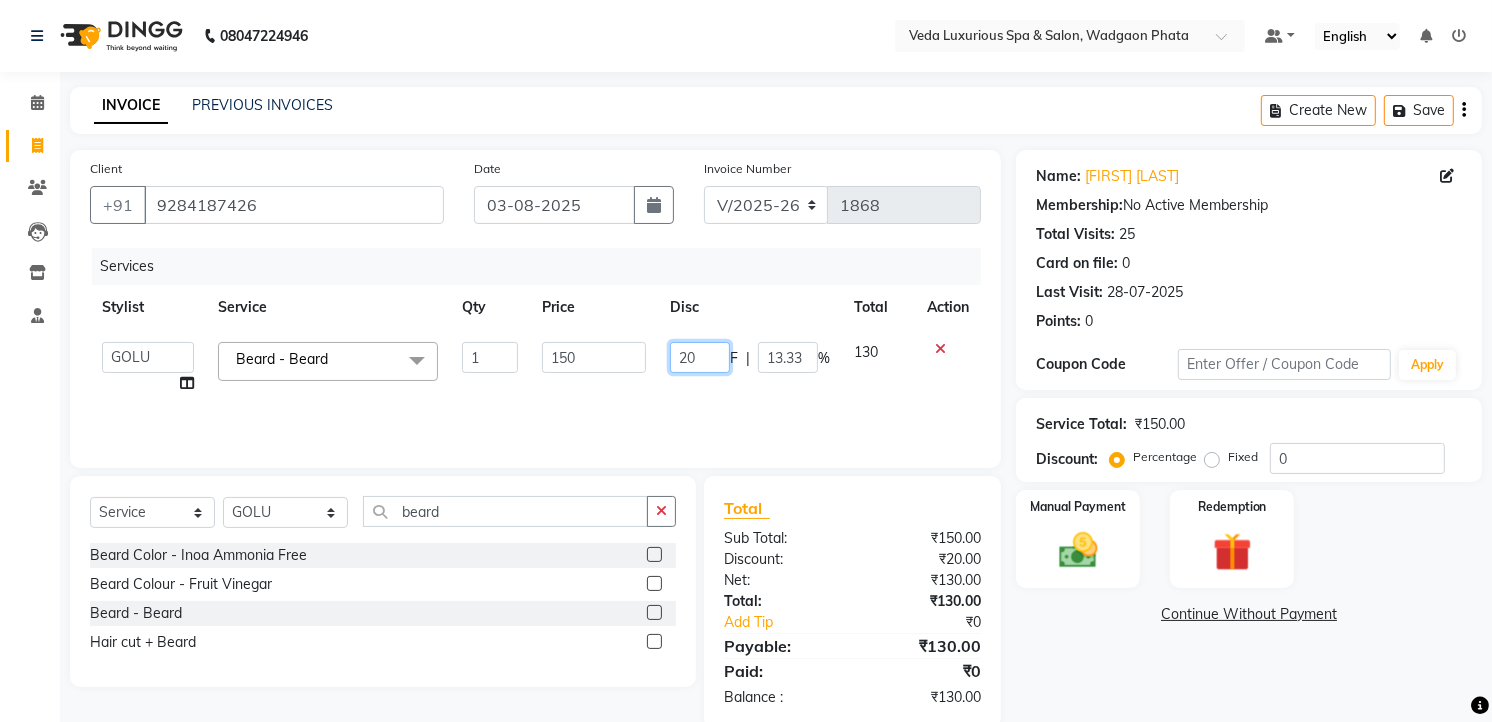 click on "20" 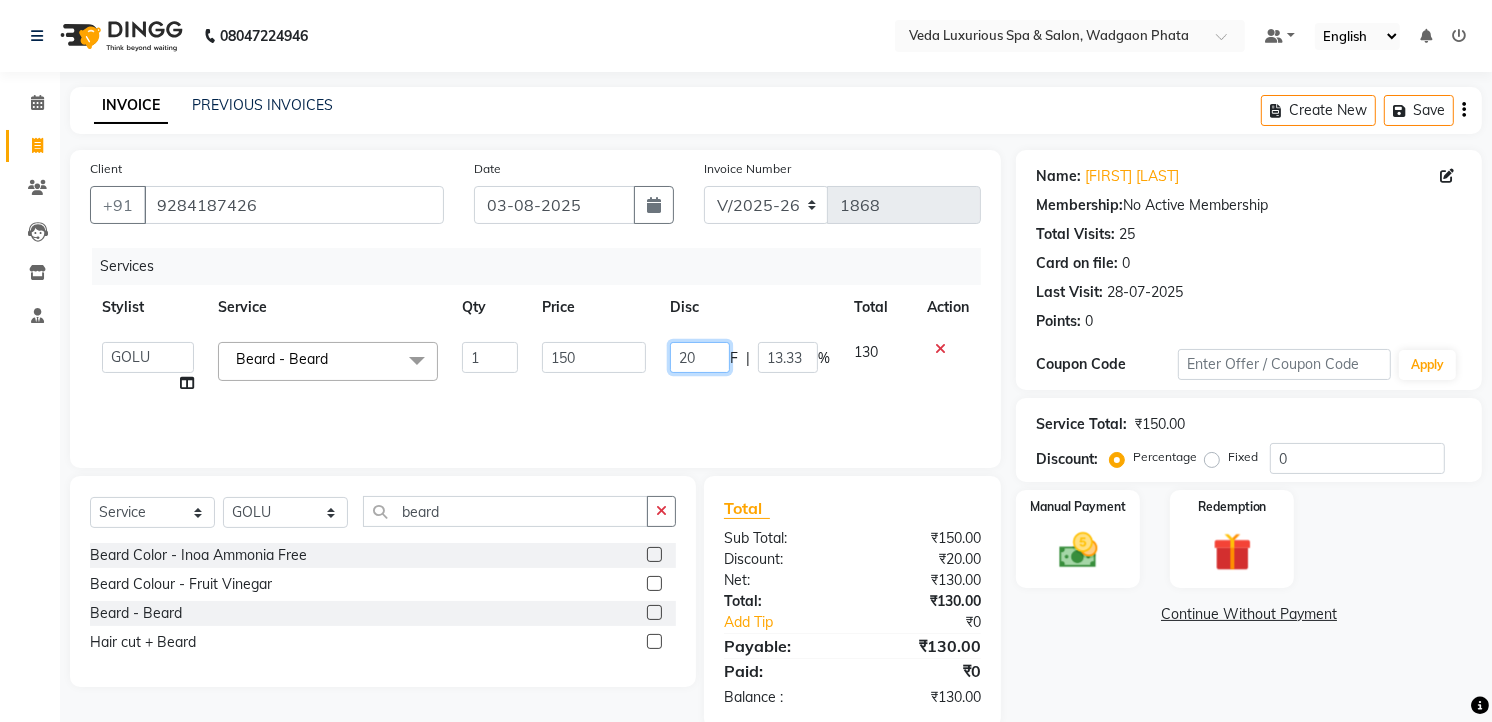 type on "2" 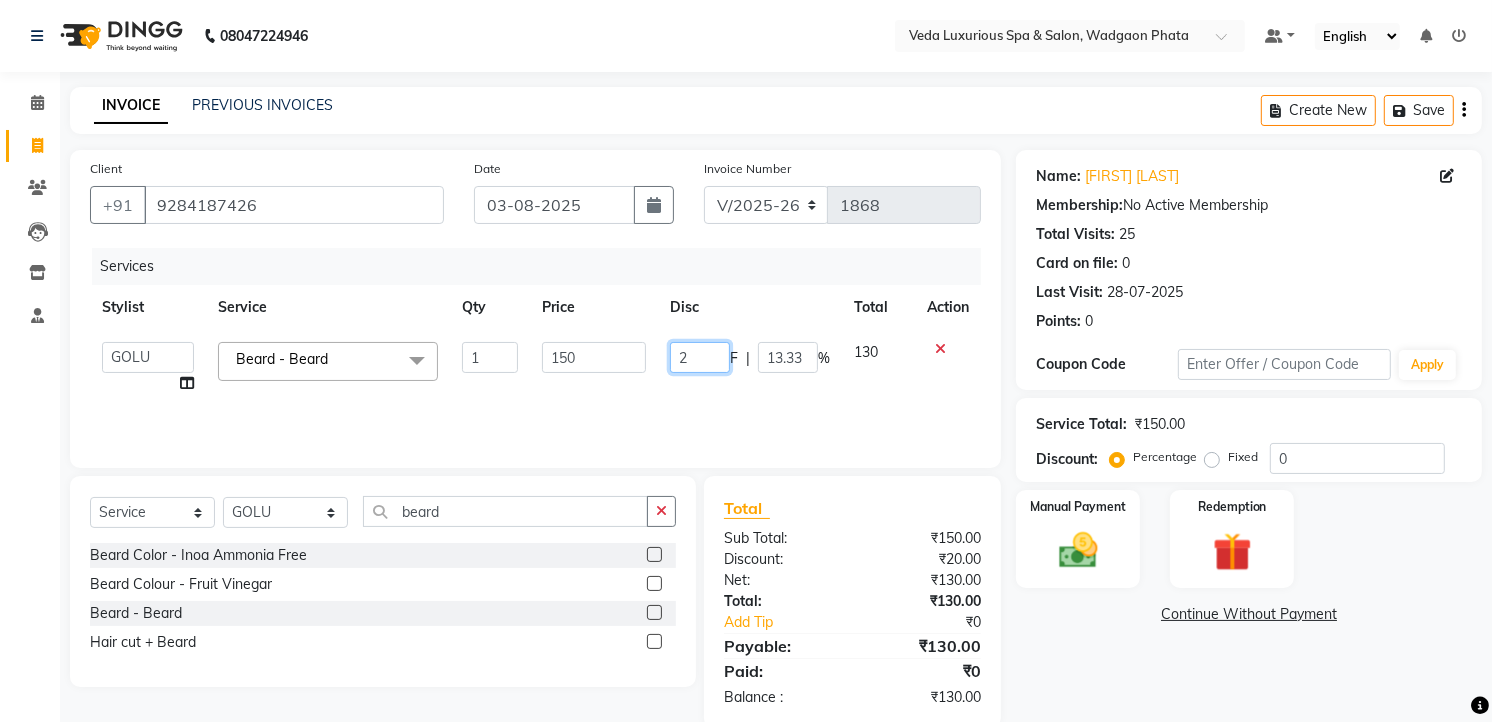 type 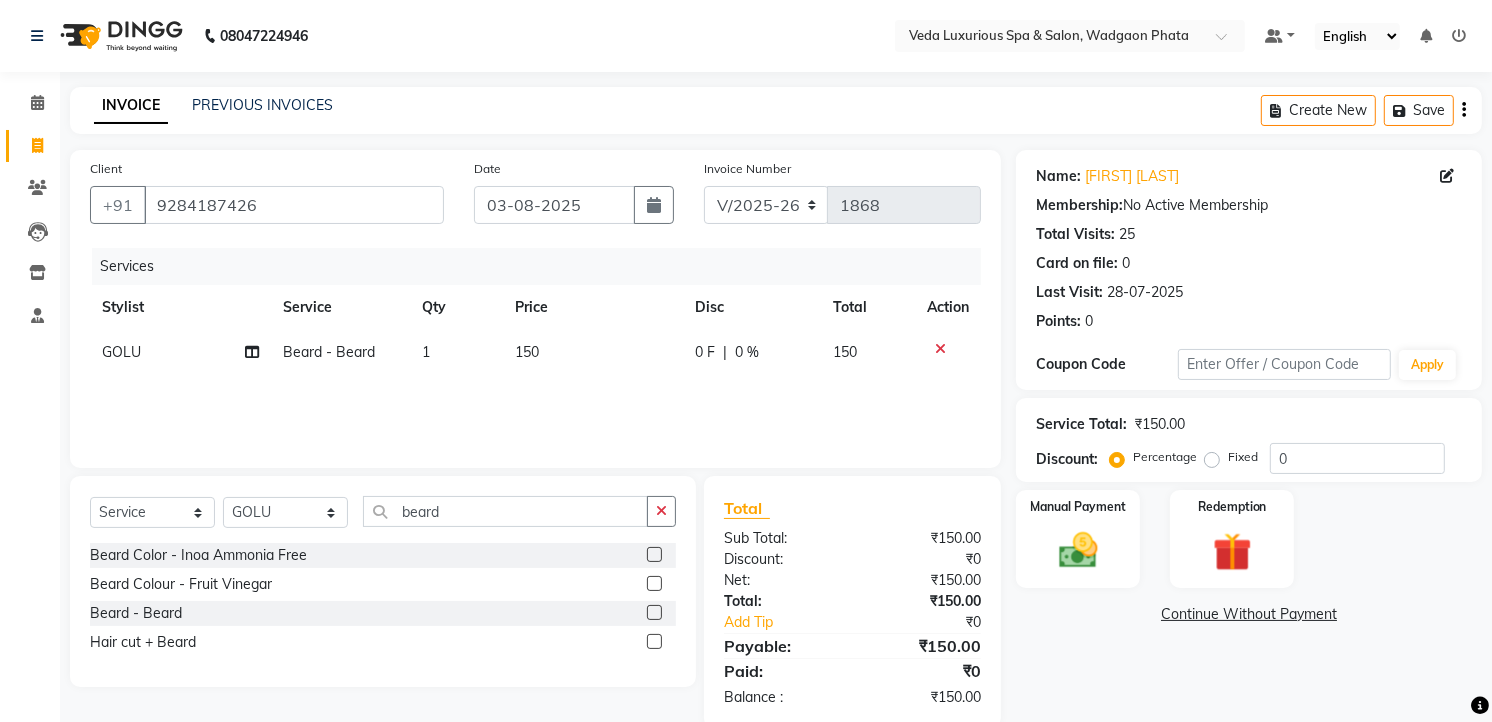 click on "0 F | 0 %" 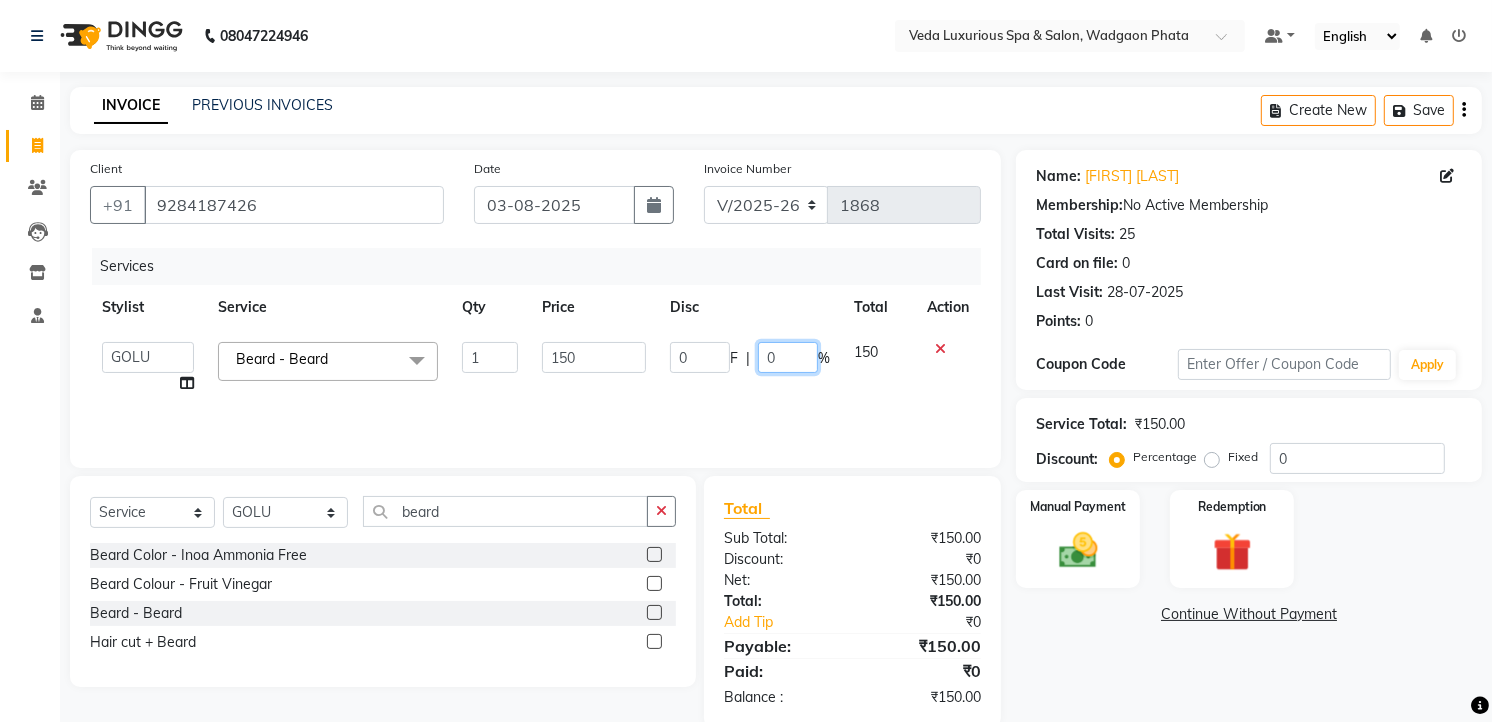 click on "0" 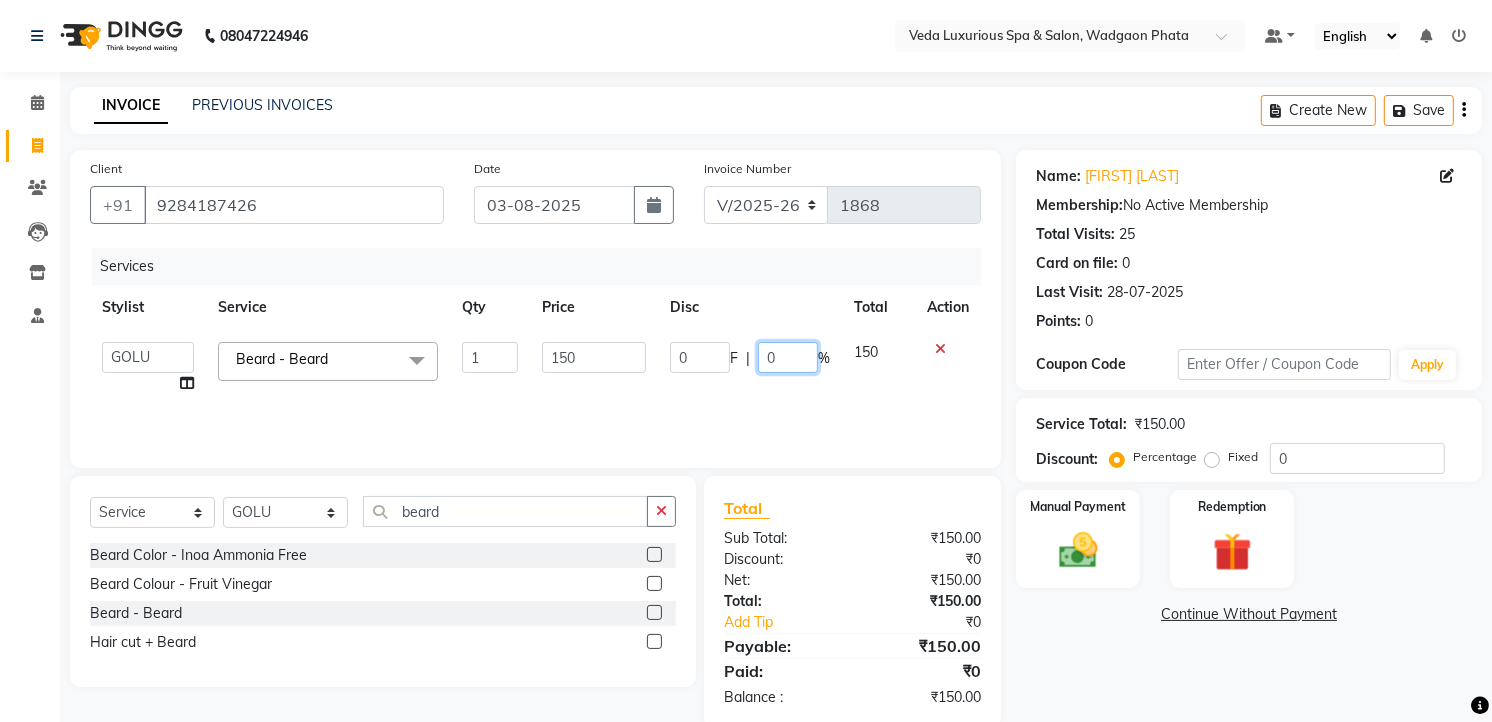 type on "20" 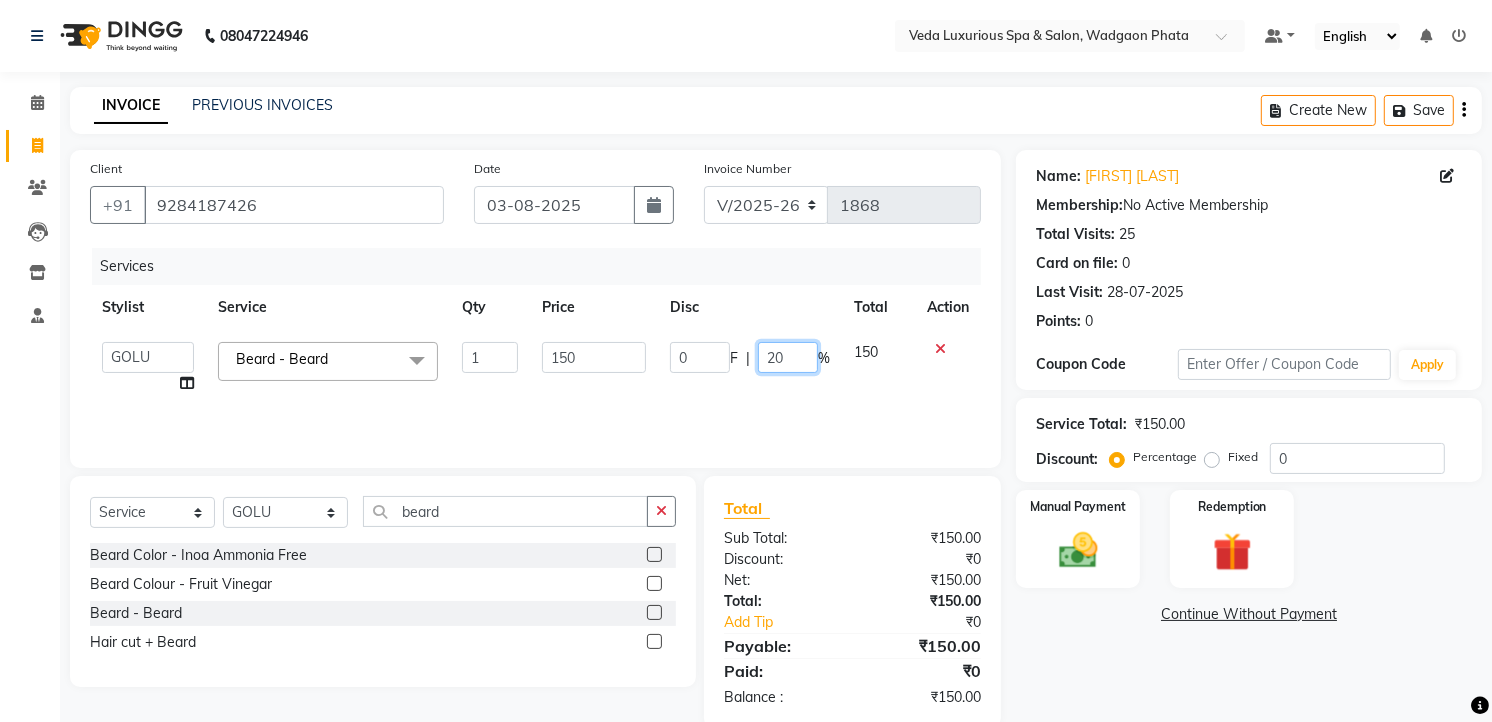 scroll, scrollTop: 36, scrollLeft: 0, axis: vertical 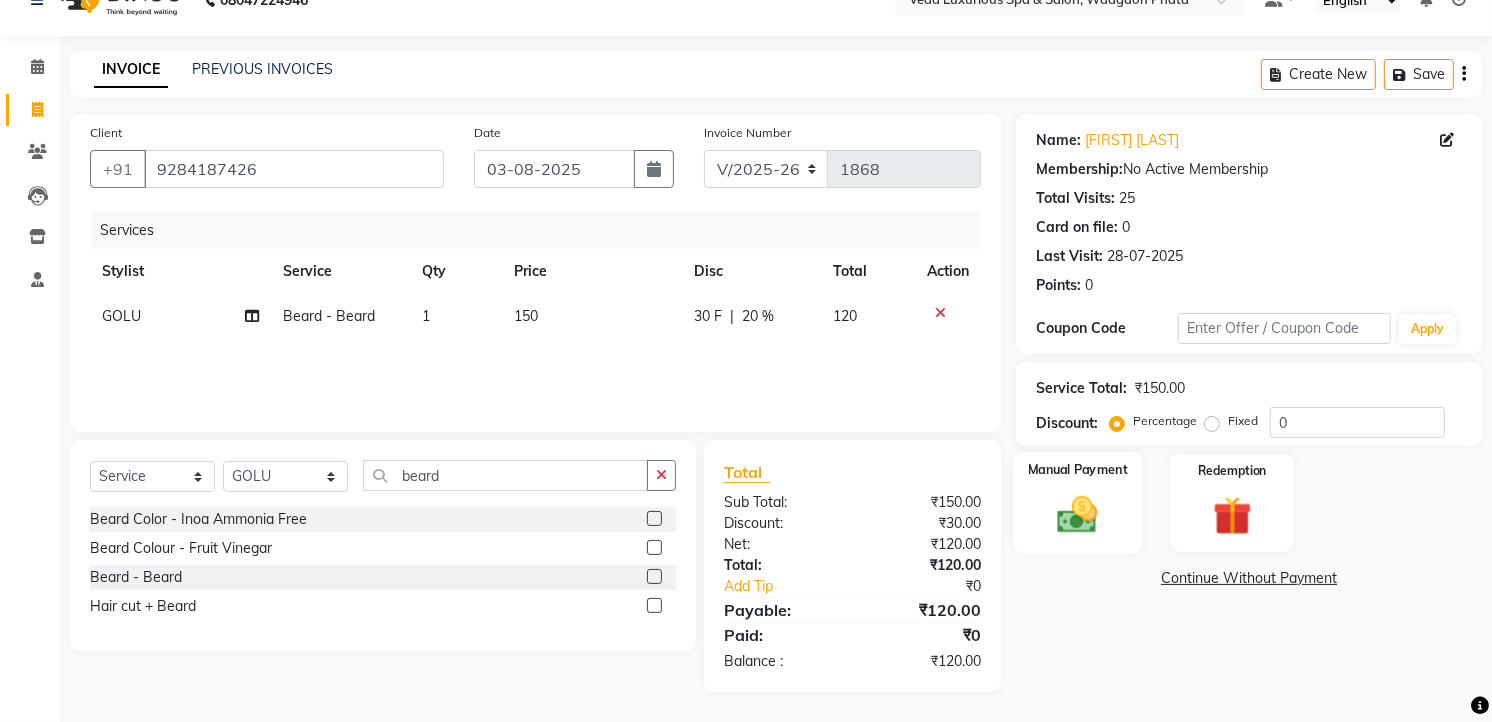 drag, startPoint x: 1081, startPoint y: 521, endPoint x: 1085, endPoint y: 498, distance: 23.345236 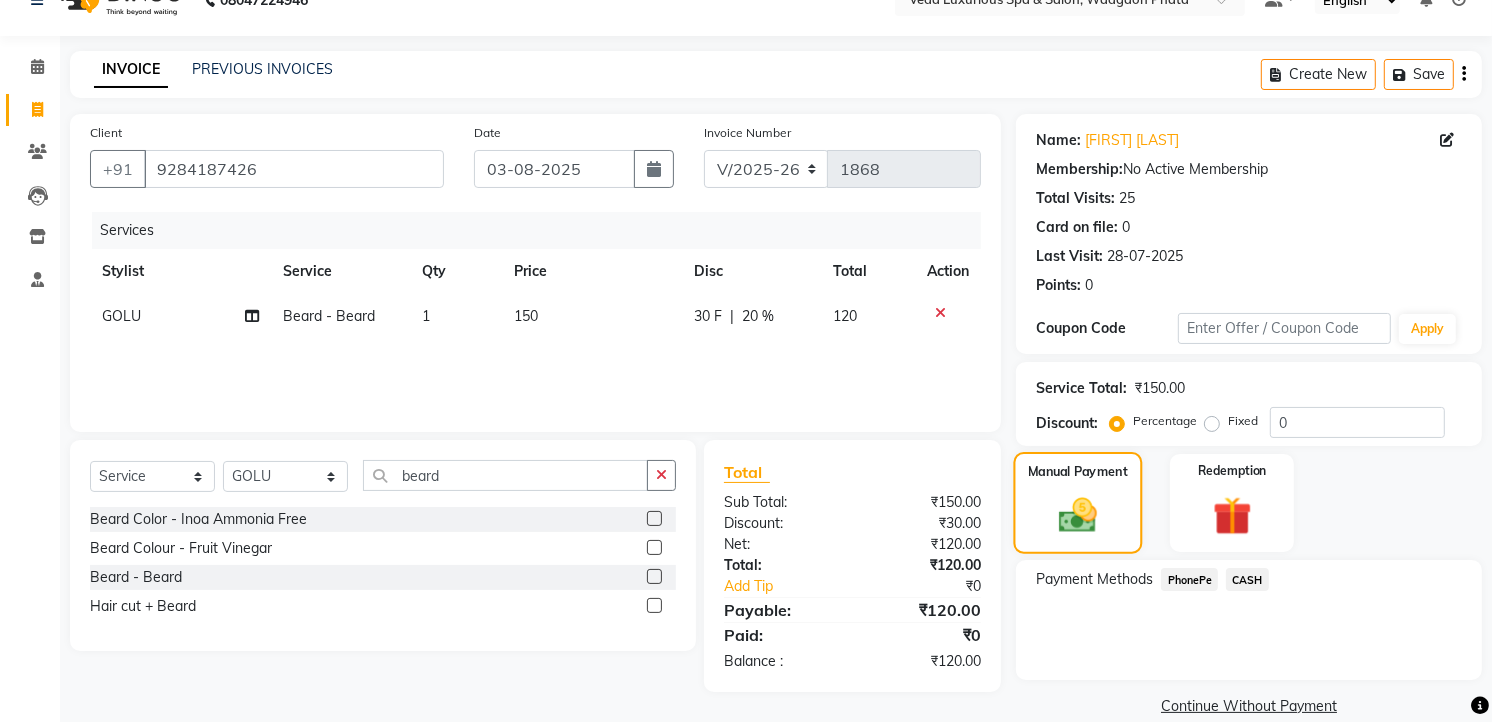 scroll, scrollTop: 64, scrollLeft: 0, axis: vertical 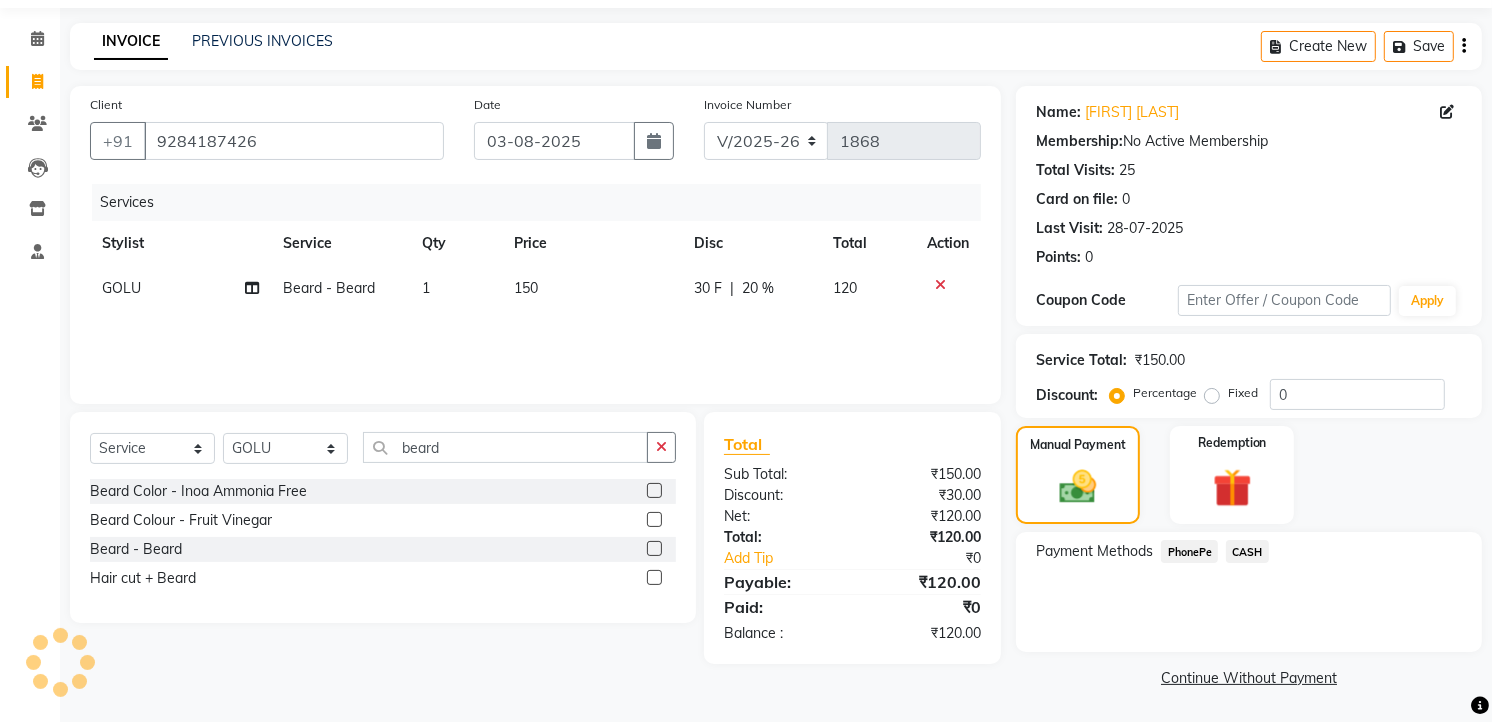 click on "PhonePe" 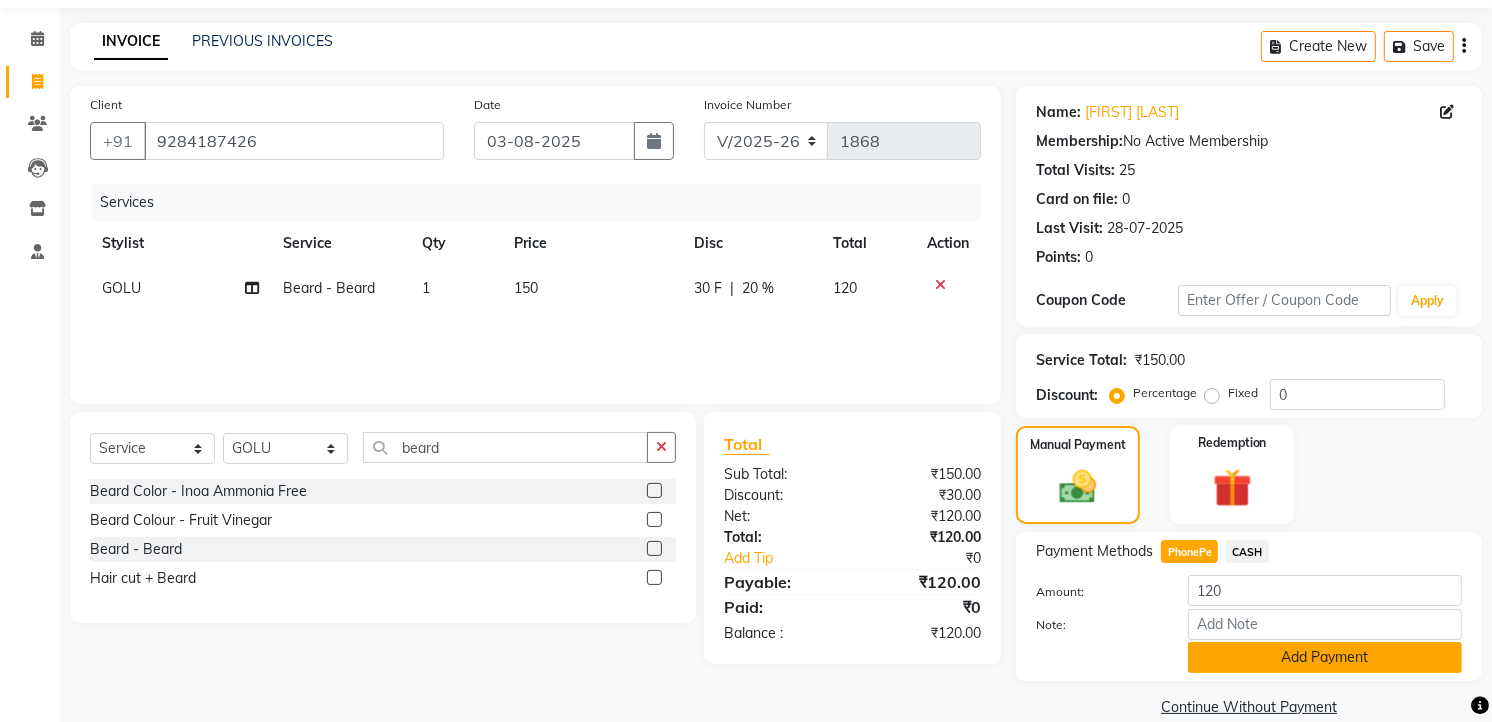 scroll, scrollTop: 94, scrollLeft: 0, axis: vertical 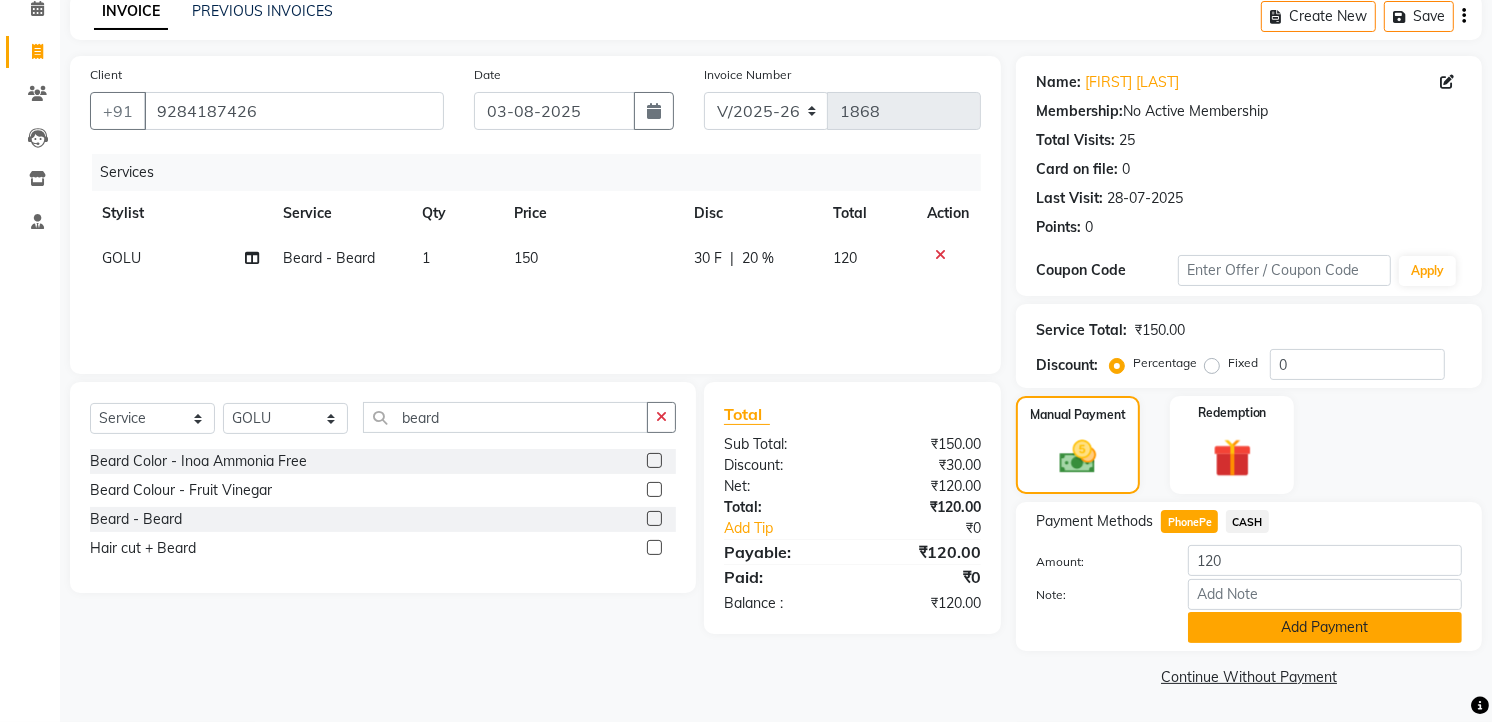 click on "Add Payment" 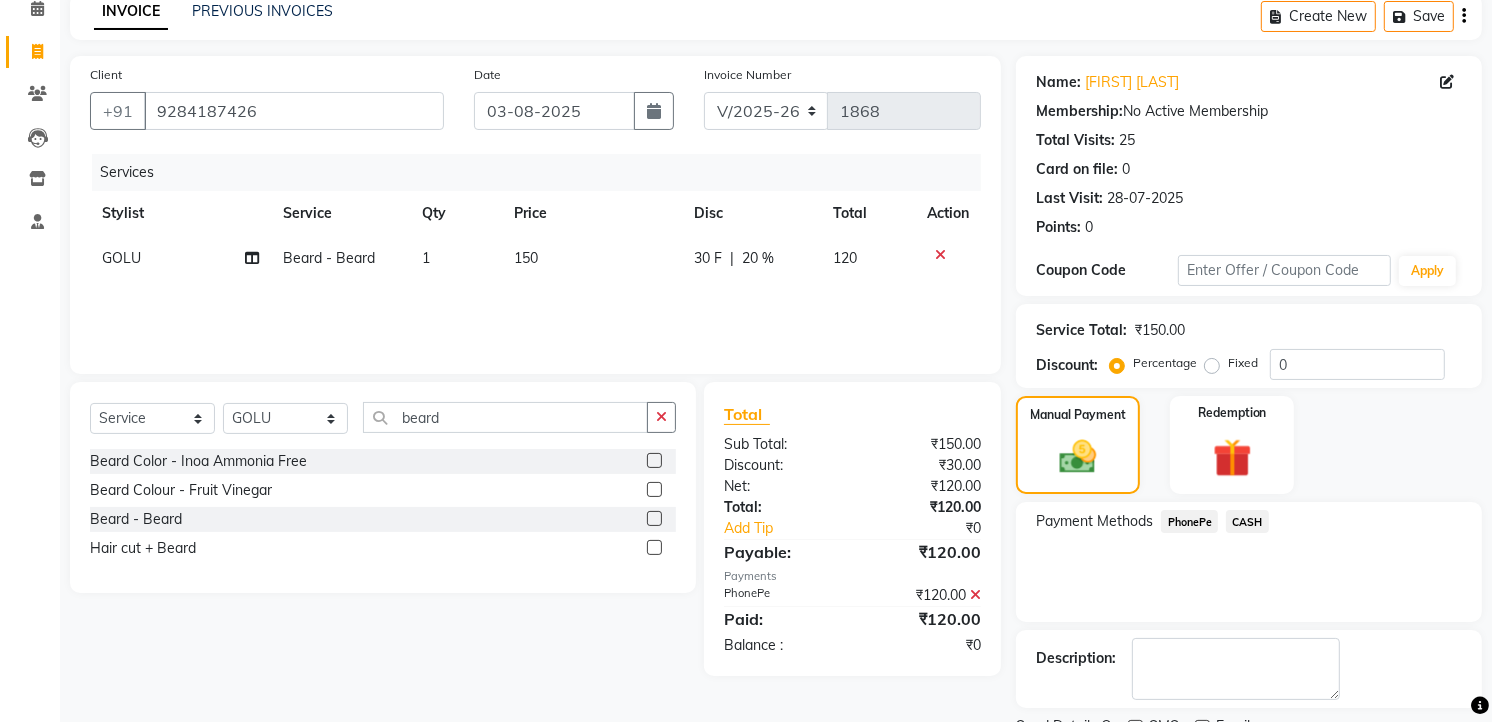 scroll, scrollTop: 177, scrollLeft: 0, axis: vertical 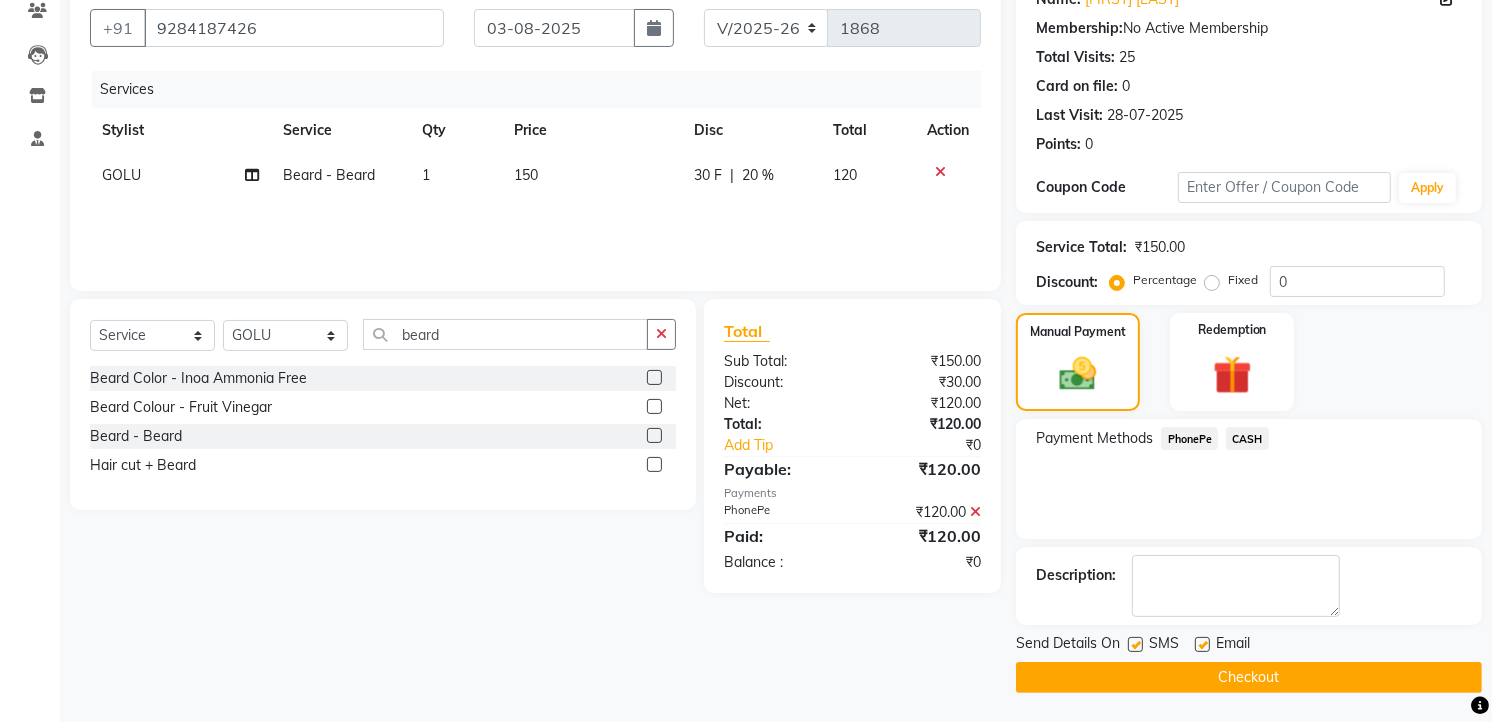 click on "30 F" 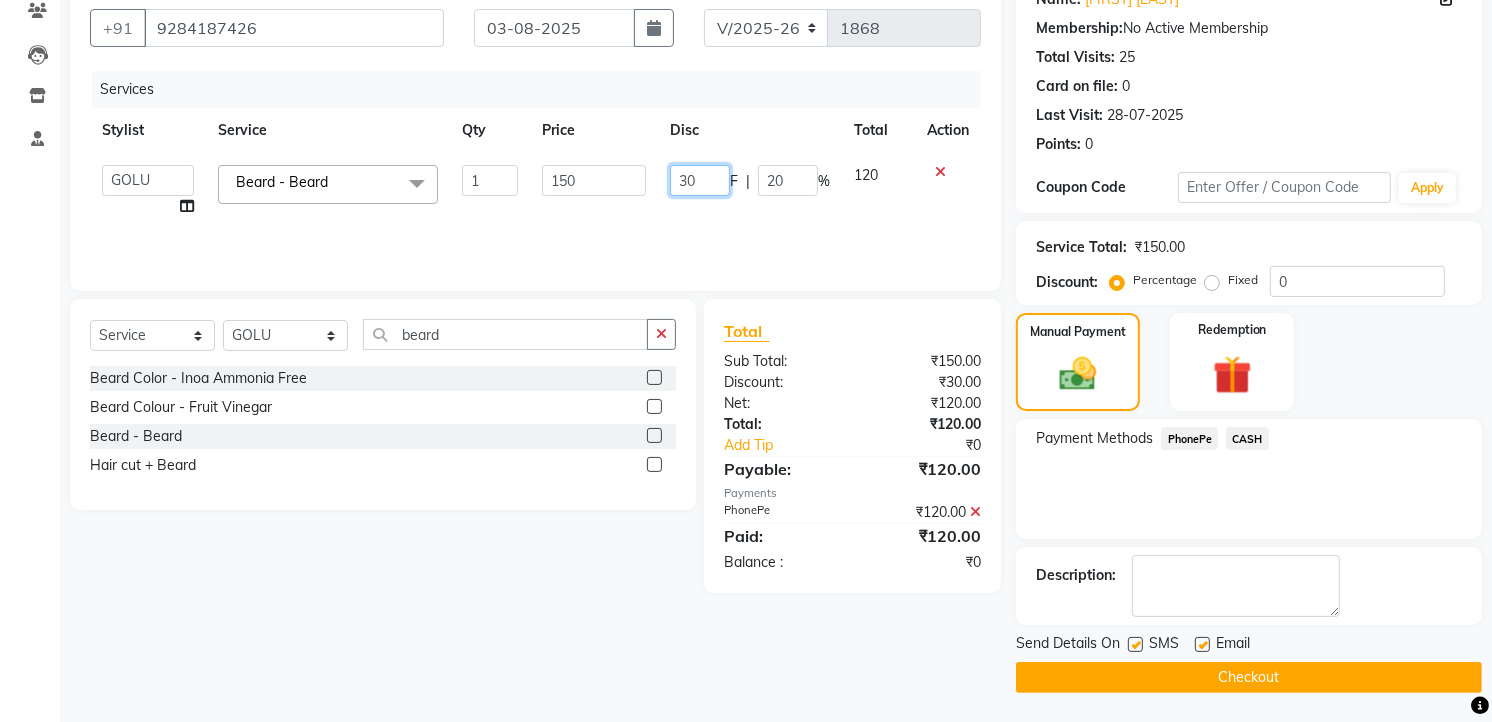 click on "30" 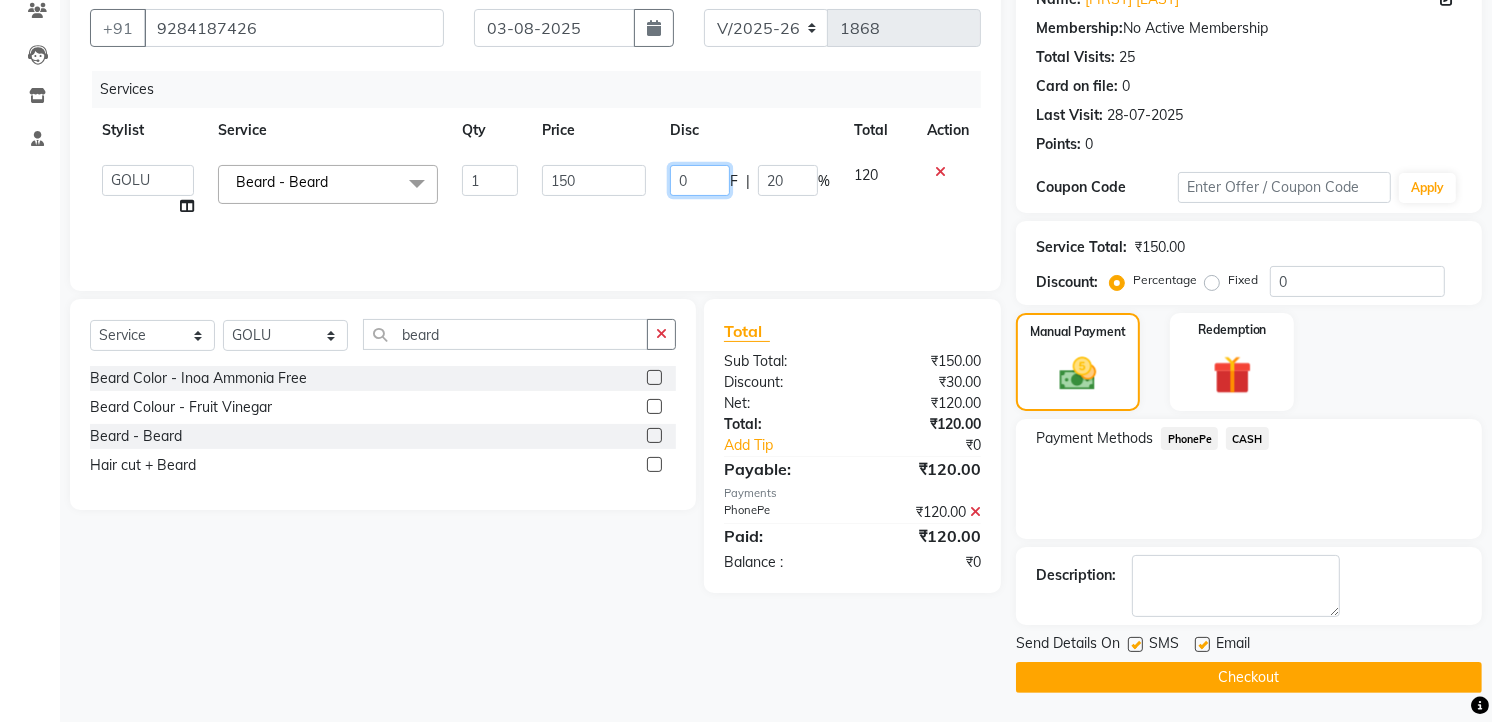 type on "50" 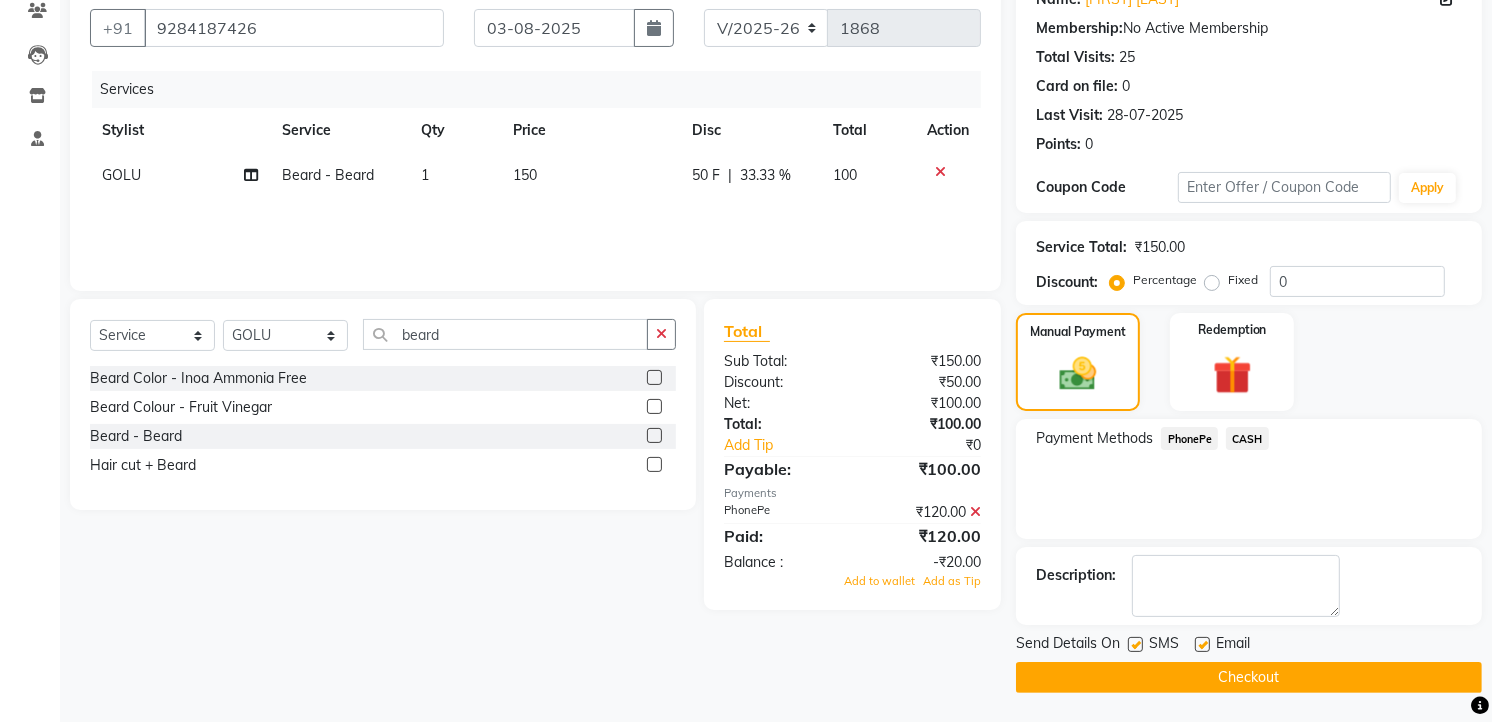 click on "Services Stylist Service Qty Price Disc Total Action [FIRST] Beard  - Beard 1 150 50 F | 33.33 % 100" 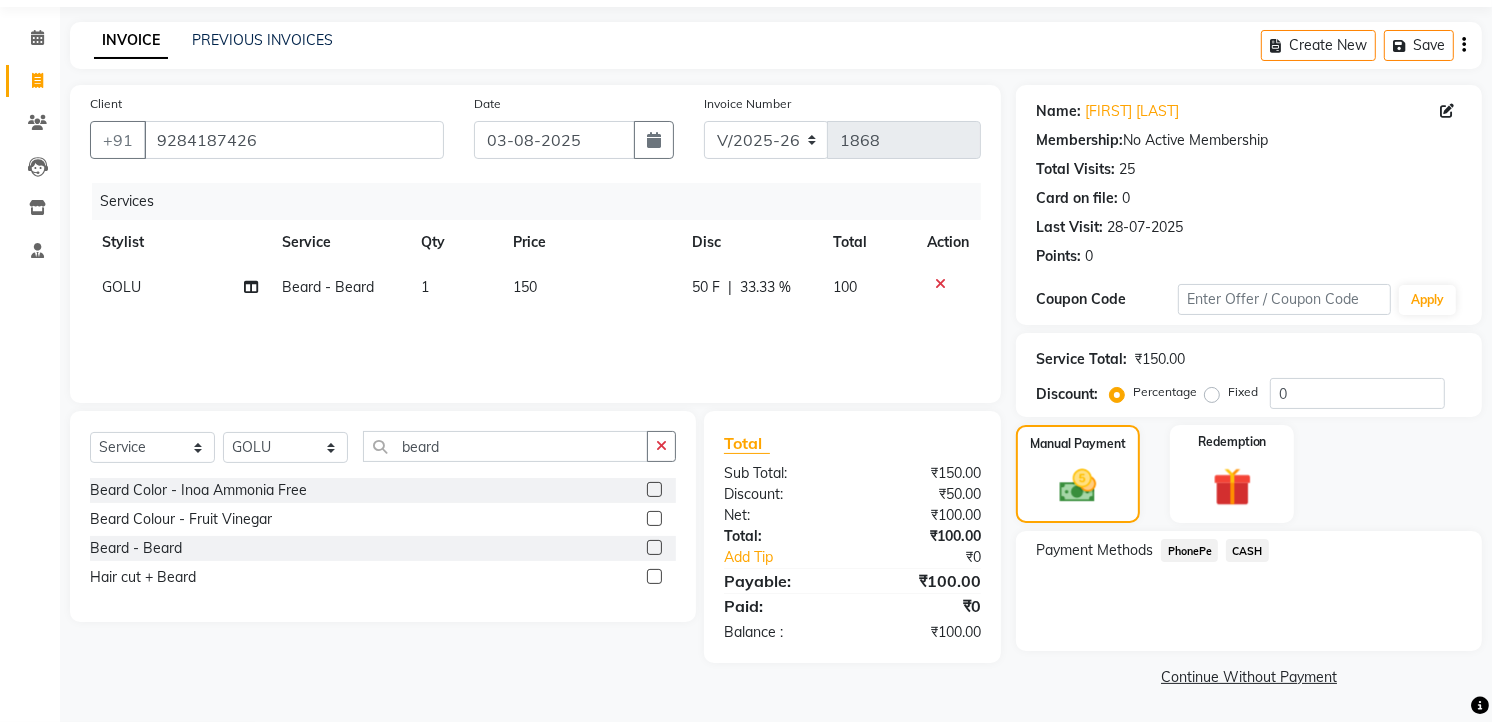 scroll, scrollTop: 64, scrollLeft: 0, axis: vertical 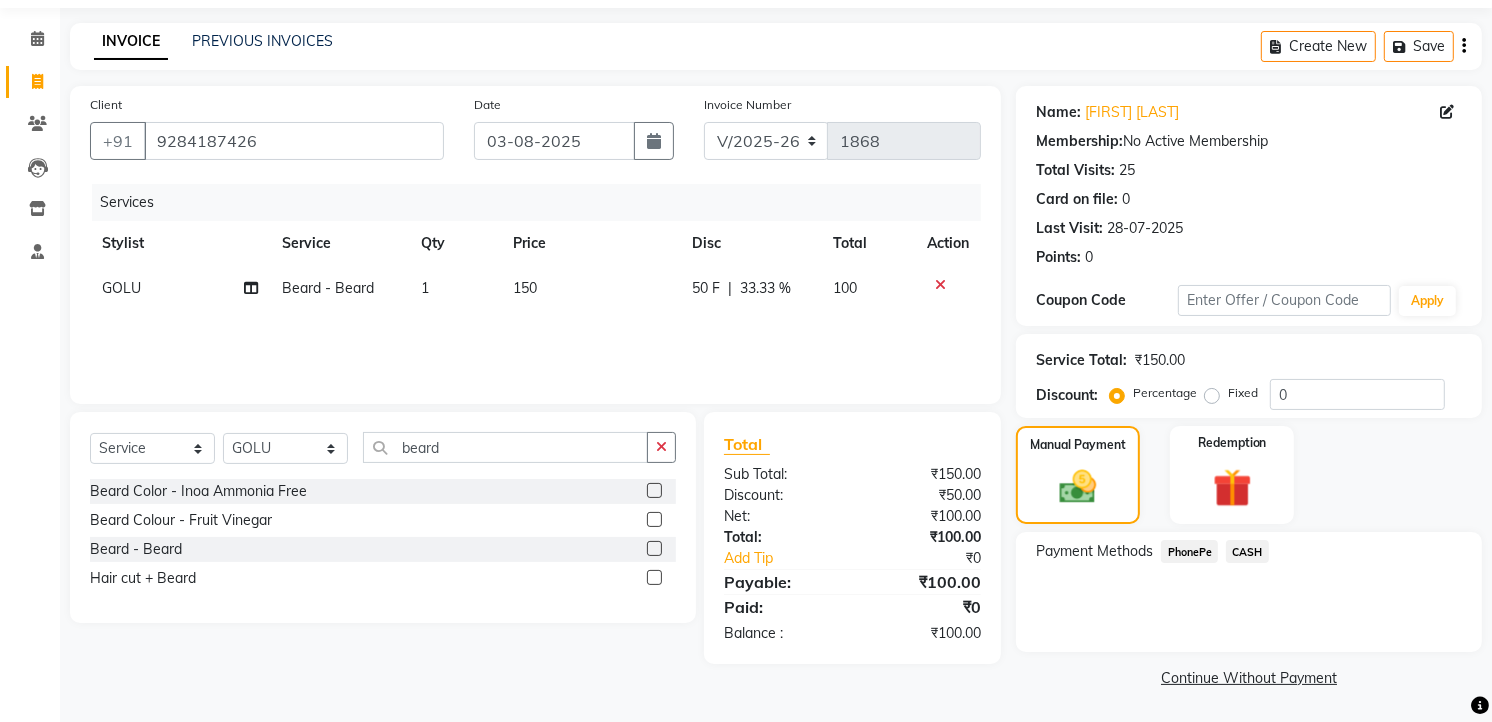 click on "PhonePe" 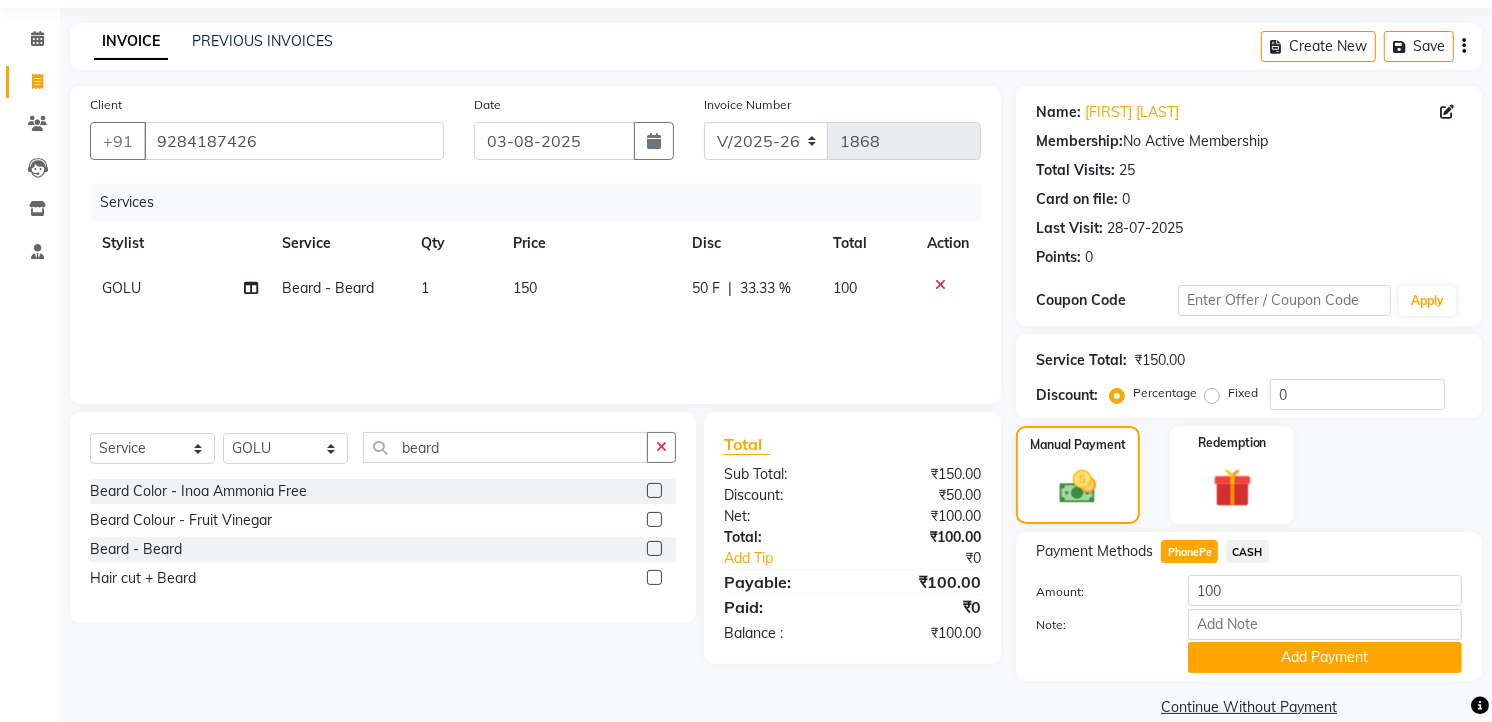 scroll, scrollTop: 94, scrollLeft: 0, axis: vertical 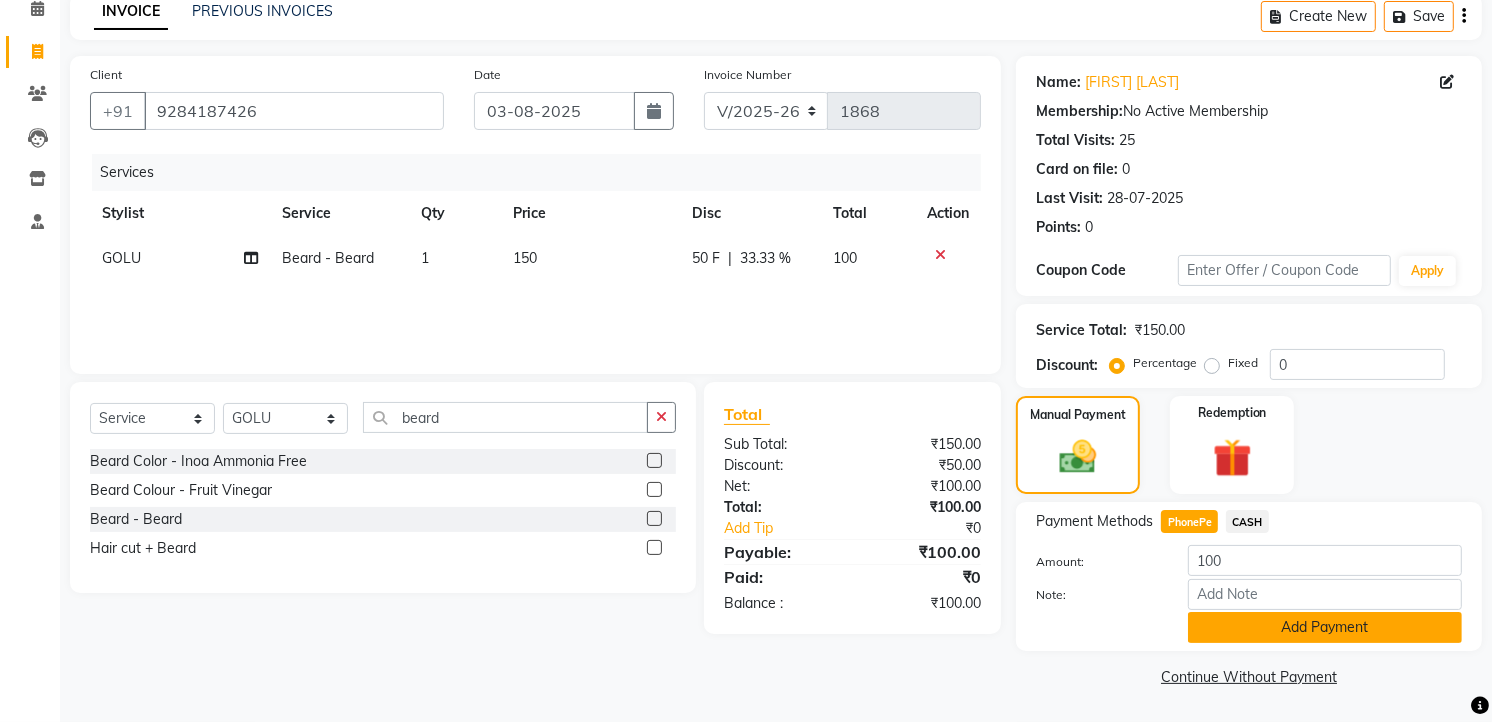 click on "Add Payment" 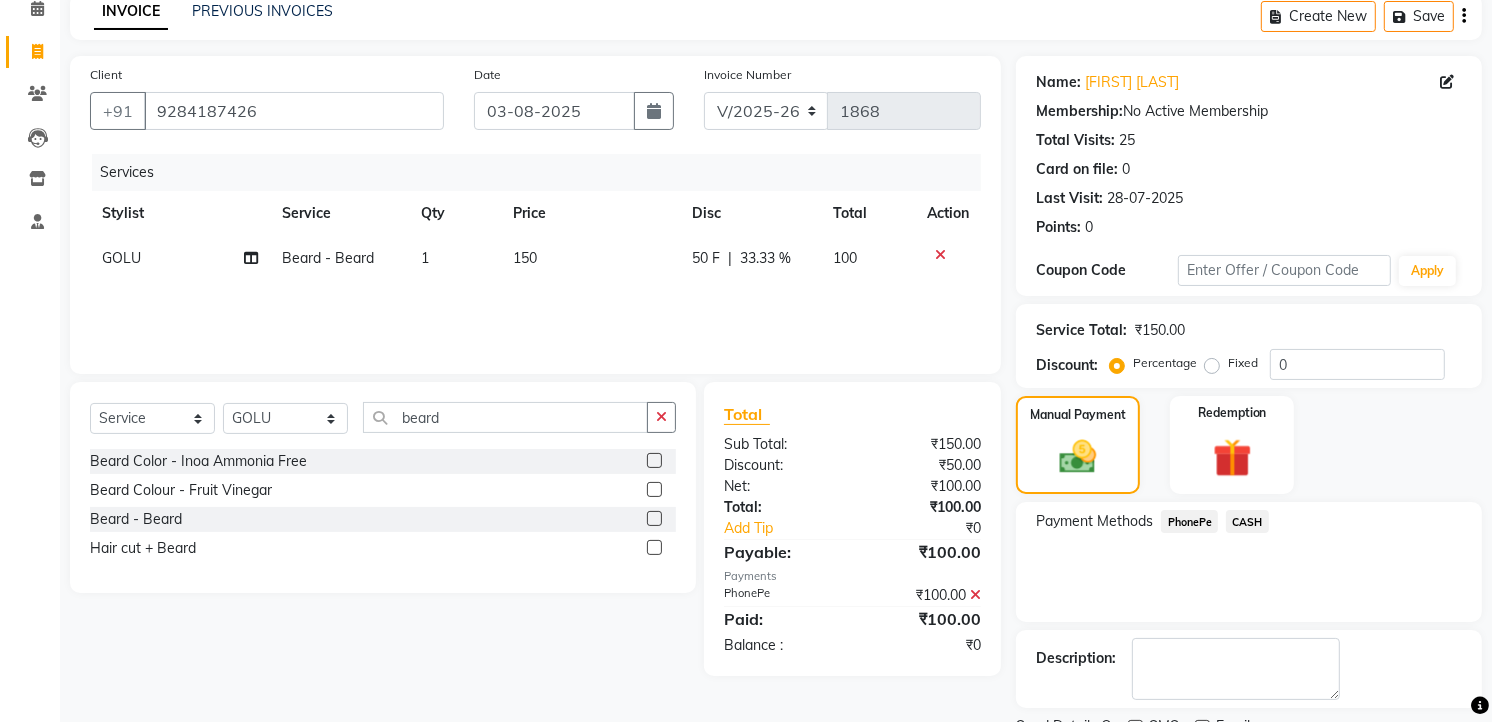 scroll, scrollTop: 177, scrollLeft: 0, axis: vertical 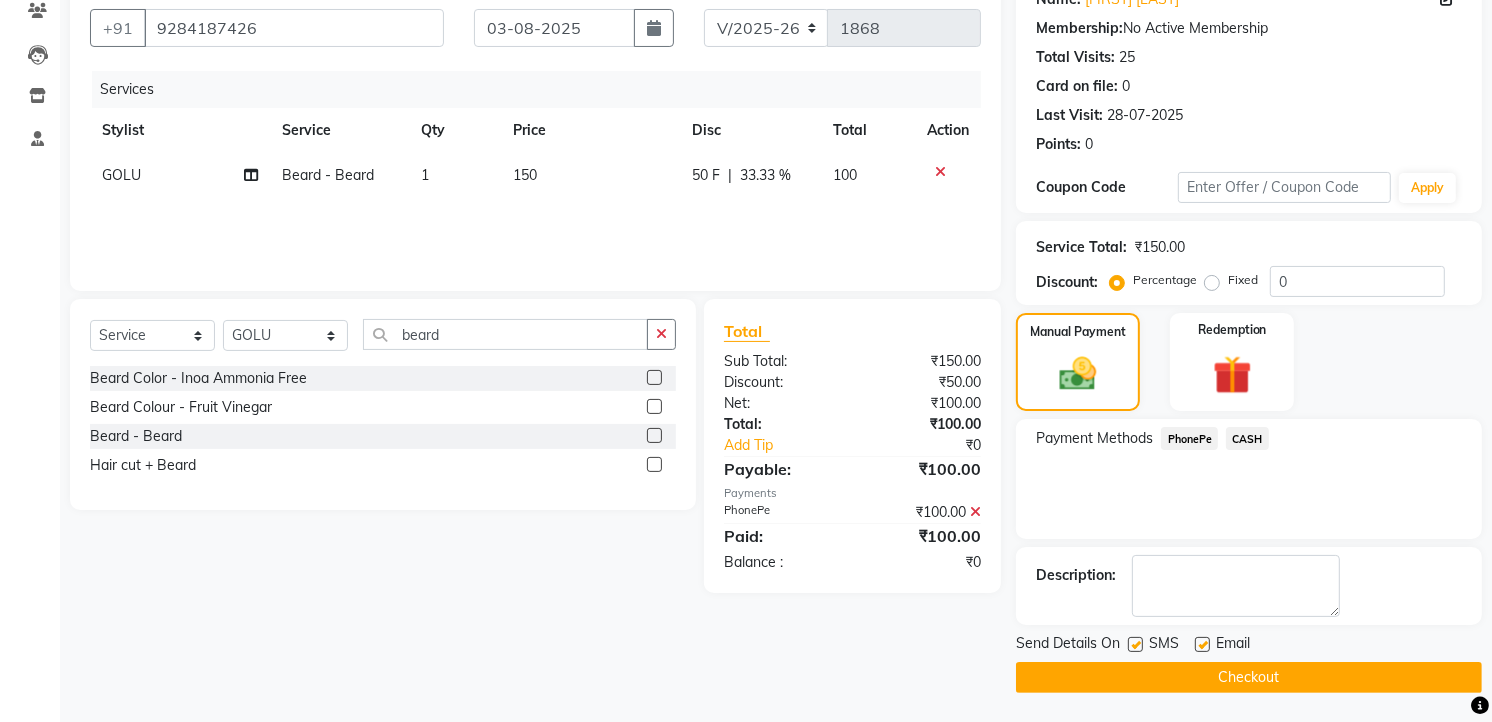 click on "Checkout" 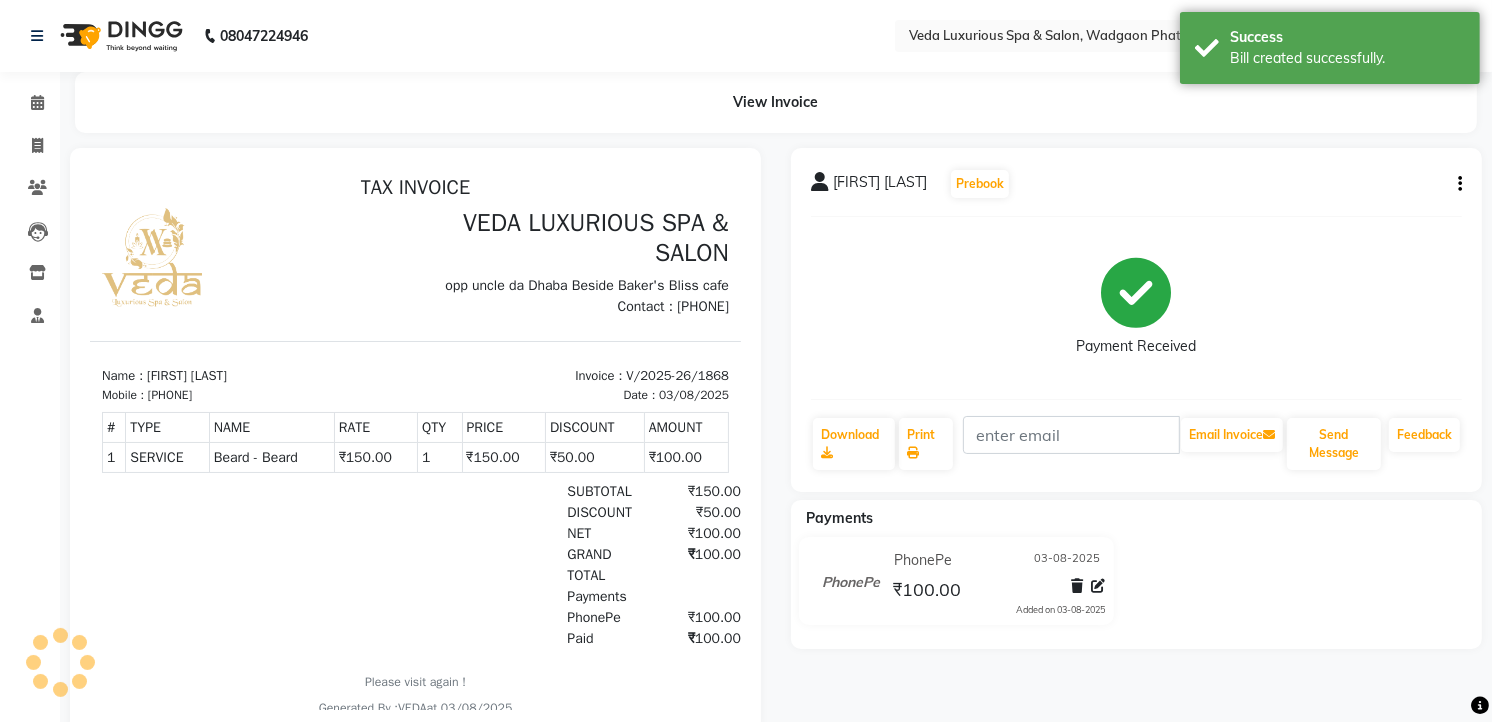scroll, scrollTop: 0, scrollLeft: 0, axis: both 